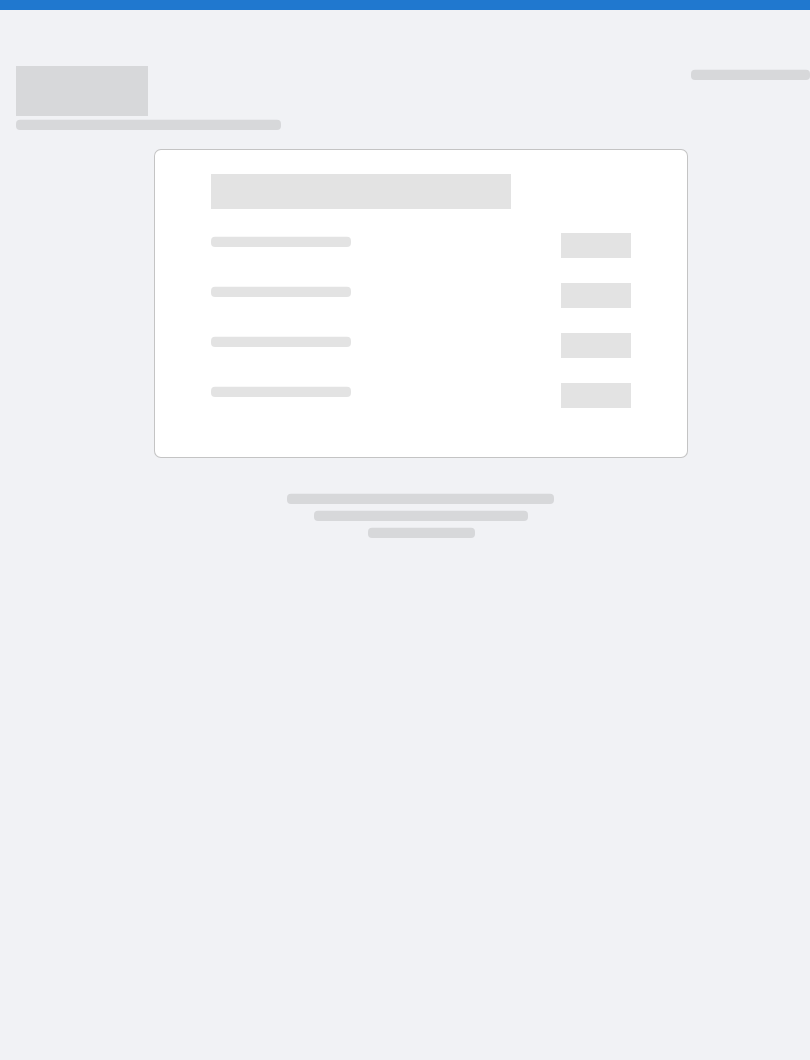 scroll, scrollTop: 0, scrollLeft: 0, axis: both 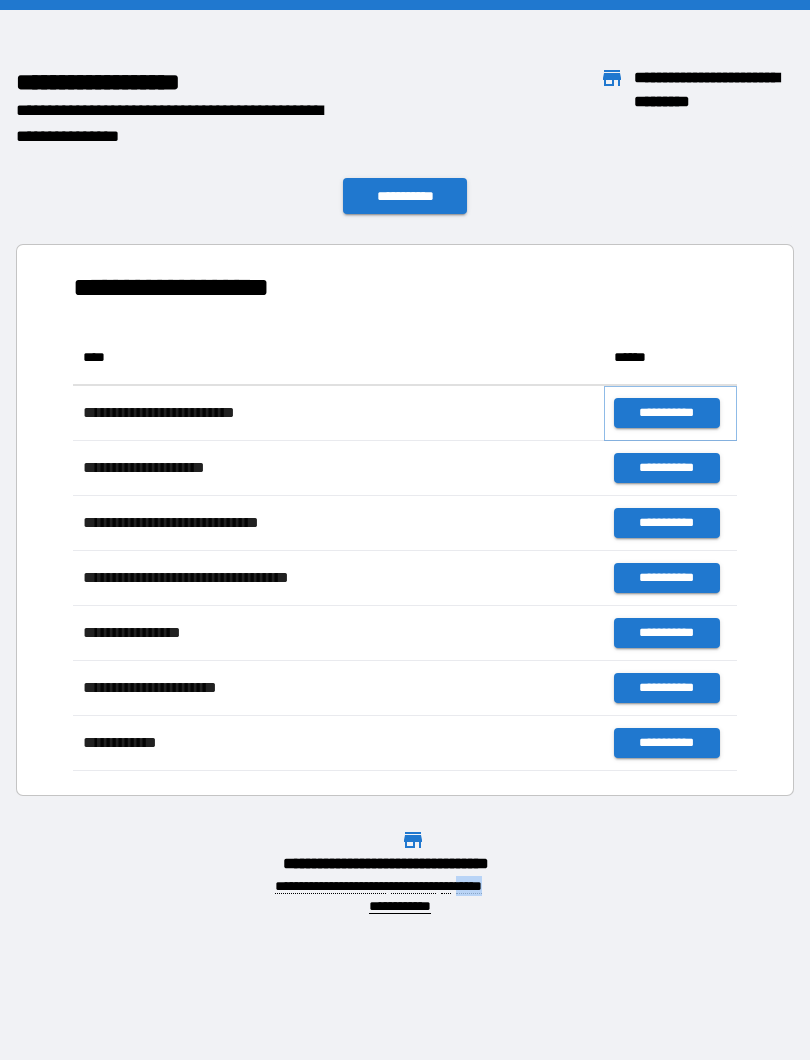 click on "**********" at bounding box center (666, 413) 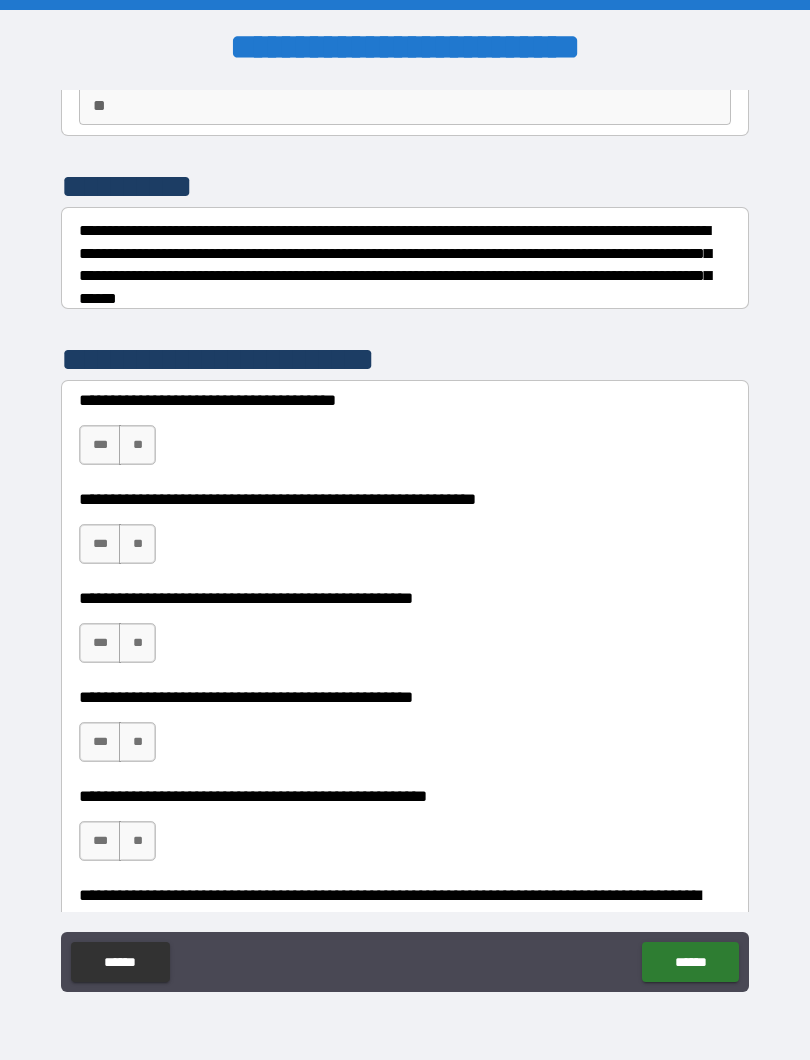 scroll, scrollTop: 217, scrollLeft: 0, axis: vertical 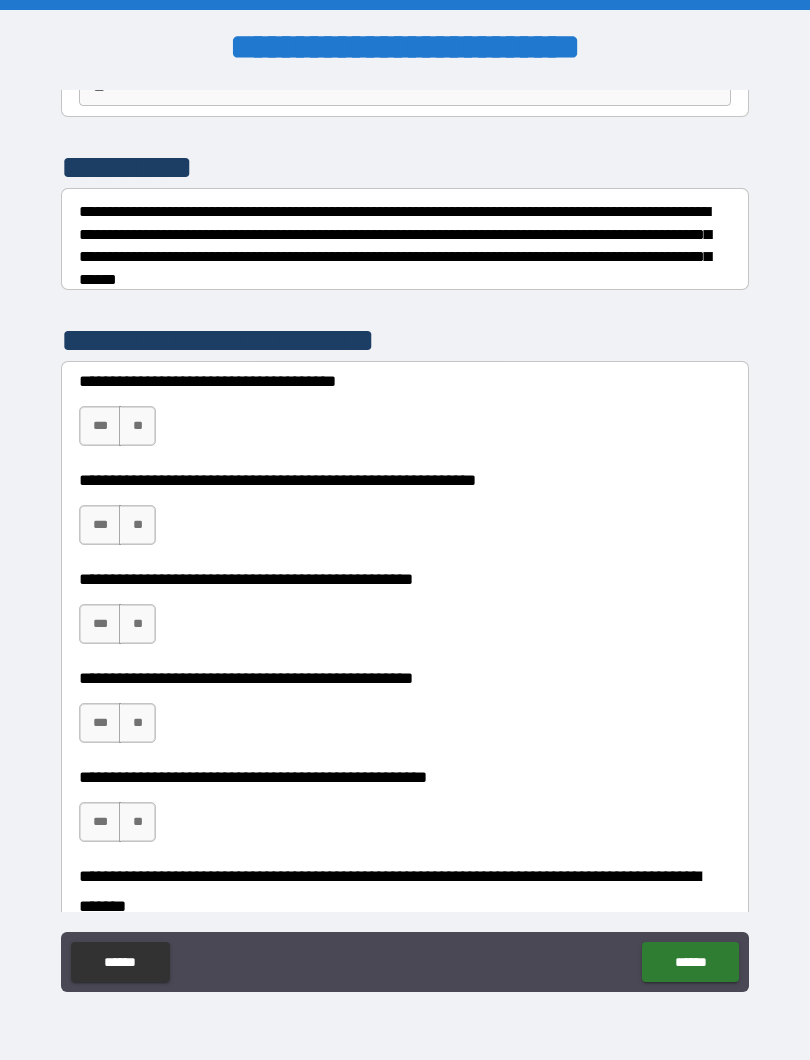 click on "***" at bounding box center [100, 426] 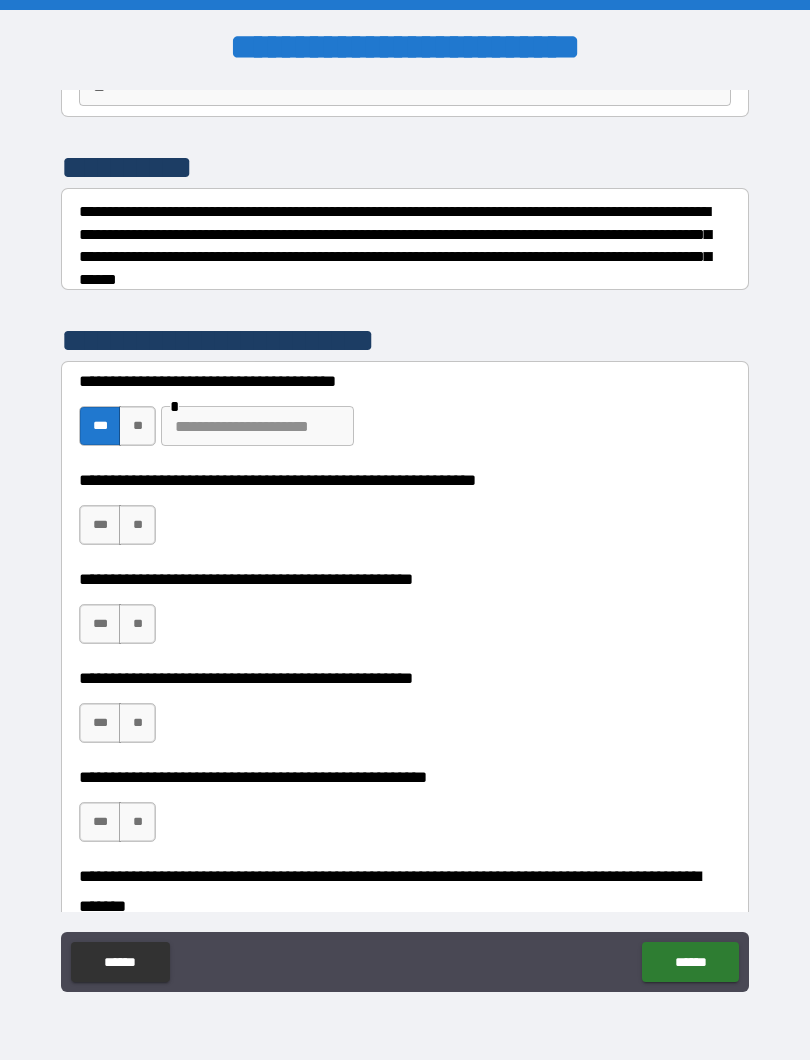 click on "***" at bounding box center (100, 525) 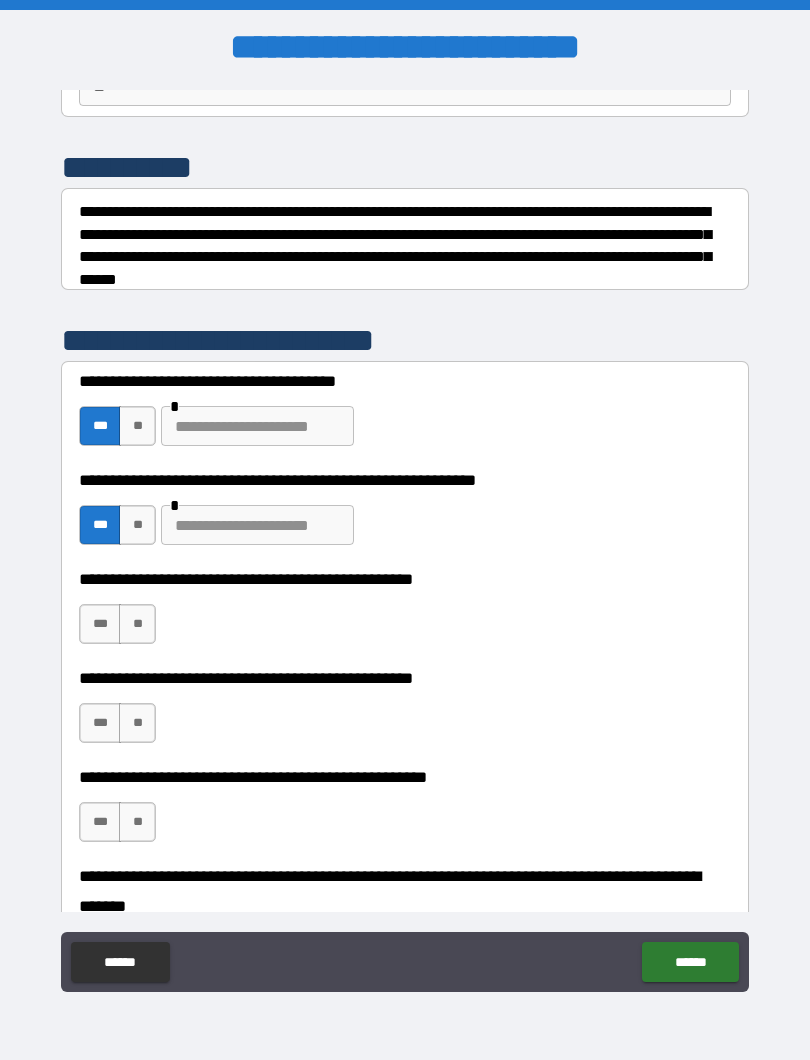 click on "**" at bounding box center [137, 624] 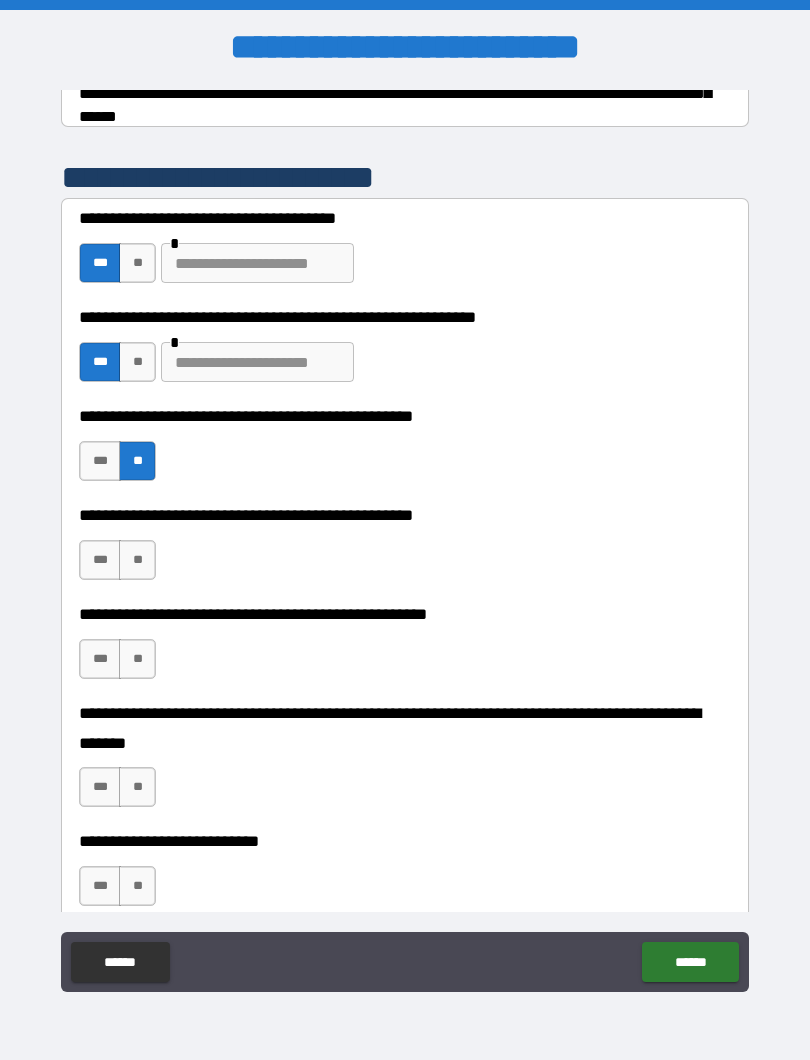 scroll, scrollTop: 386, scrollLeft: 0, axis: vertical 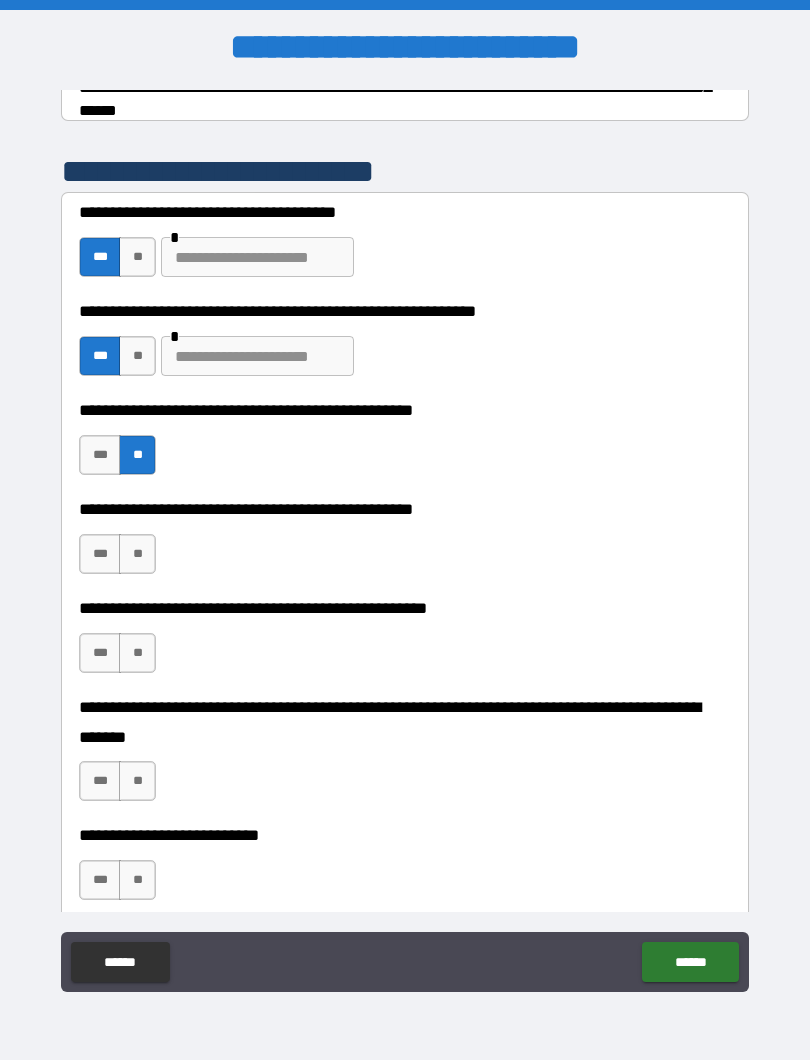 click on "***" at bounding box center [100, 554] 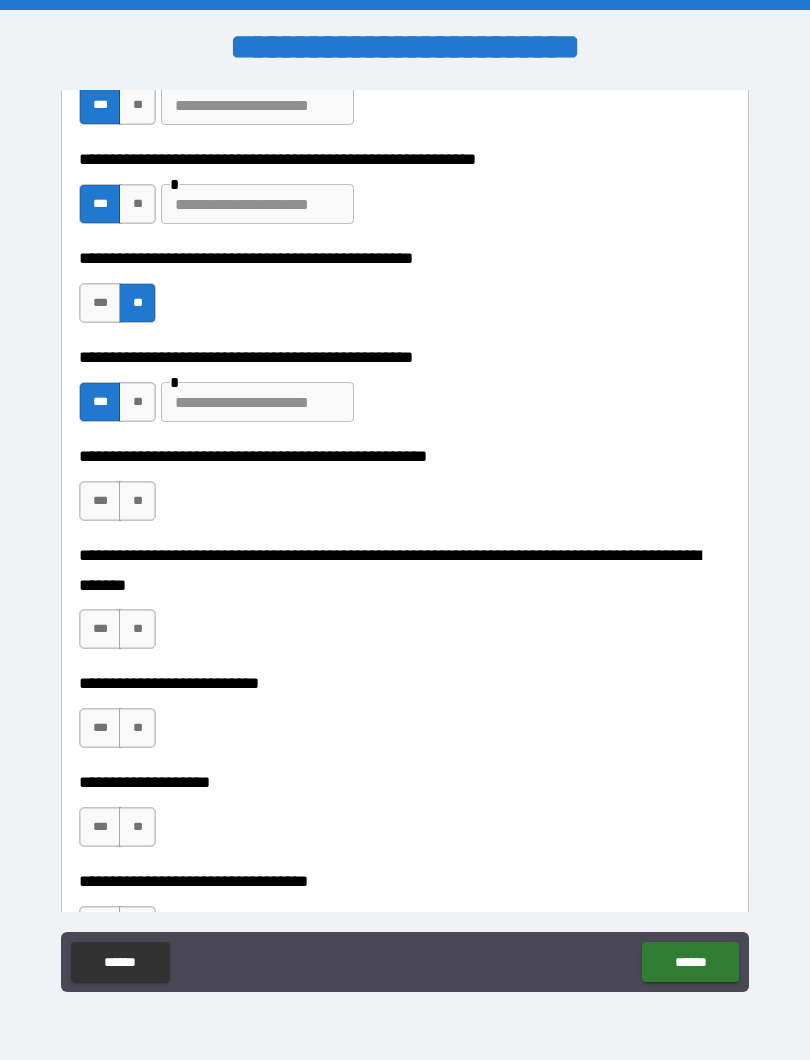 scroll, scrollTop: 540, scrollLeft: 0, axis: vertical 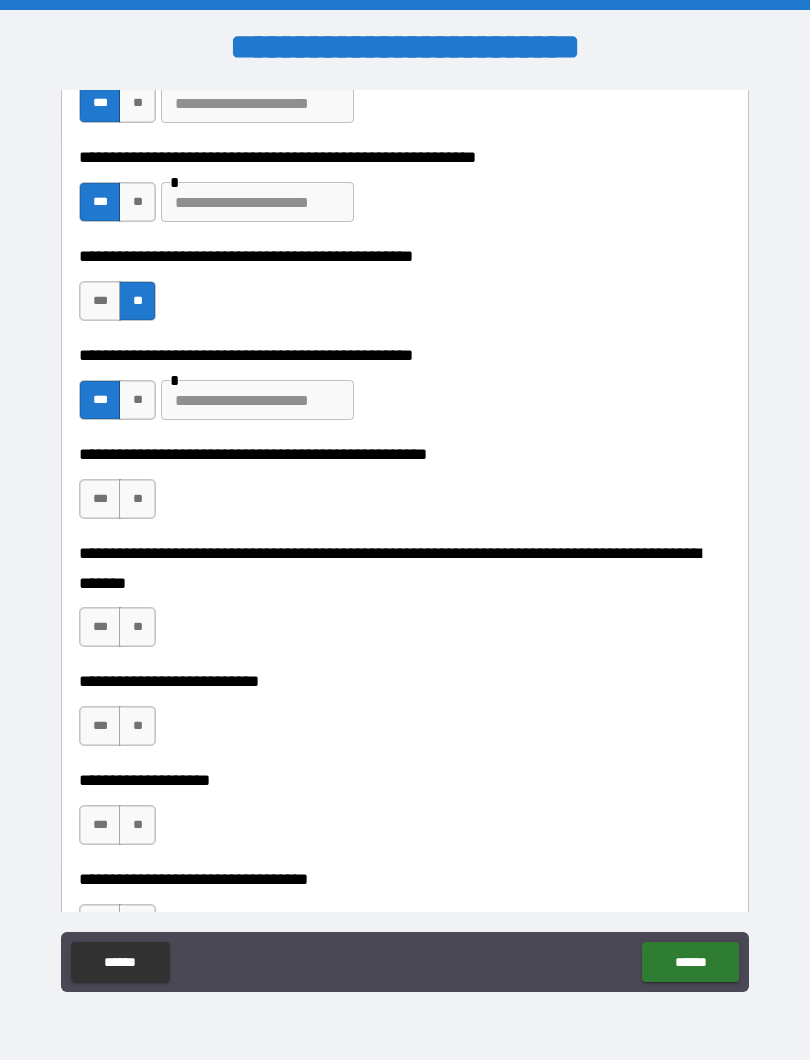click on "**" at bounding box center (137, 499) 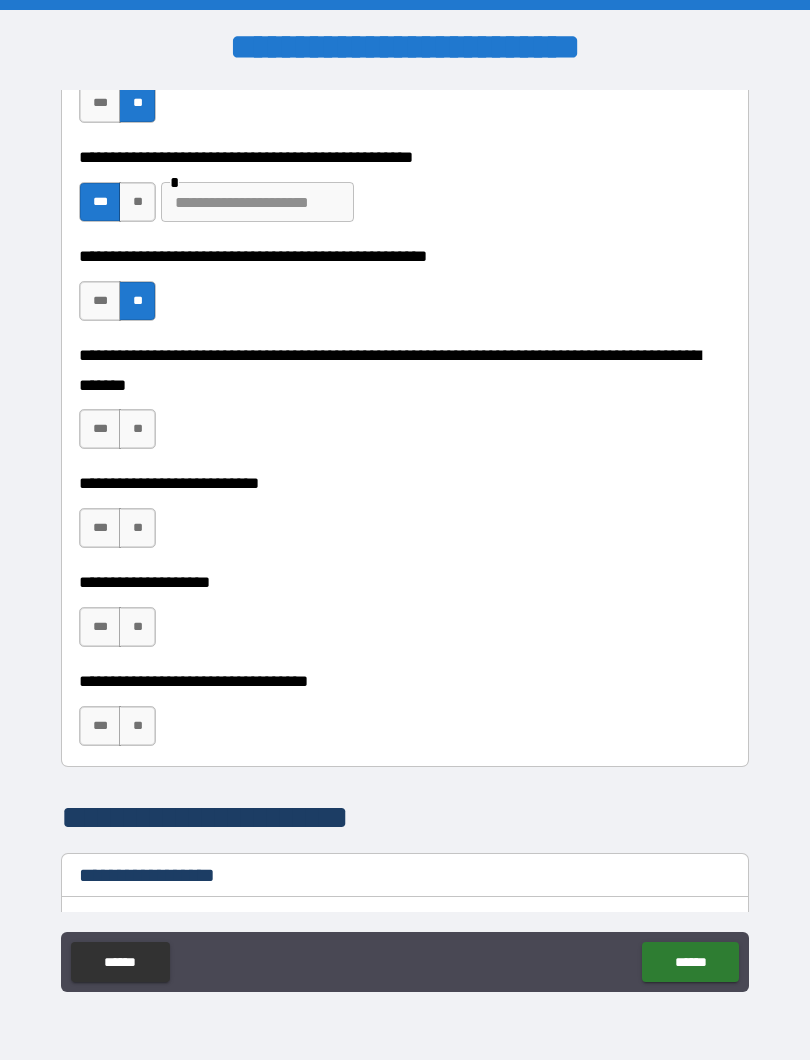 scroll, scrollTop: 745, scrollLeft: 0, axis: vertical 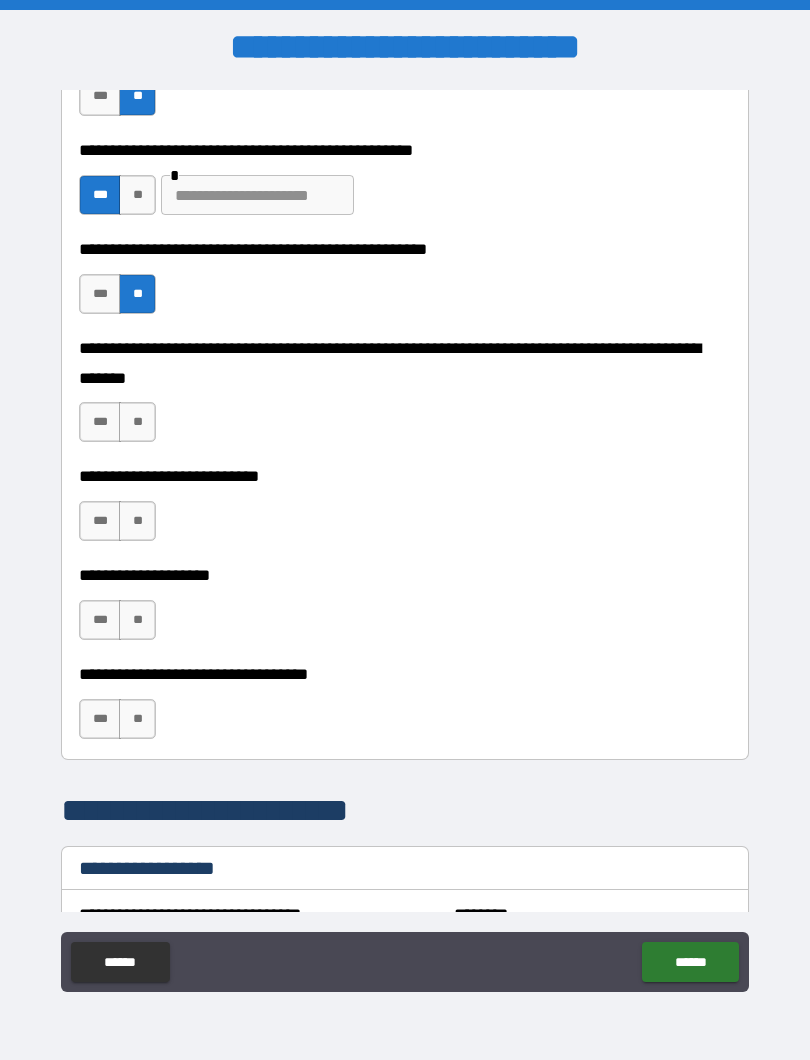 click on "**" at bounding box center [137, 422] 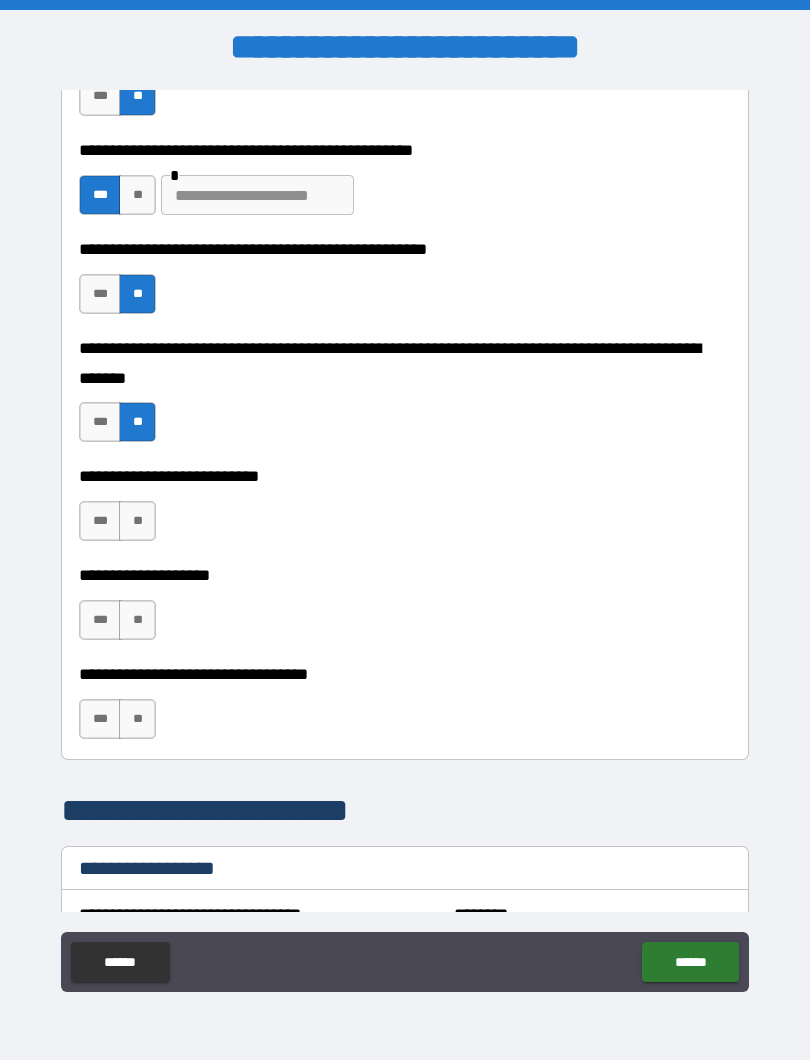 click on "**" at bounding box center (137, 521) 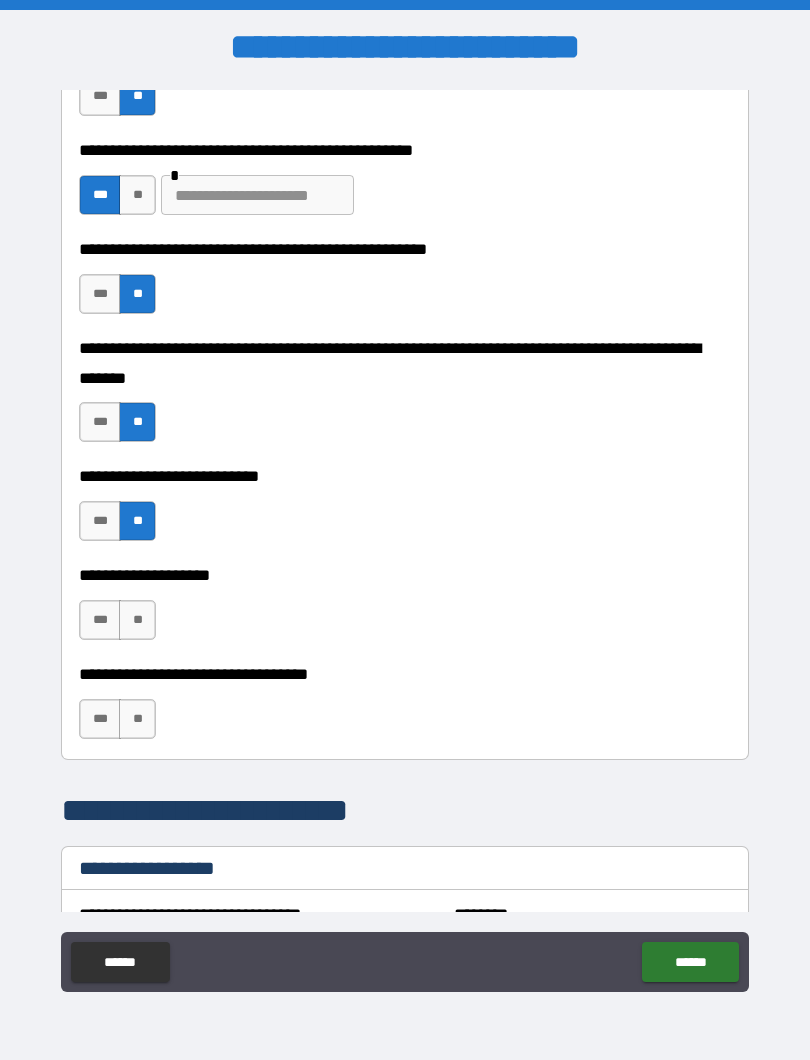 click on "***" at bounding box center (100, 620) 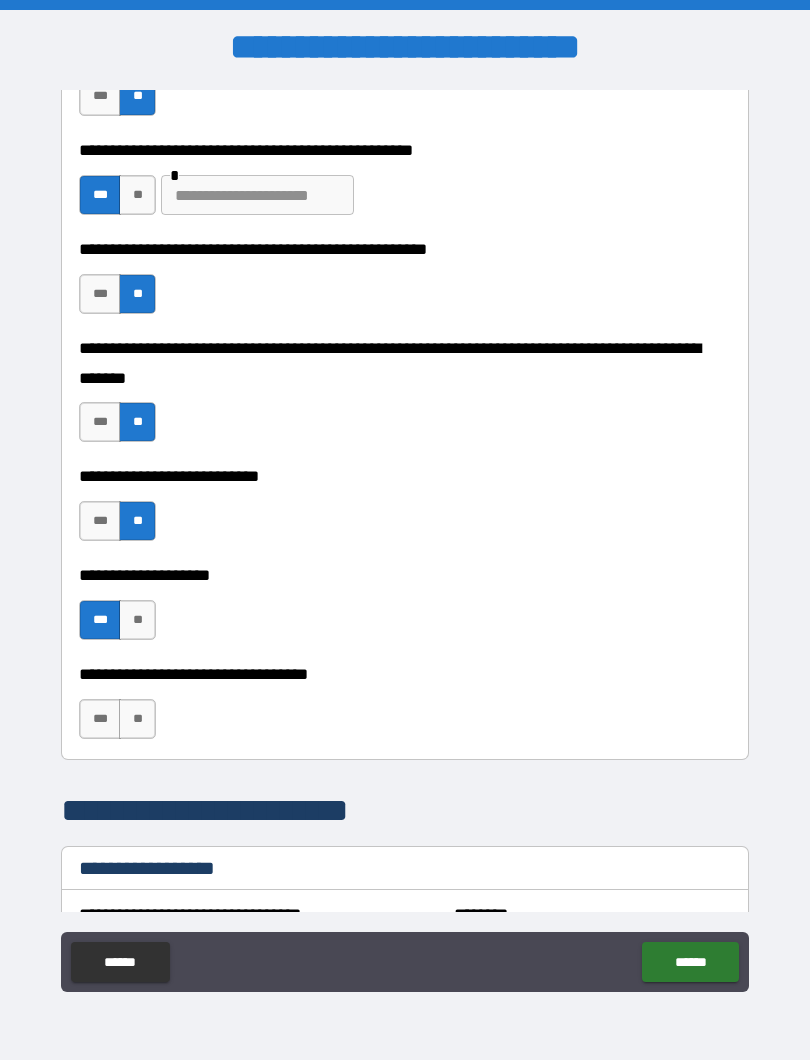 click on "**" at bounding box center [137, 719] 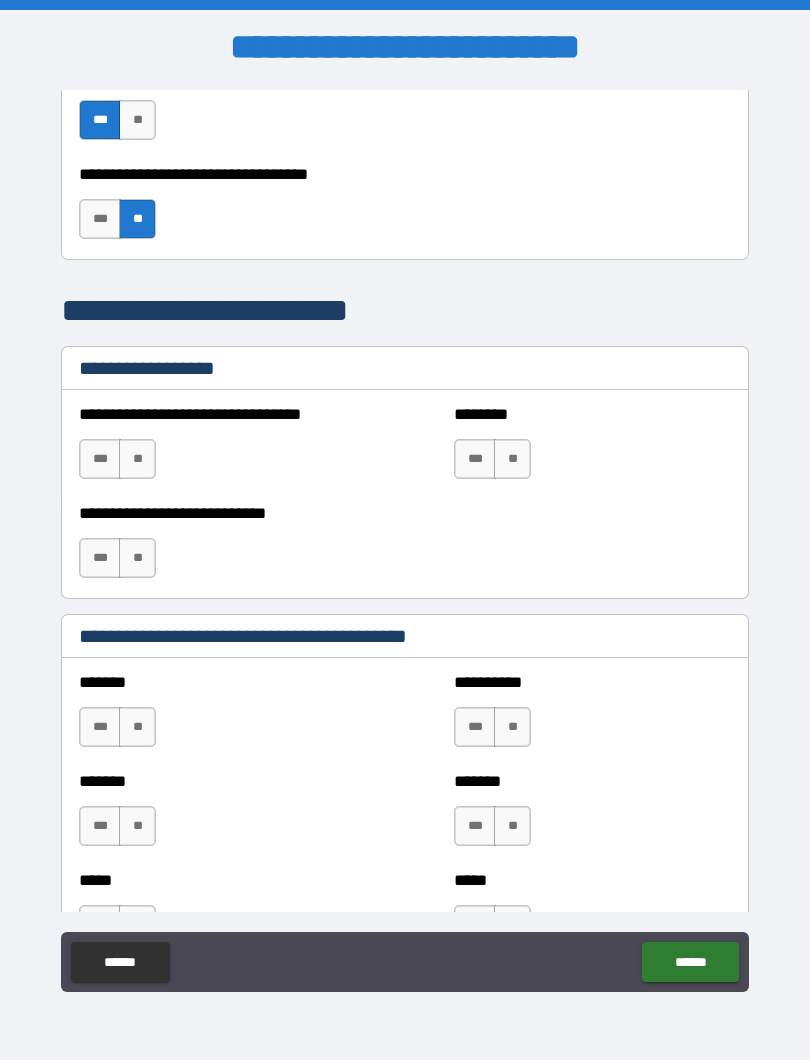 scroll, scrollTop: 1247, scrollLeft: 0, axis: vertical 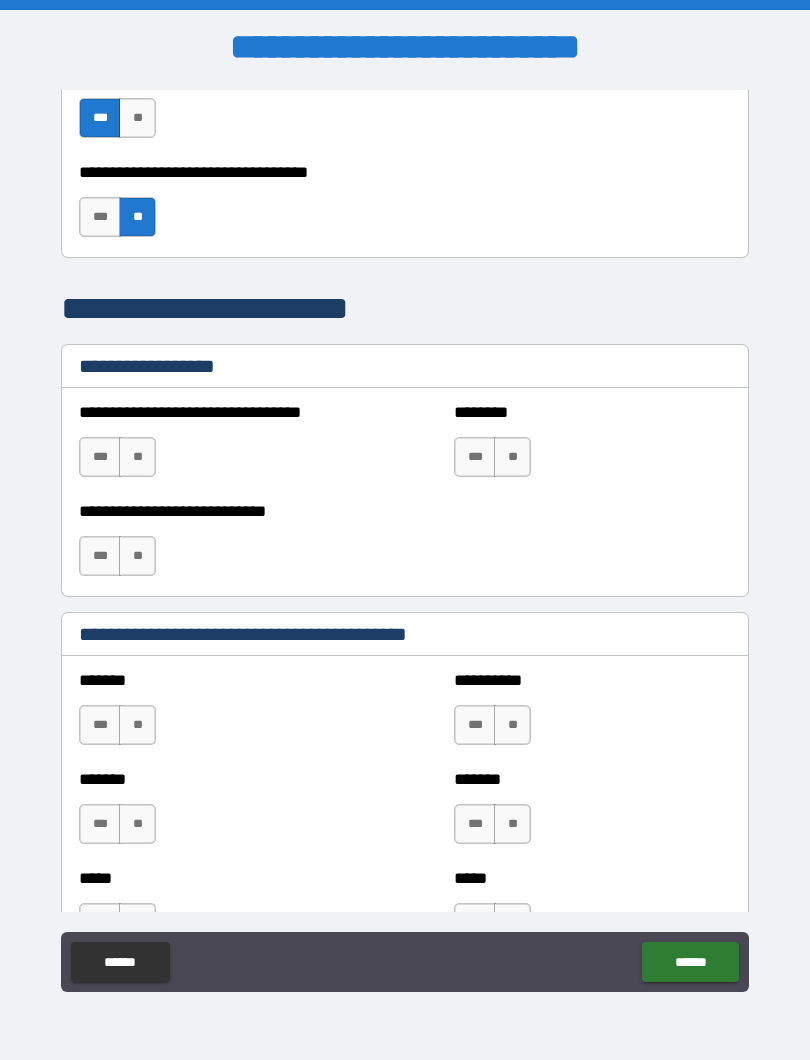 click on "**" at bounding box center (137, 457) 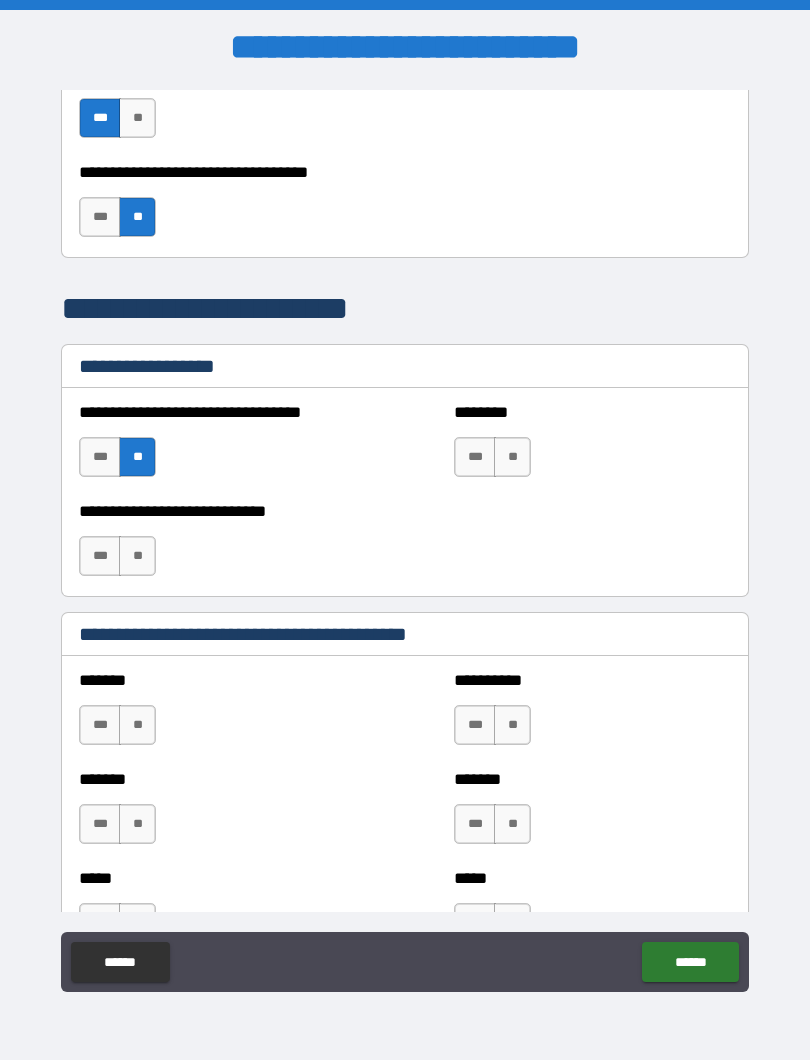 click on "**" at bounding box center (512, 457) 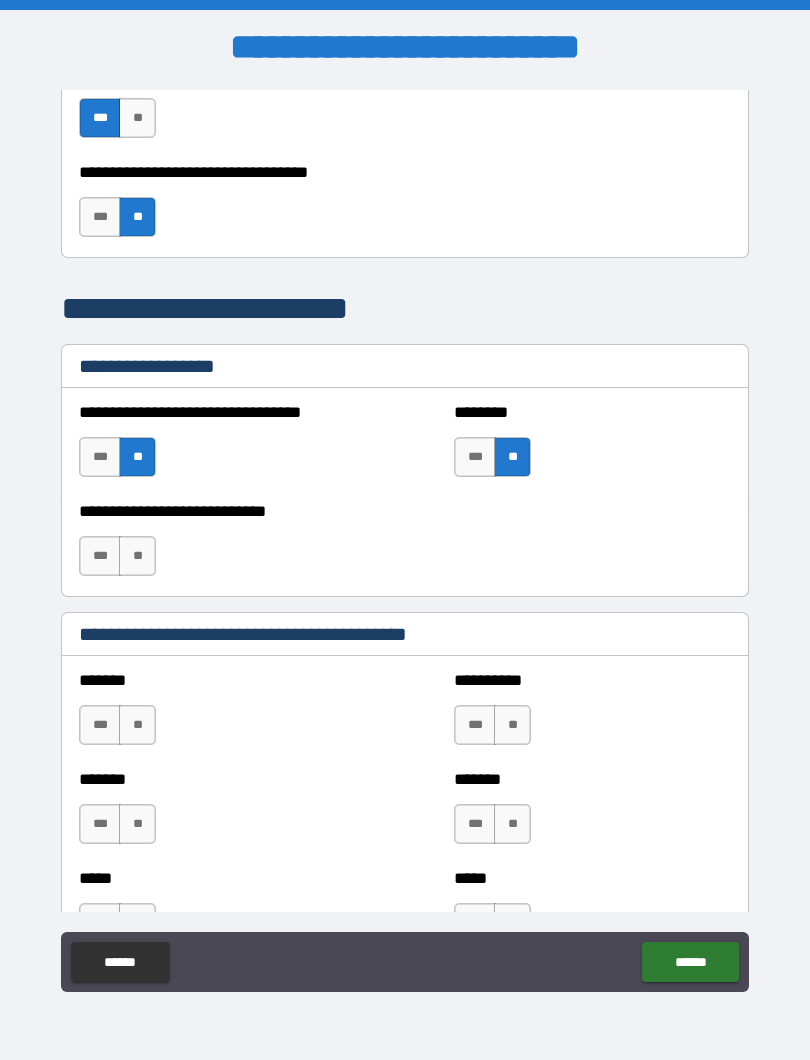 click on "**" at bounding box center (137, 556) 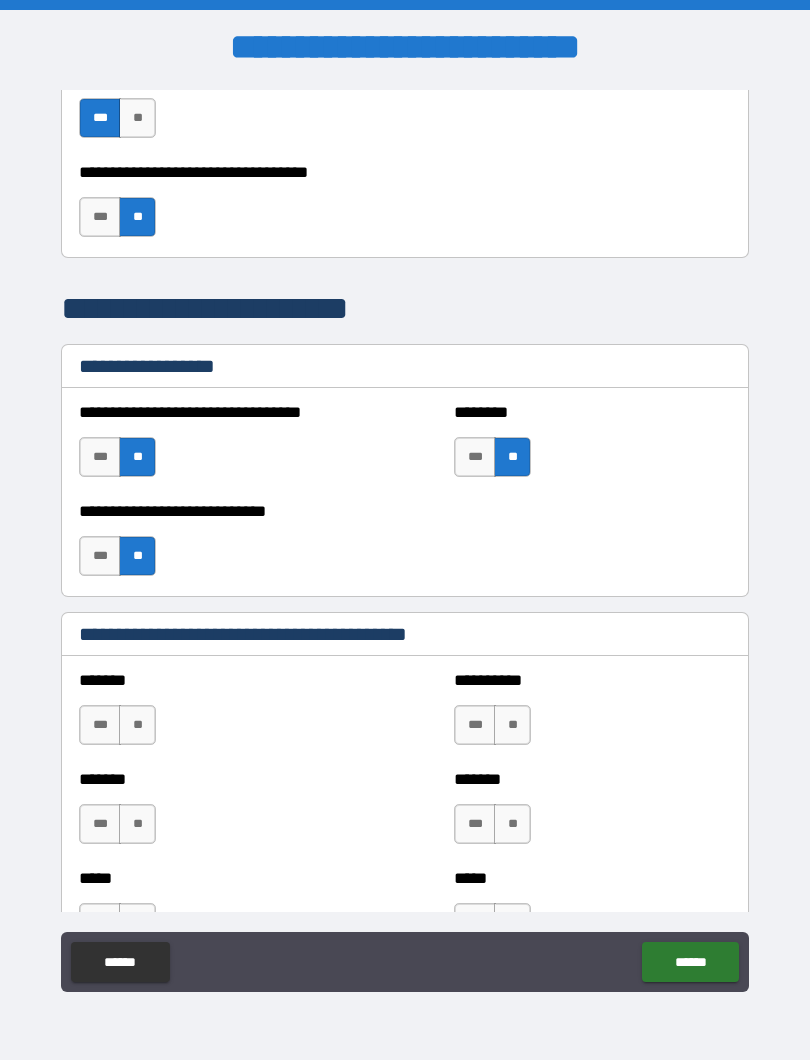 click on "***" at bounding box center [100, 556] 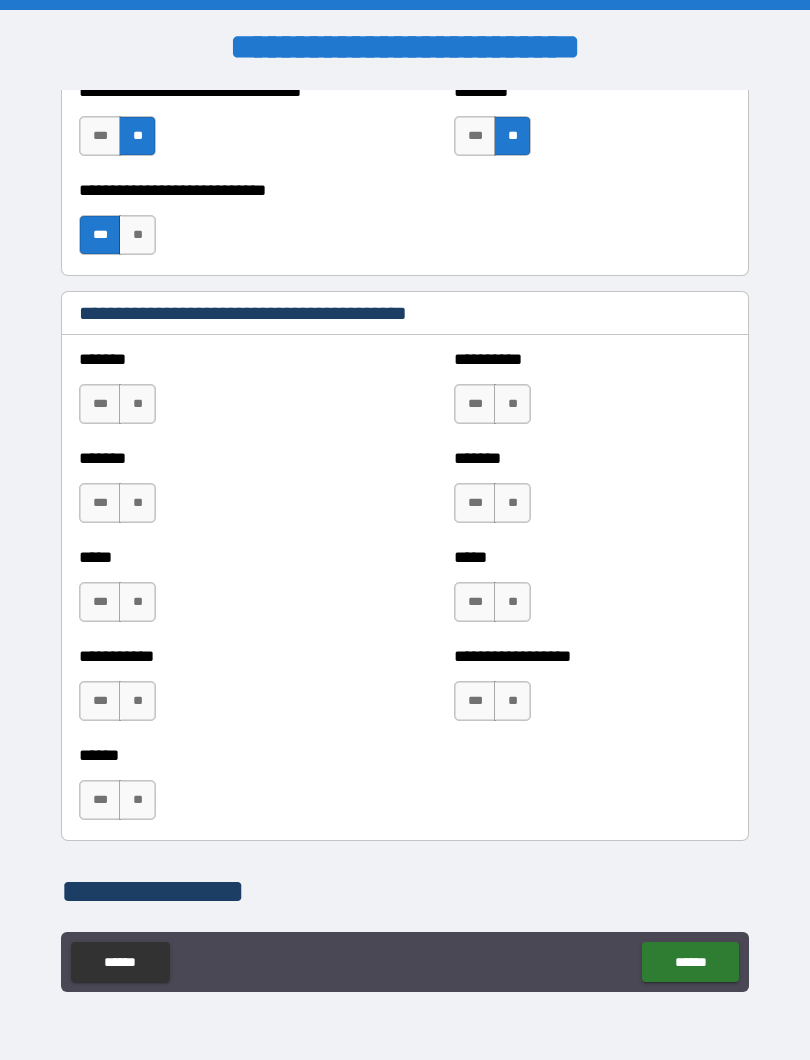 scroll, scrollTop: 1569, scrollLeft: 0, axis: vertical 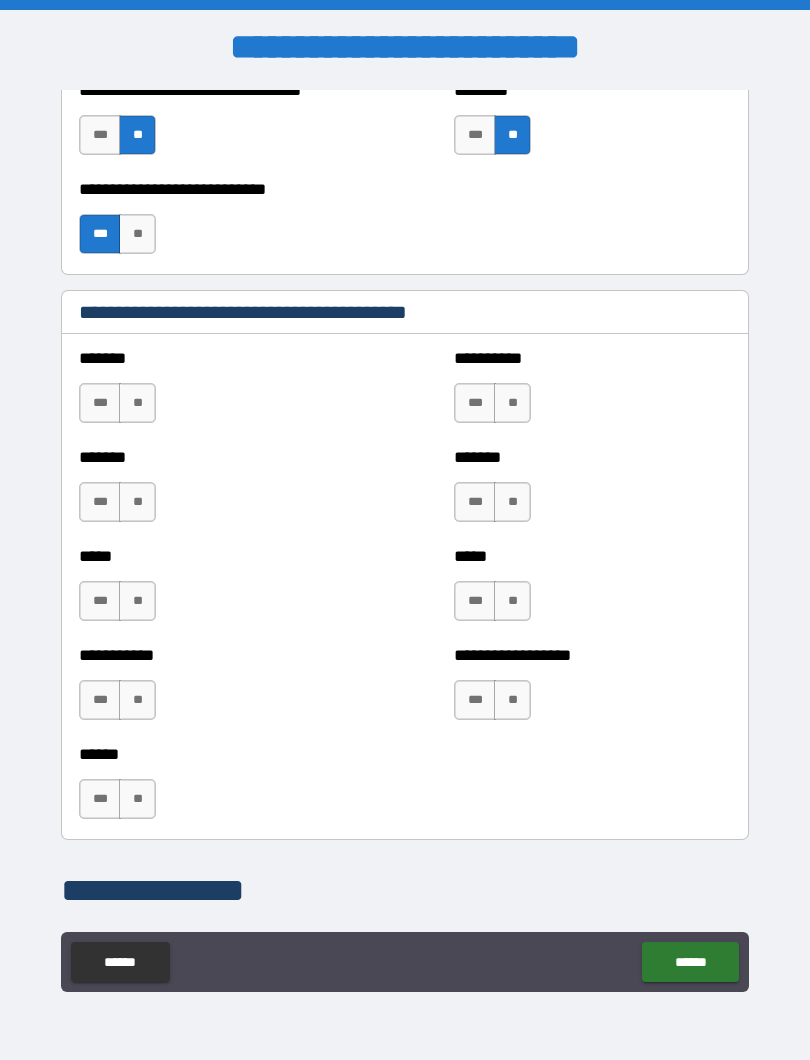 click on "***" at bounding box center (100, 700) 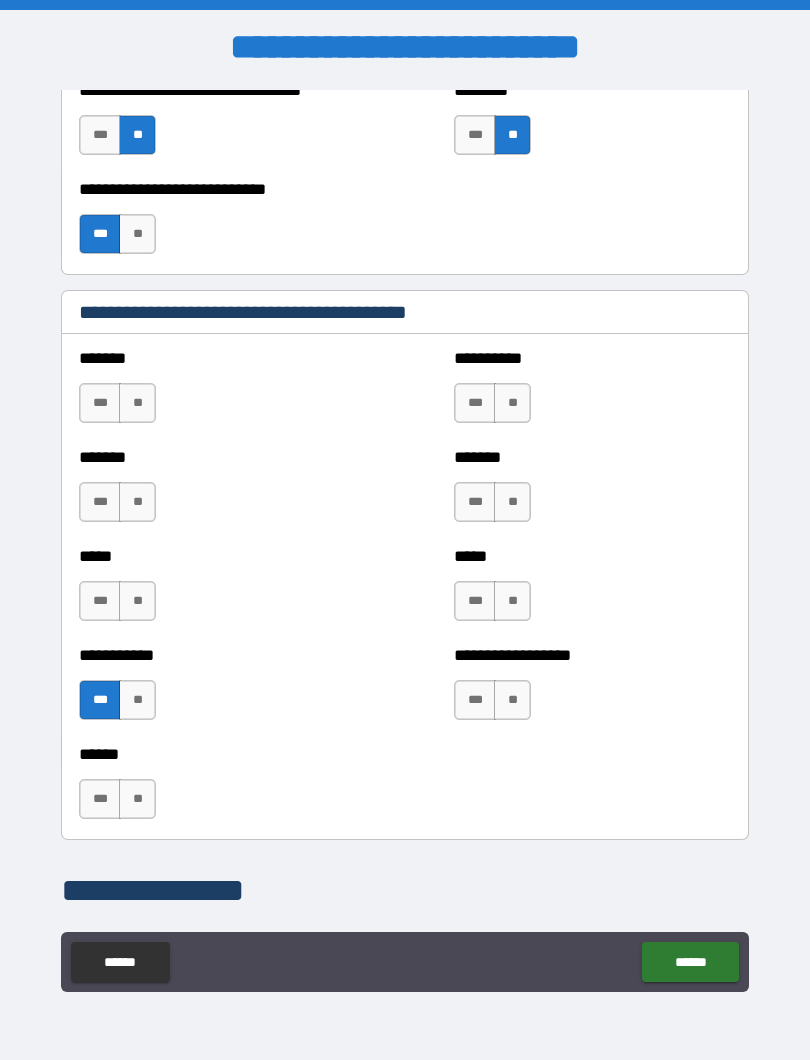 click on "**" at bounding box center (137, 403) 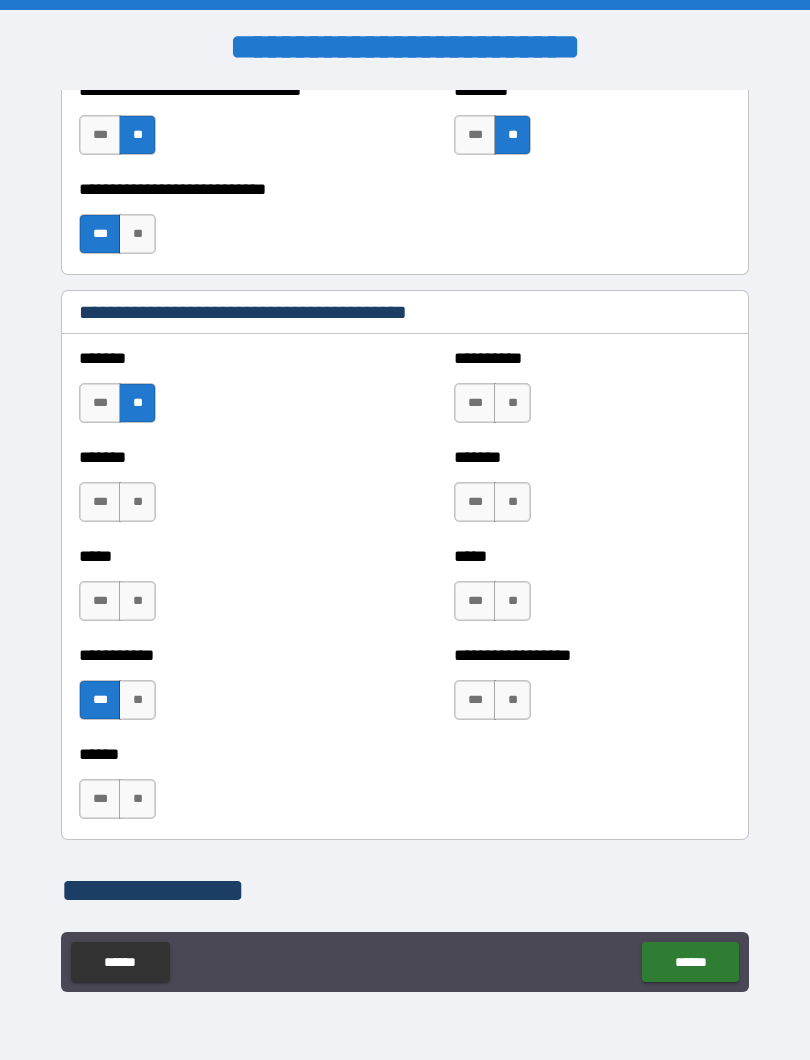 click on "**" at bounding box center (137, 502) 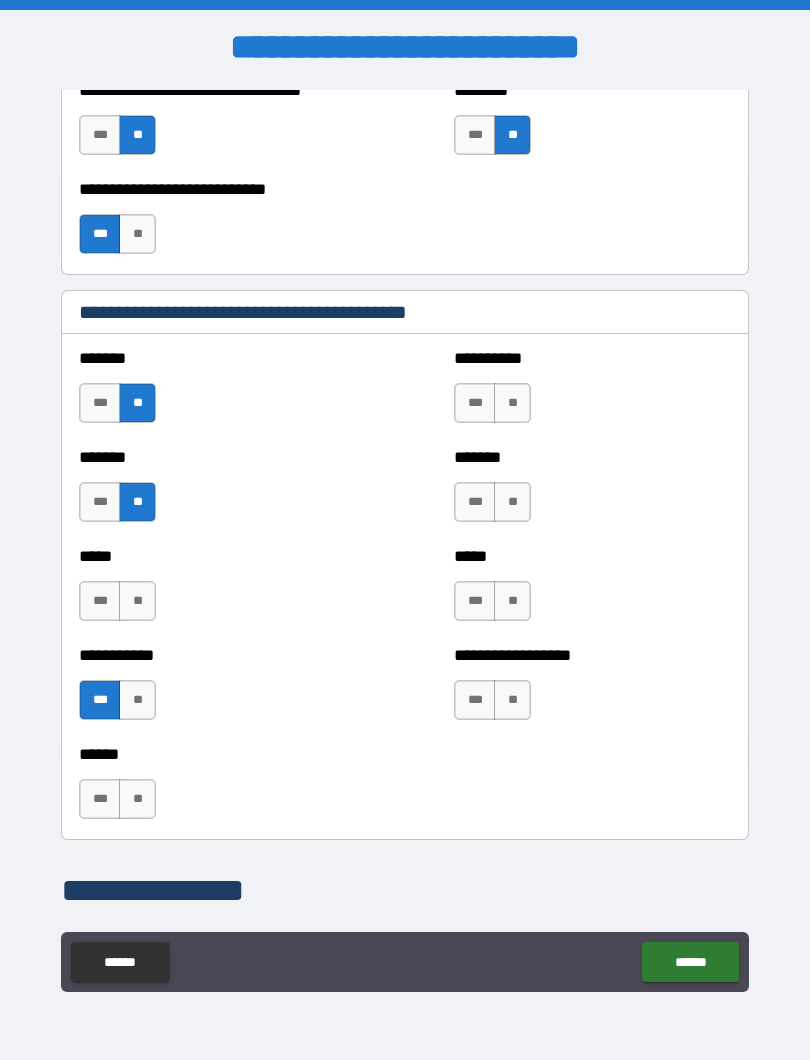 click on "**" at bounding box center [137, 601] 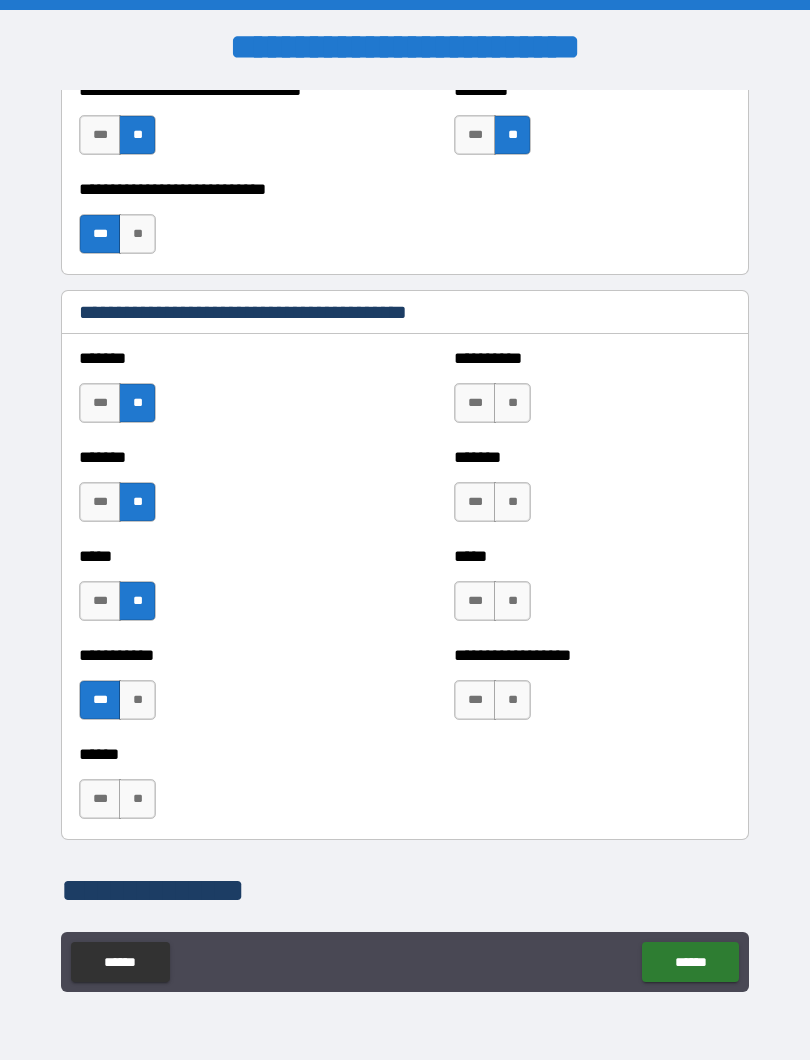 click on "**" at bounding box center (137, 799) 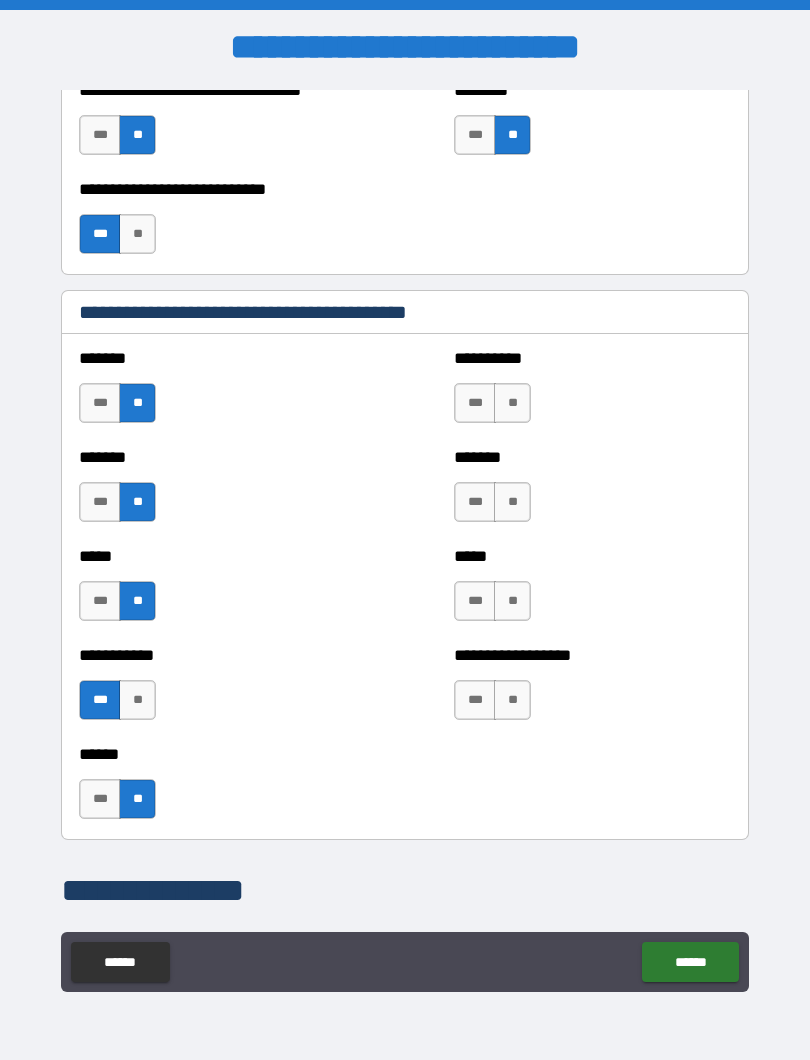 click on "**" at bounding box center [512, 403] 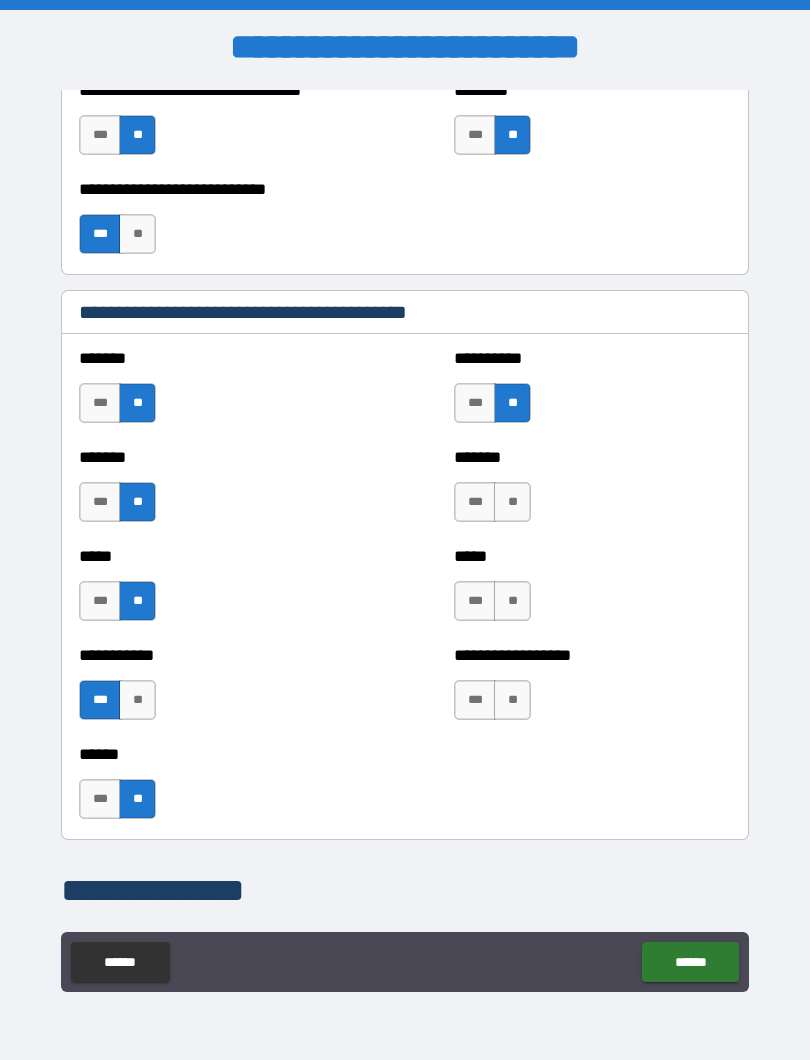 click on "**" at bounding box center [512, 502] 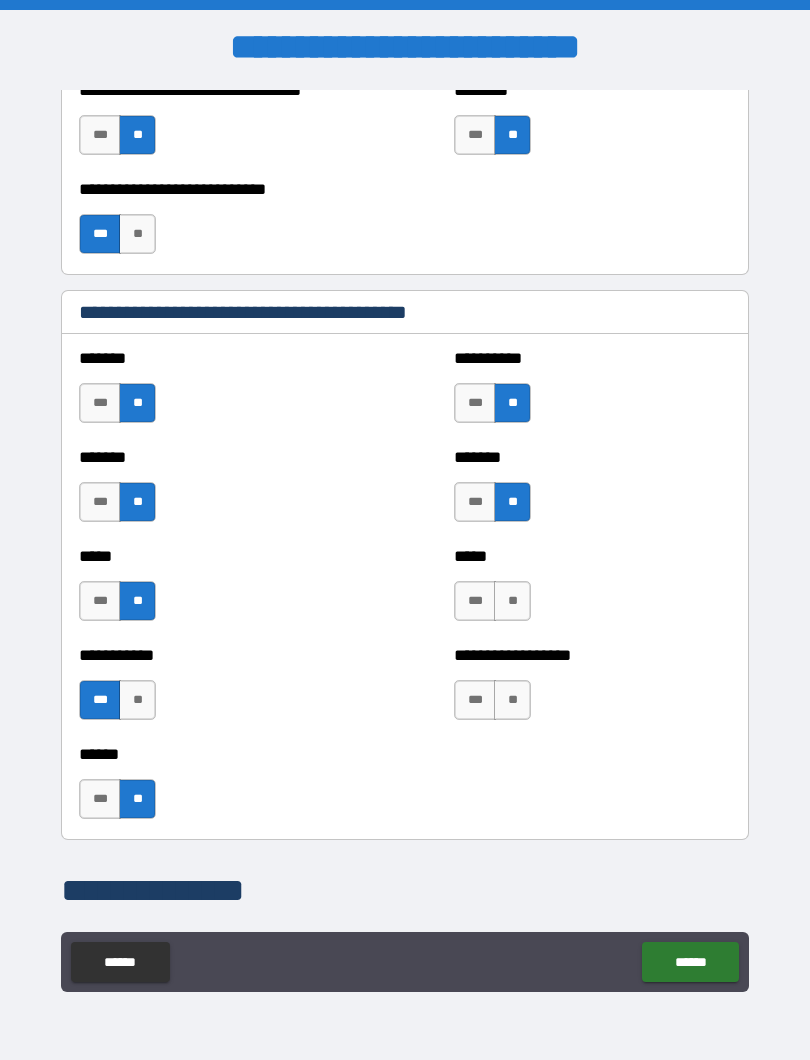 click on "**" at bounding box center [512, 601] 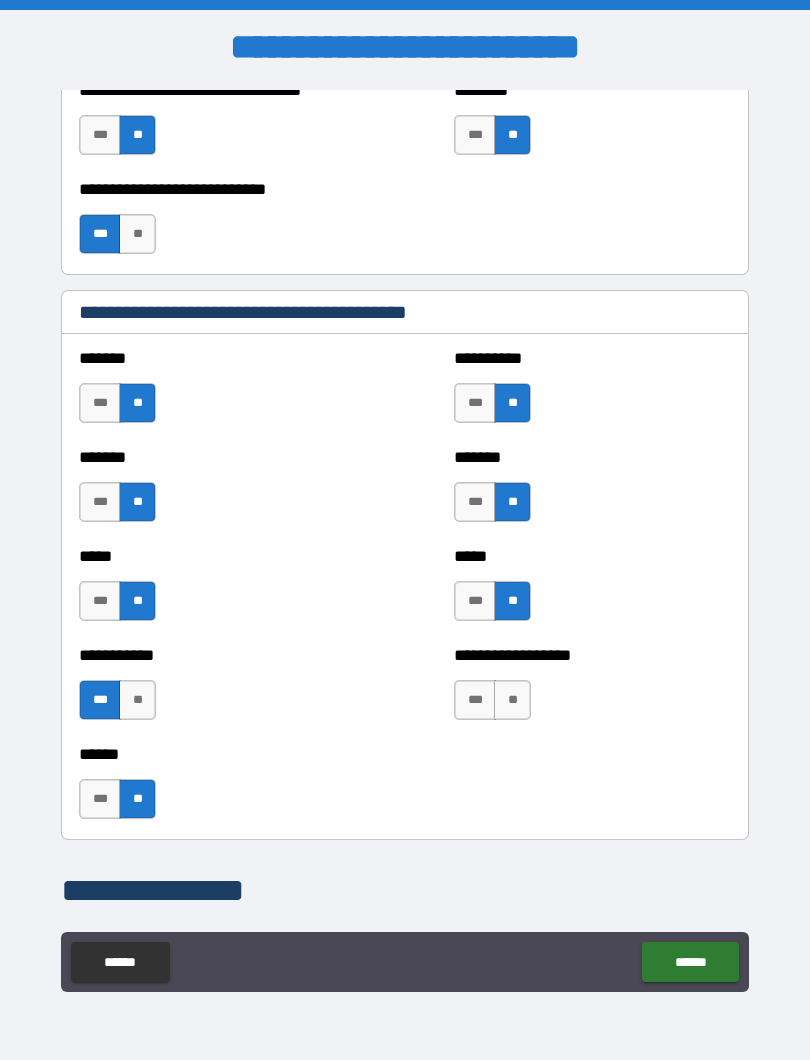click on "**" at bounding box center [512, 700] 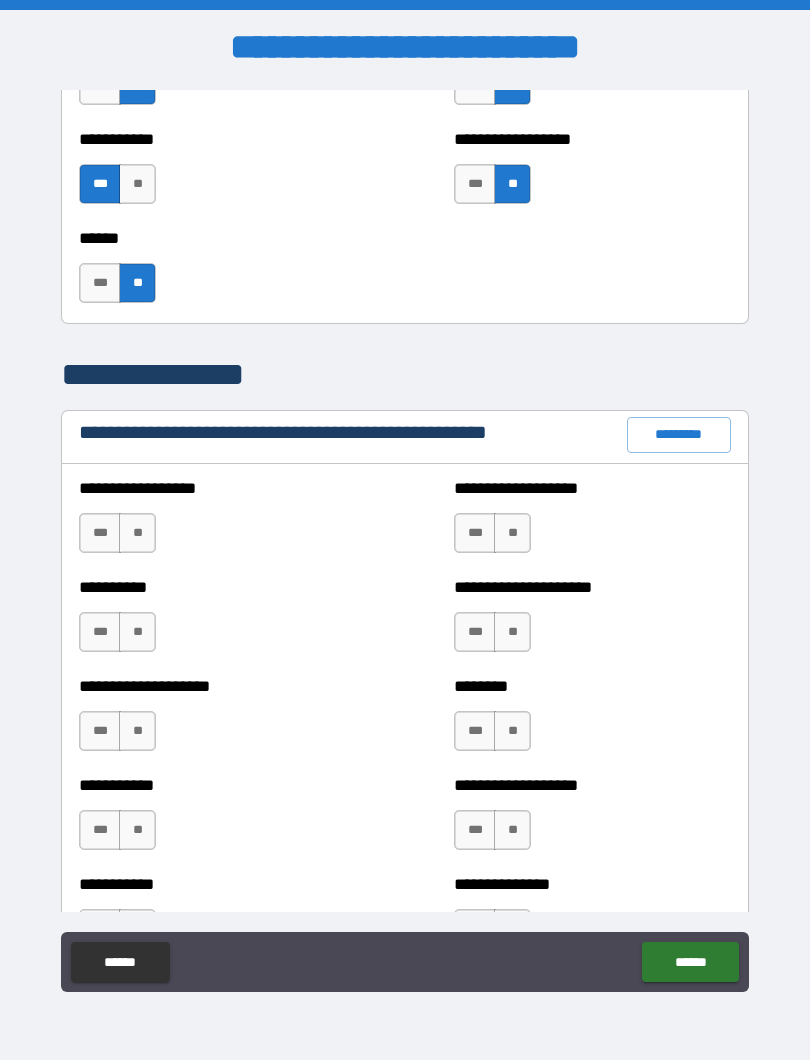 scroll, scrollTop: 2086, scrollLeft: 0, axis: vertical 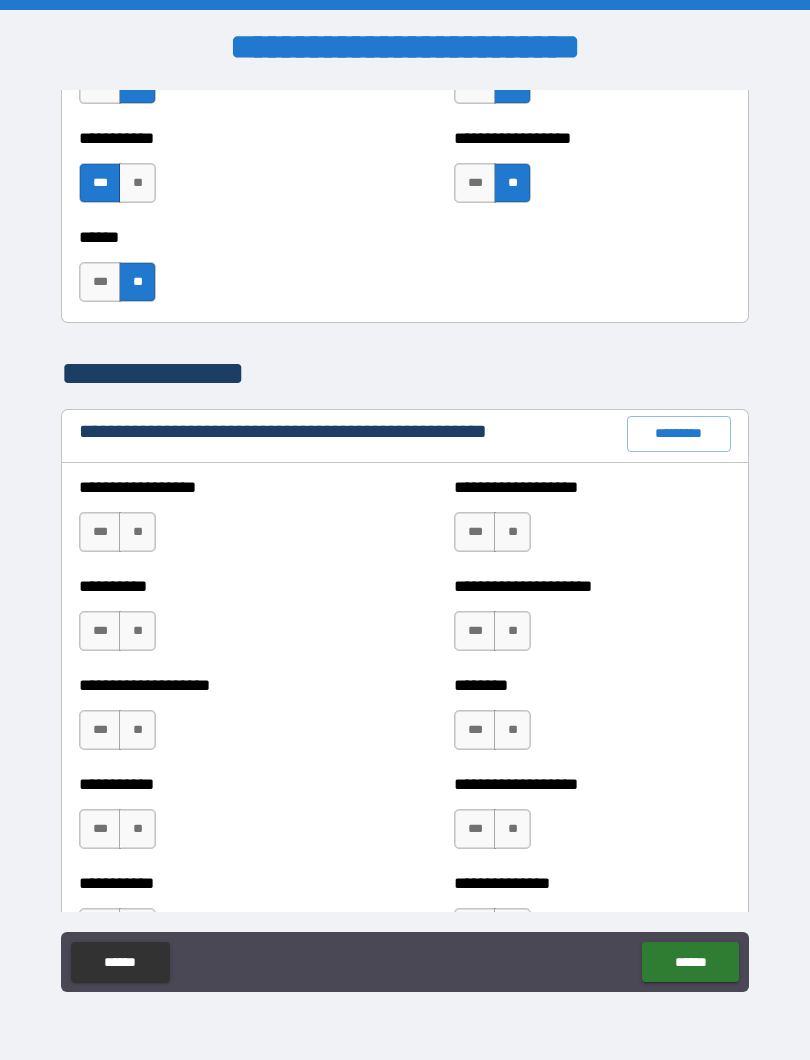 click on "**" at bounding box center (137, 532) 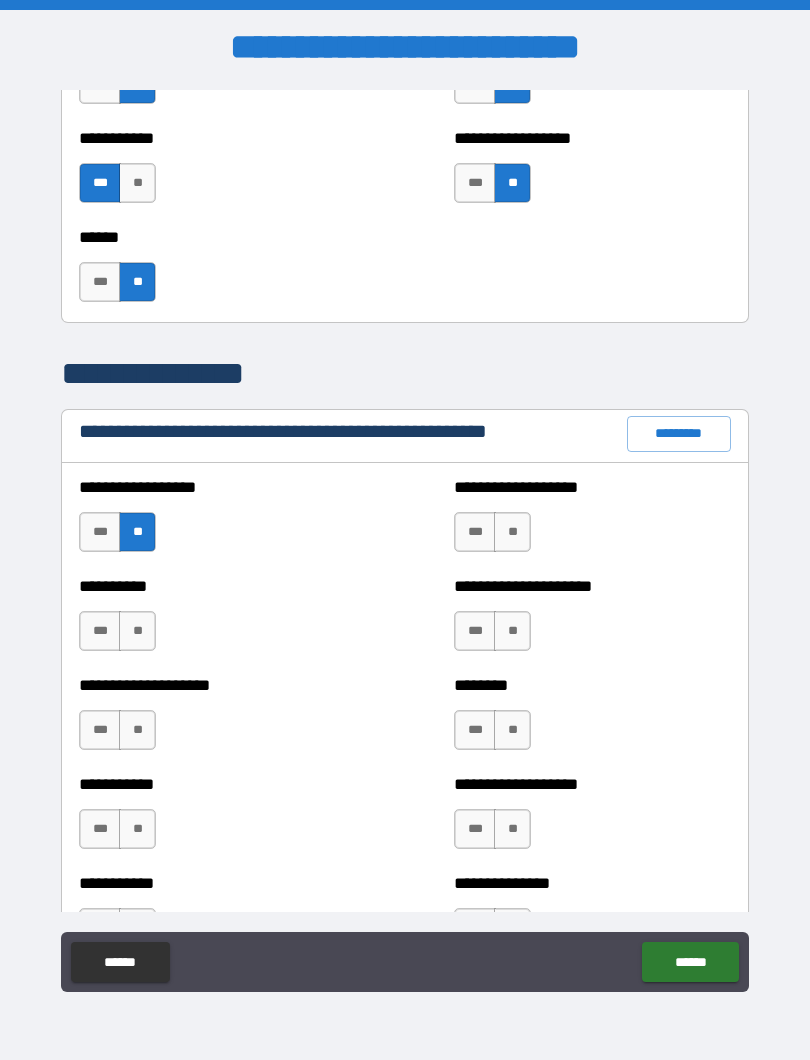 click on "**" at bounding box center (137, 631) 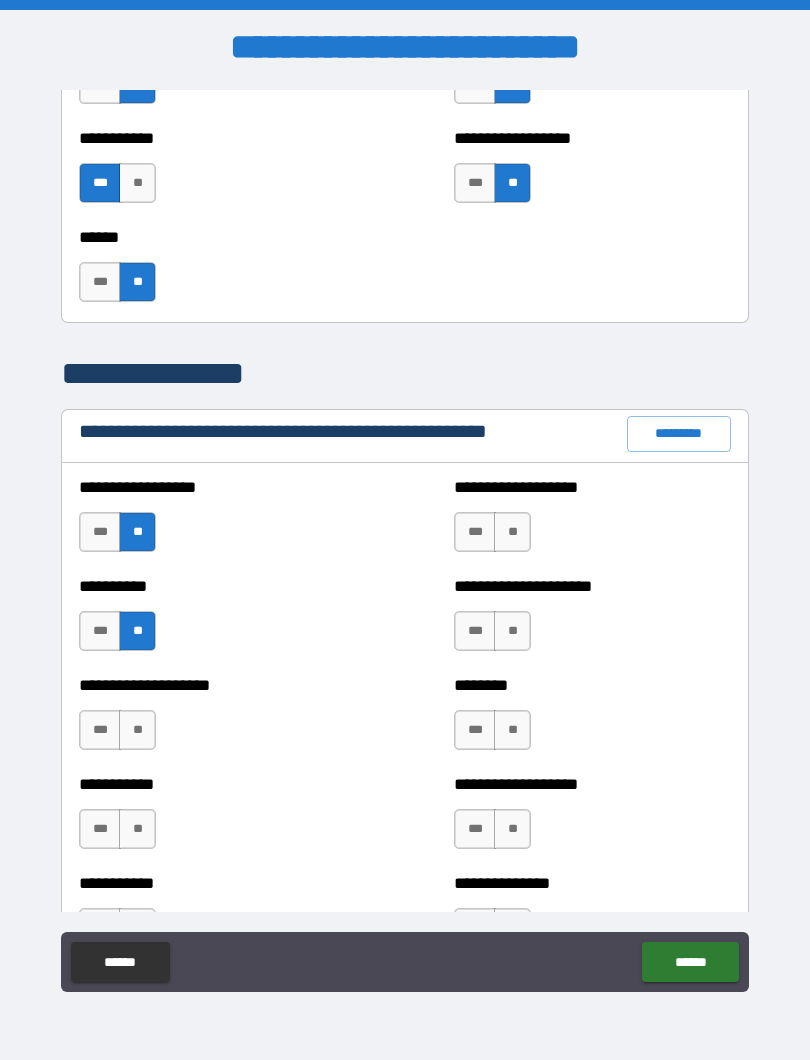 click on "**" at bounding box center [137, 730] 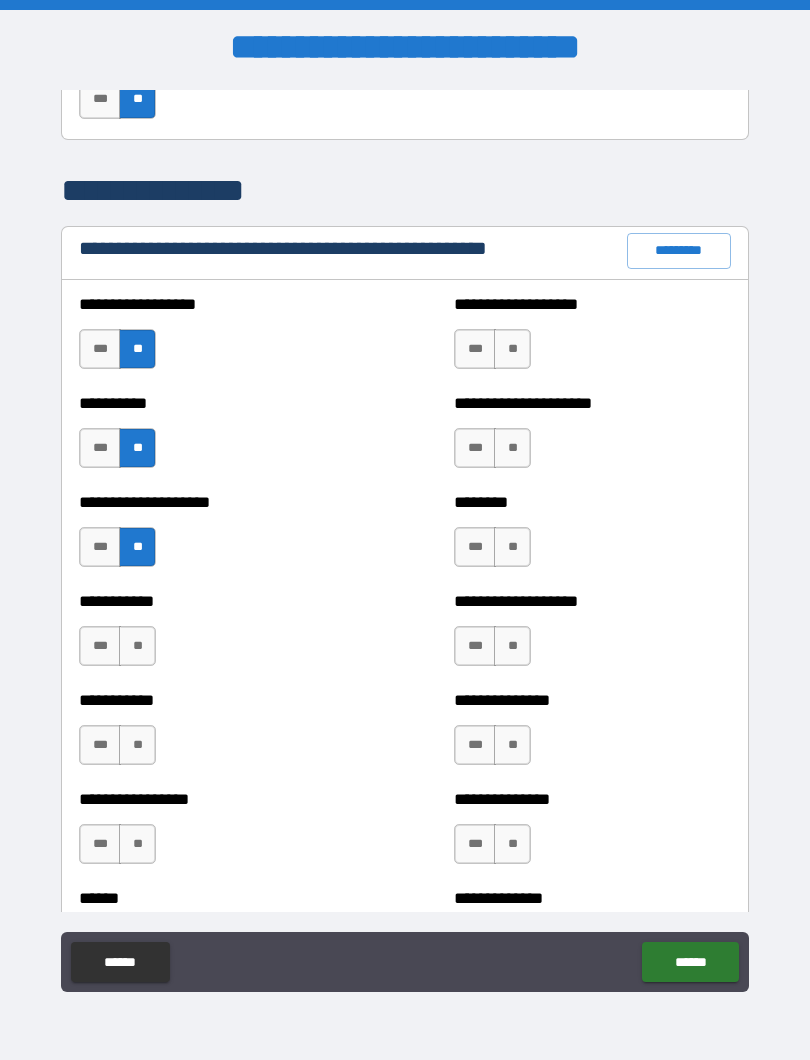 scroll, scrollTop: 2271, scrollLeft: 0, axis: vertical 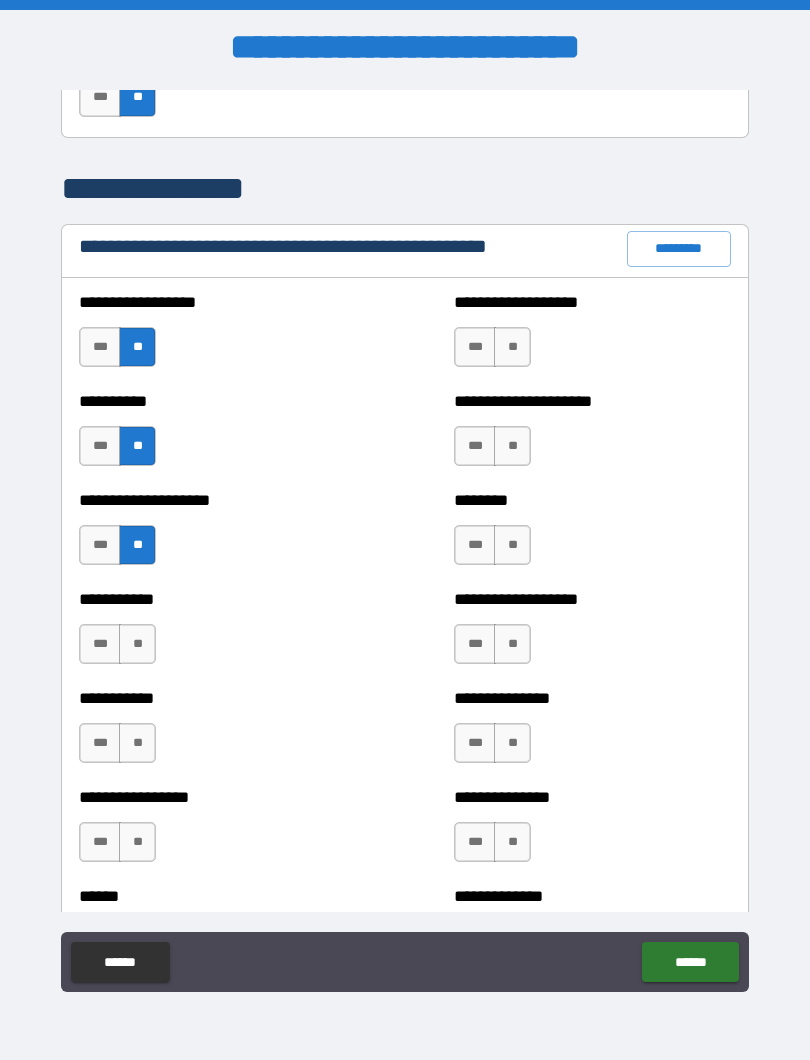 click on "**" at bounding box center [137, 644] 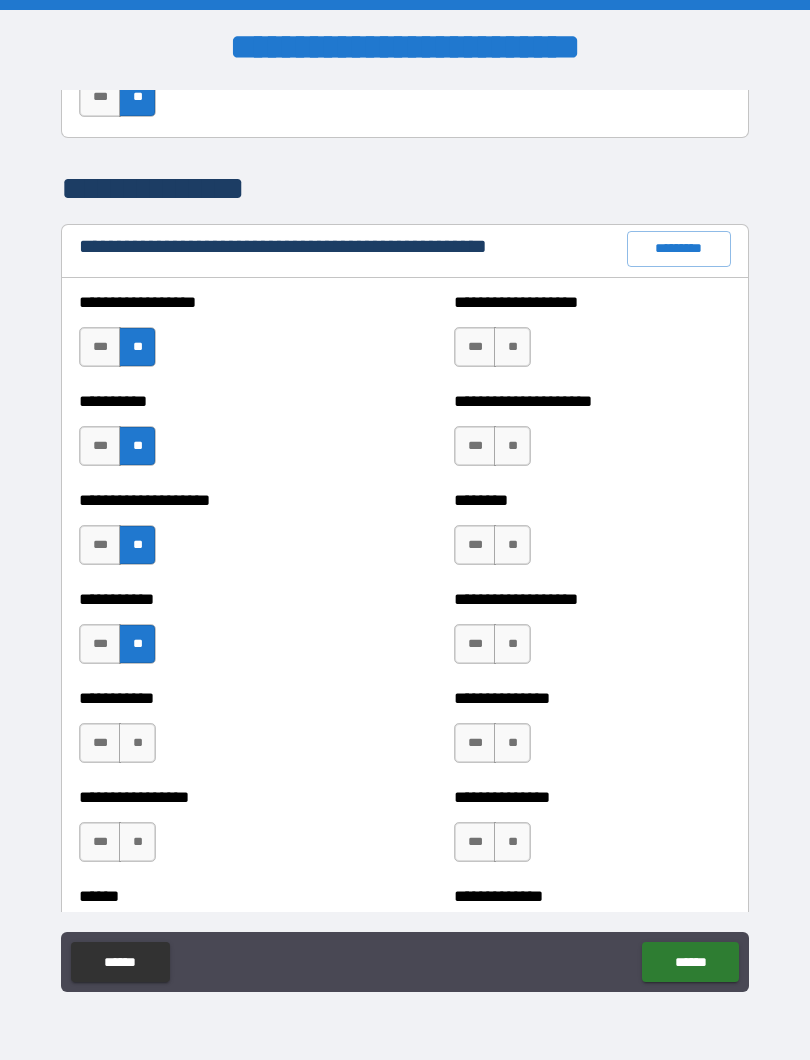 click on "**" at bounding box center [137, 743] 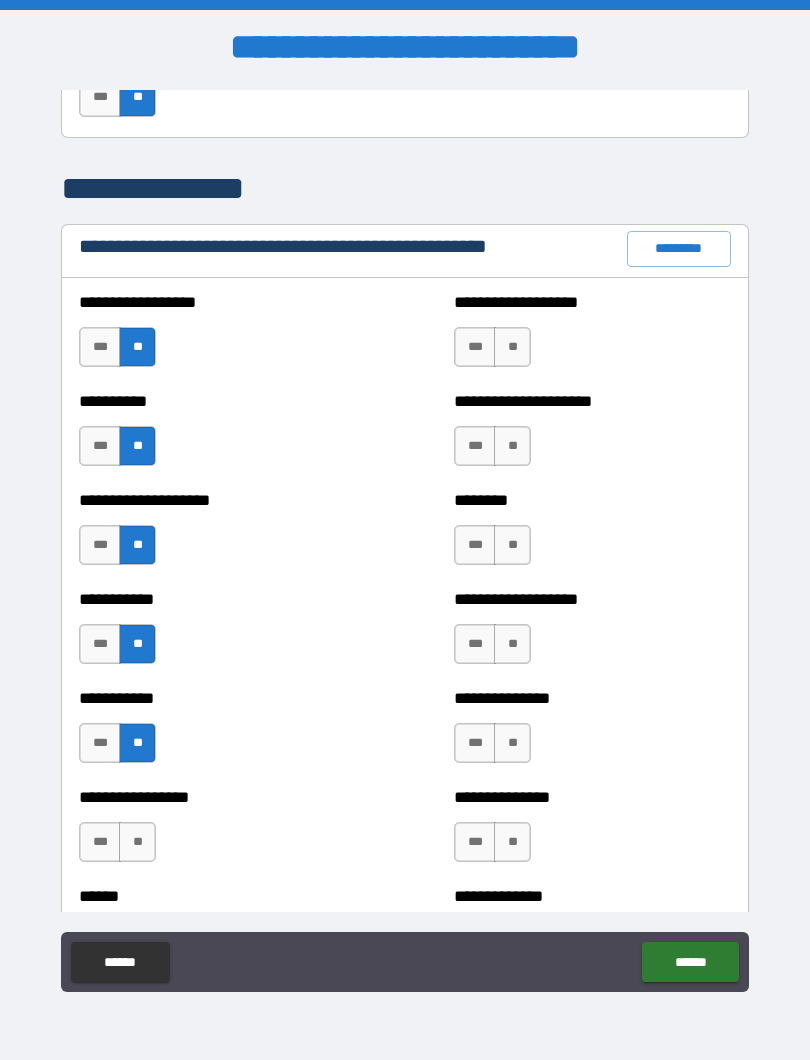 click on "**" at bounding box center [137, 842] 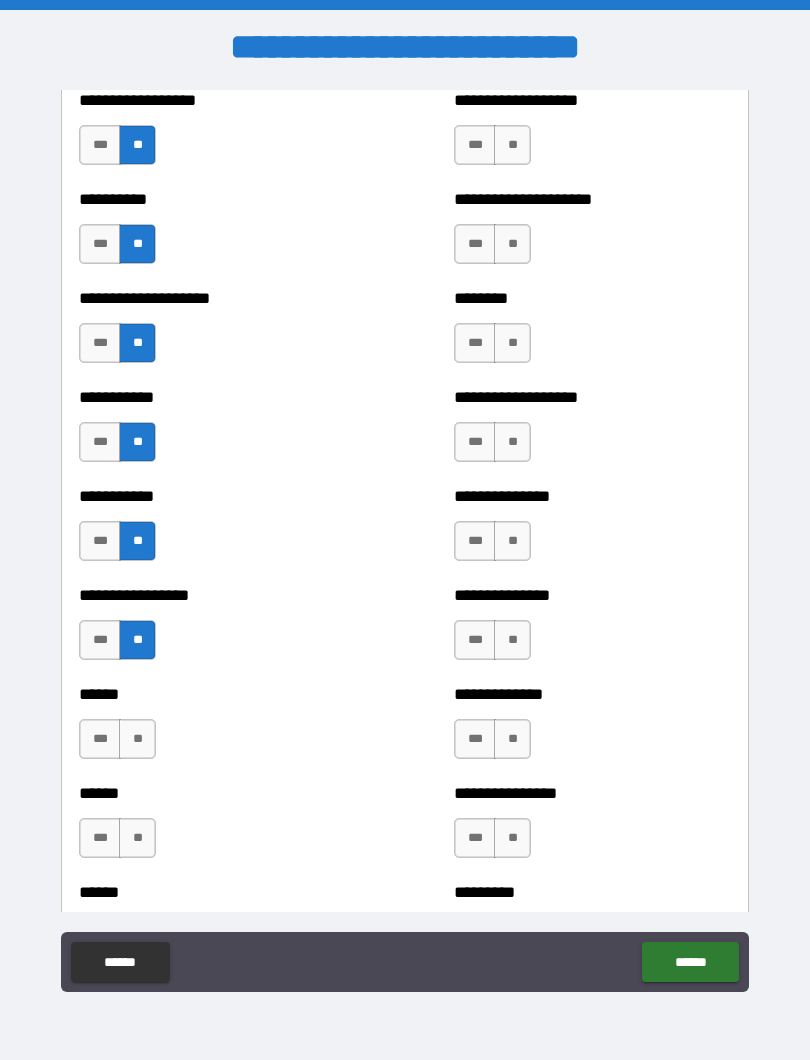 scroll, scrollTop: 2498, scrollLeft: 0, axis: vertical 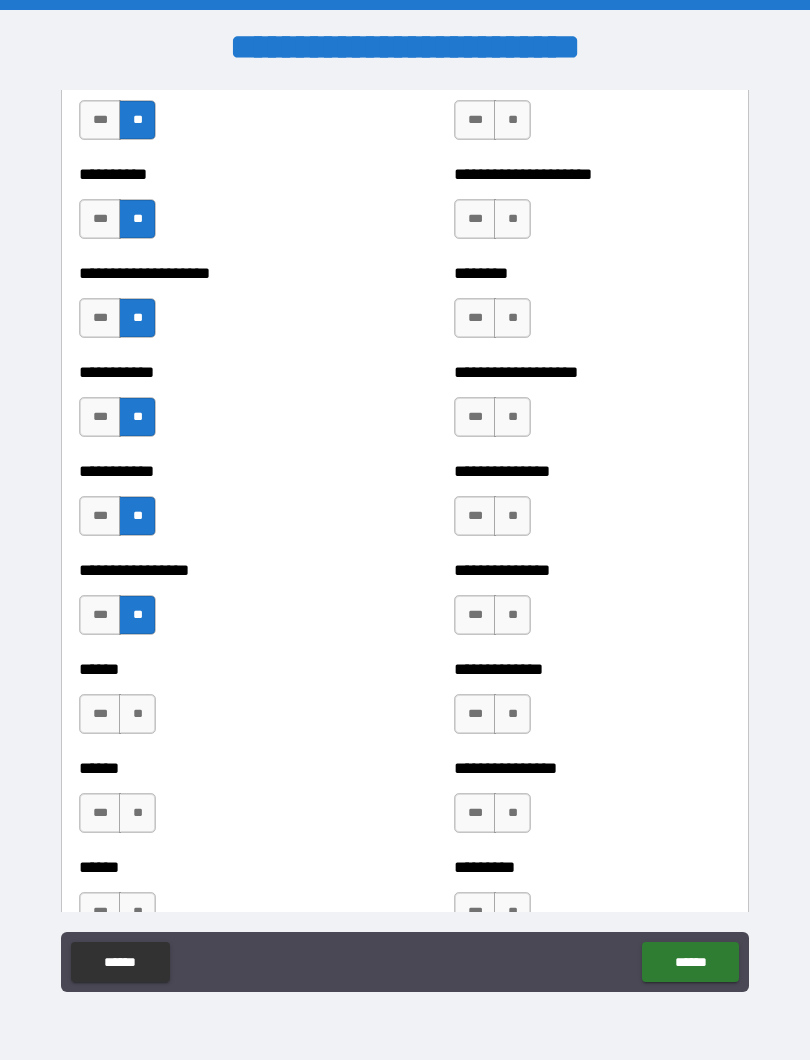 click on "***" at bounding box center [100, 714] 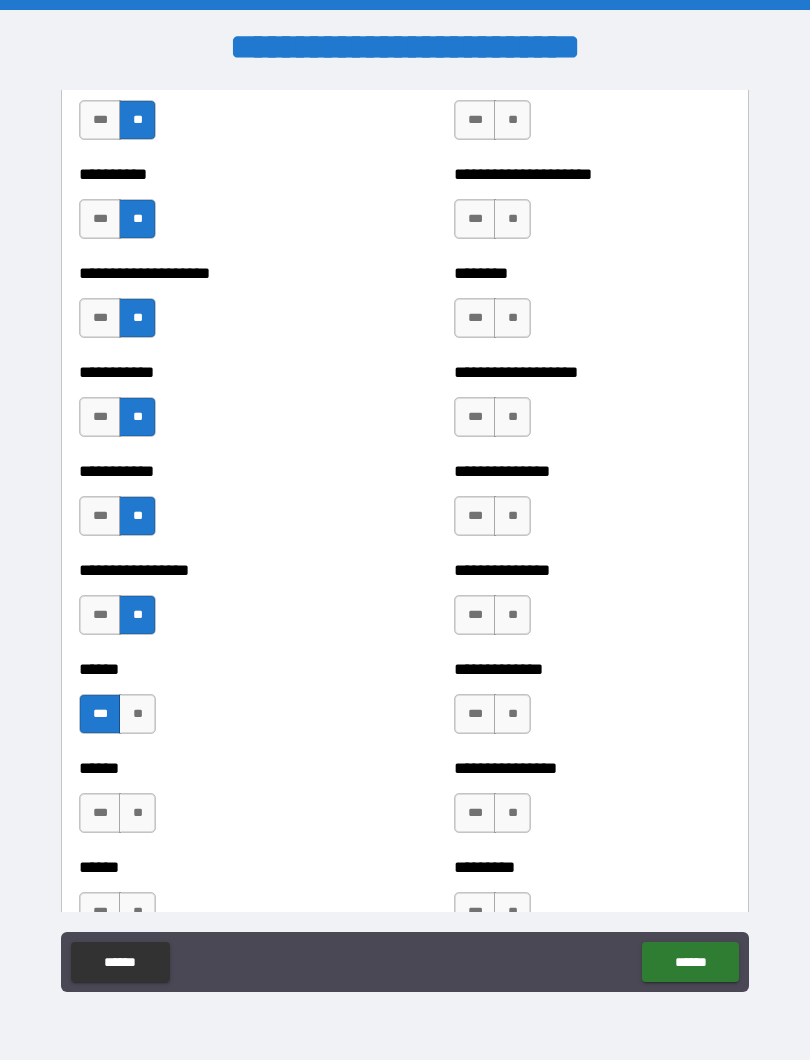 click on "**" at bounding box center (137, 813) 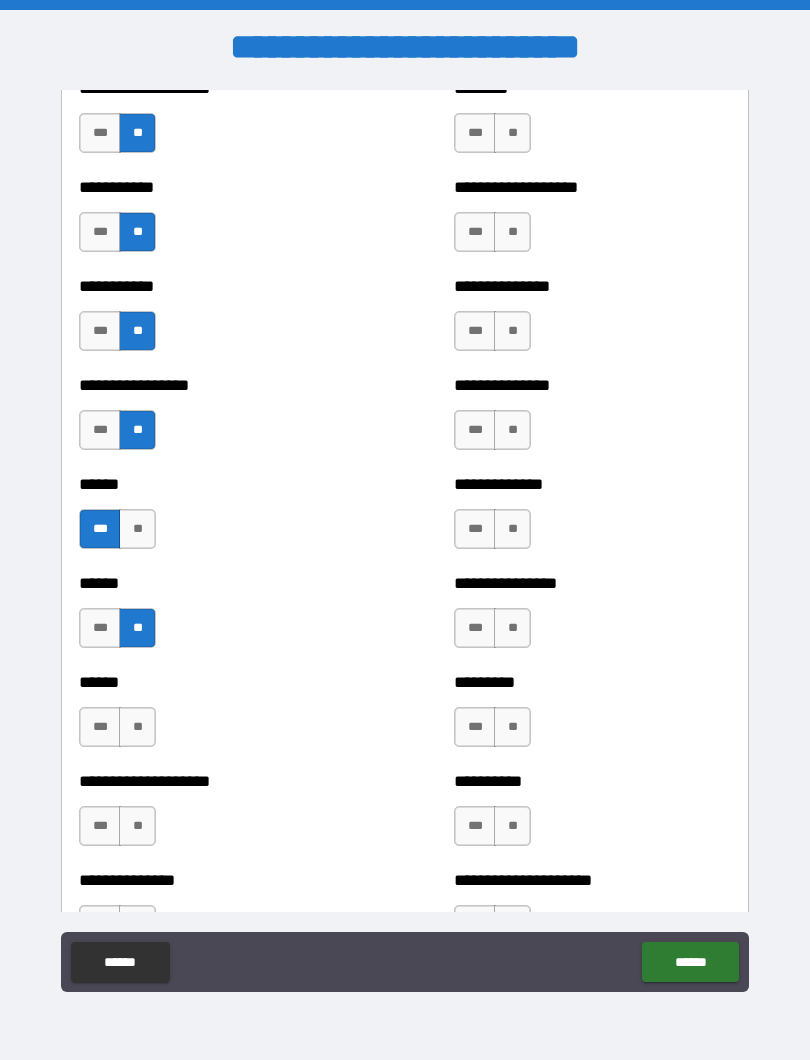 scroll, scrollTop: 2705, scrollLeft: 0, axis: vertical 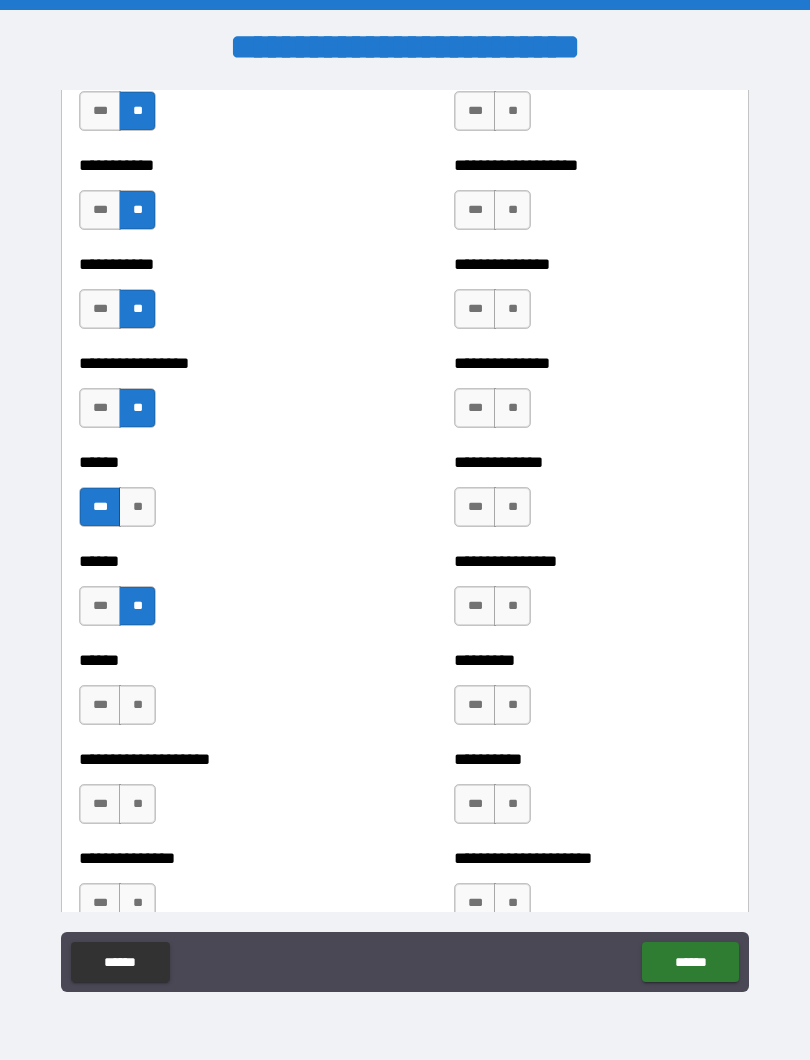 click on "**" at bounding box center (137, 705) 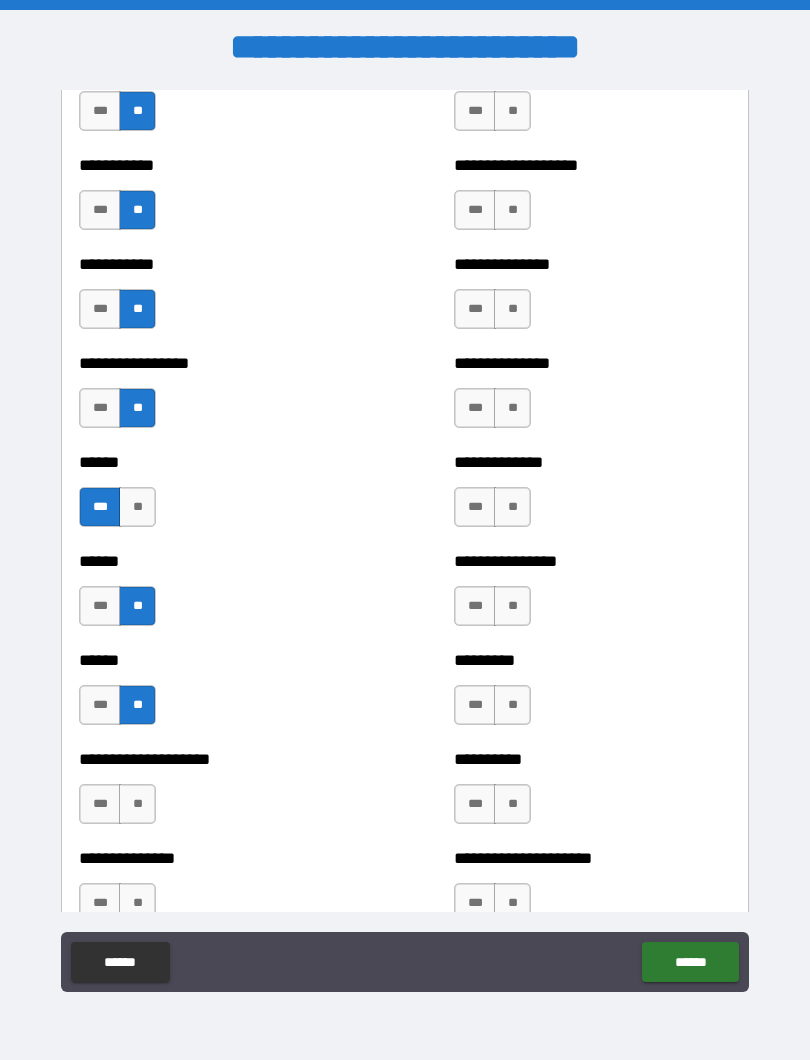 click on "**" at bounding box center [137, 804] 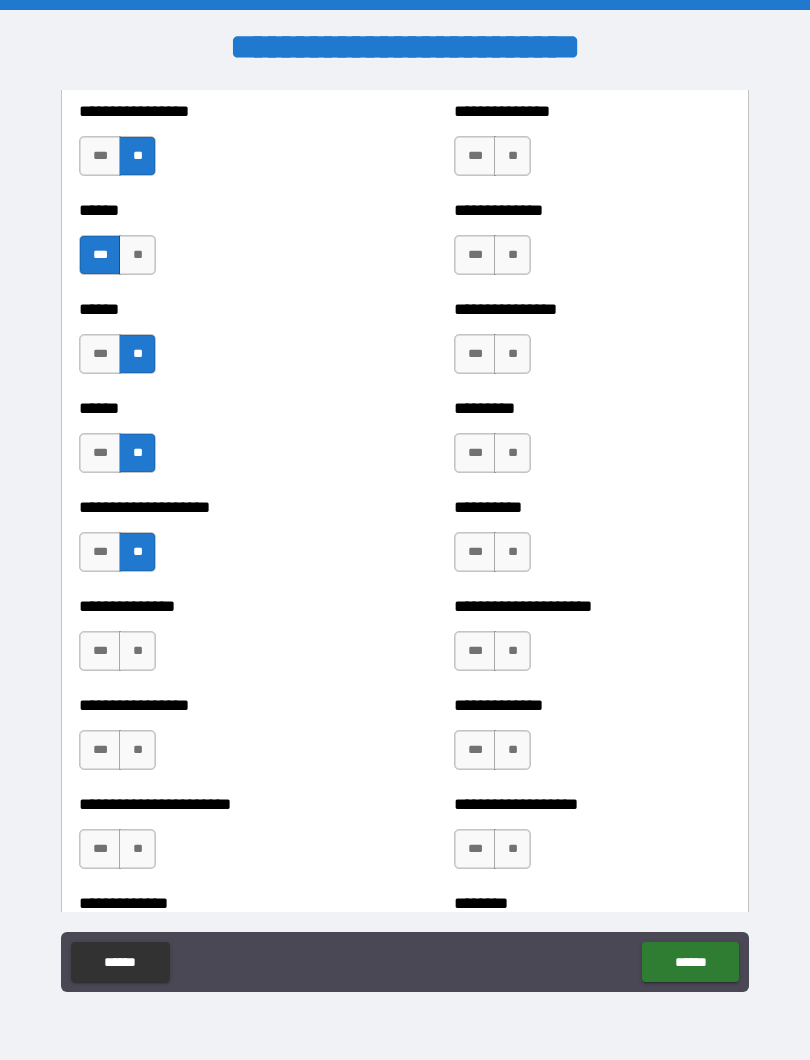 scroll, scrollTop: 2958, scrollLeft: 0, axis: vertical 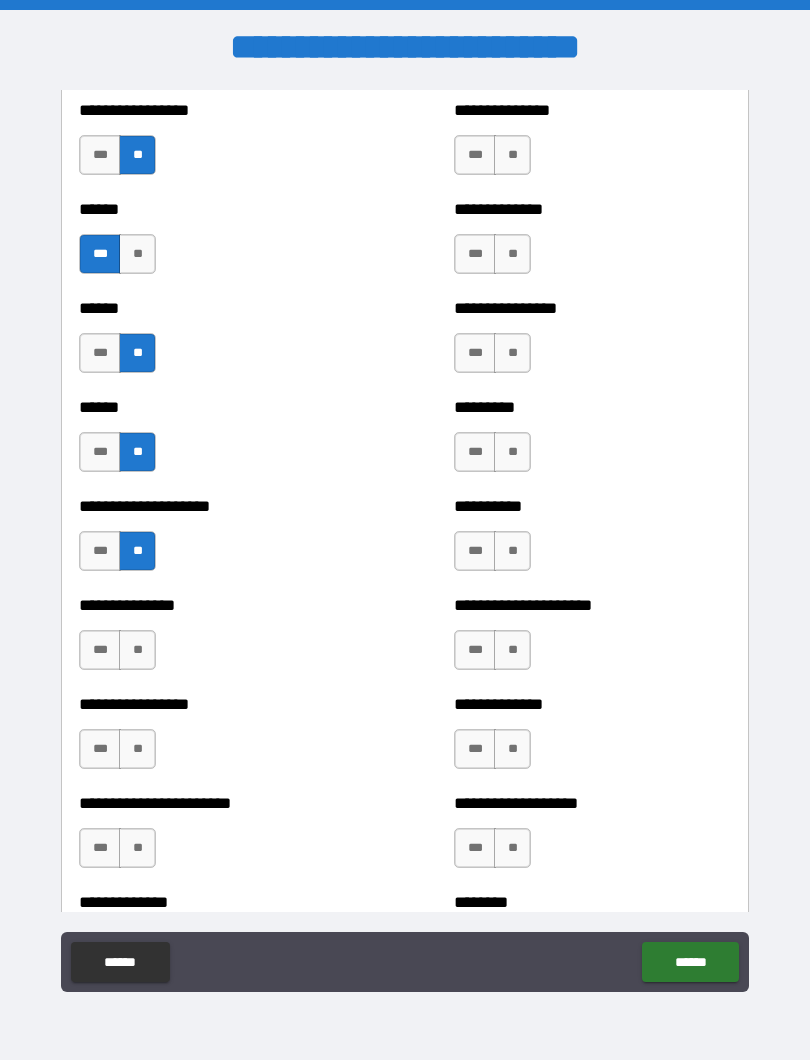 click on "***" at bounding box center [100, 650] 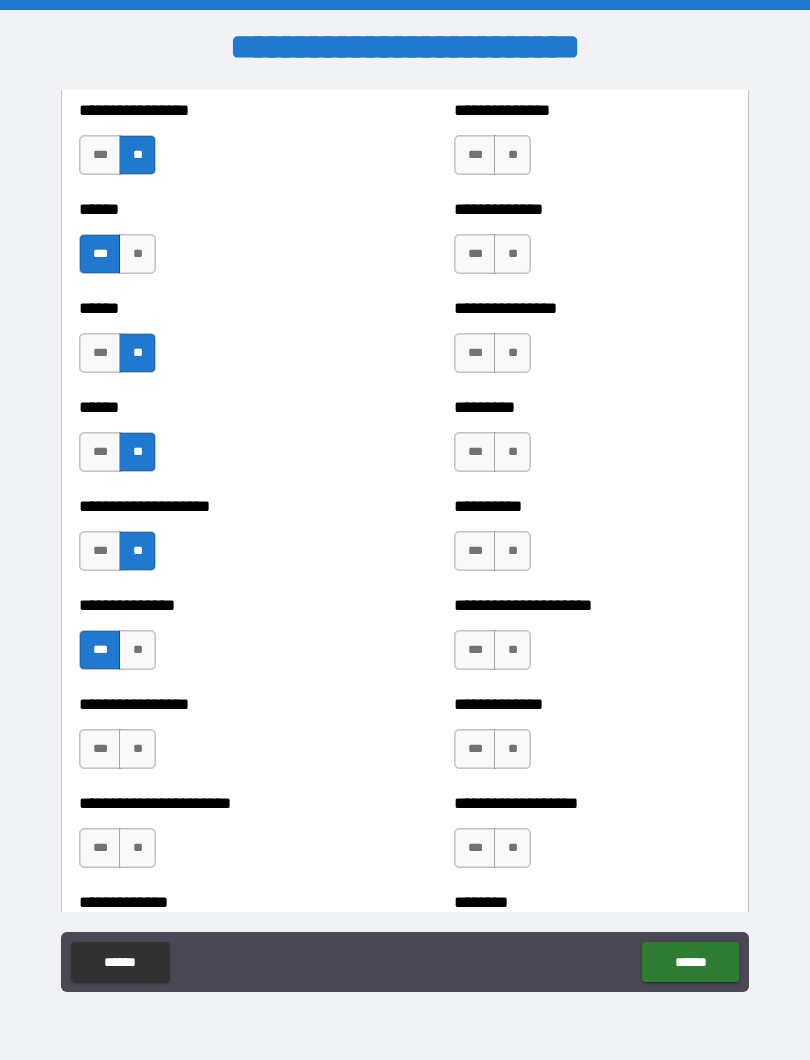 click on "**" at bounding box center (137, 749) 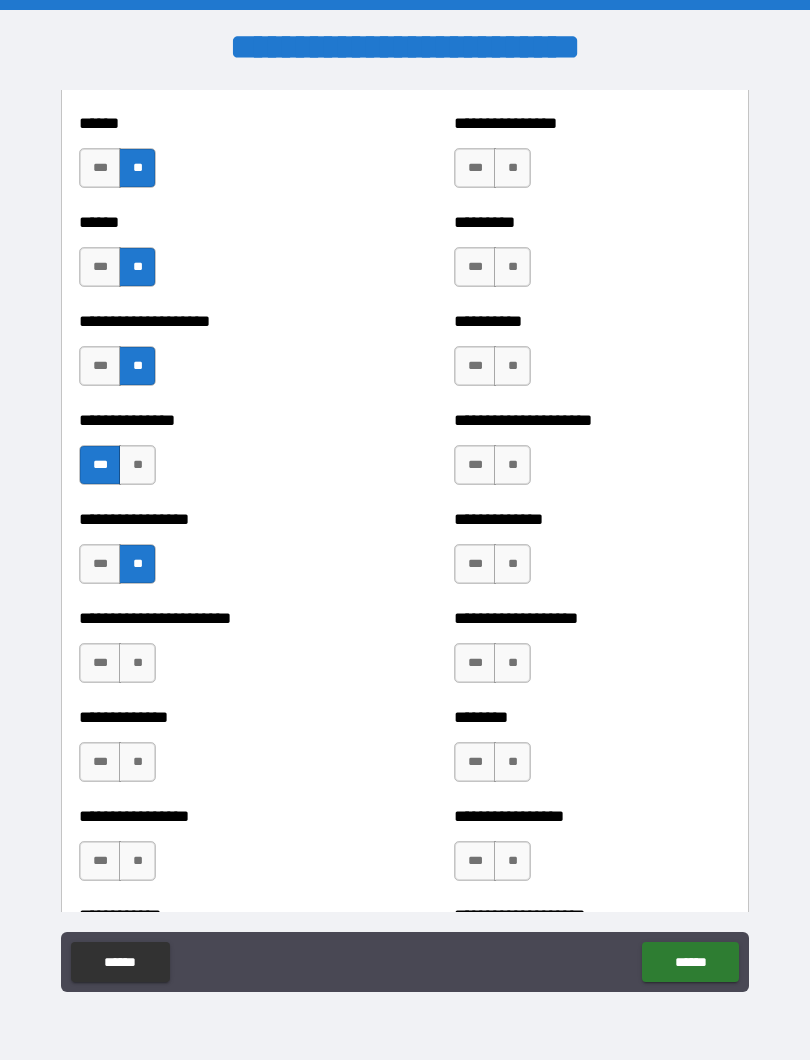 scroll, scrollTop: 3161, scrollLeft: 0, axis: vertical 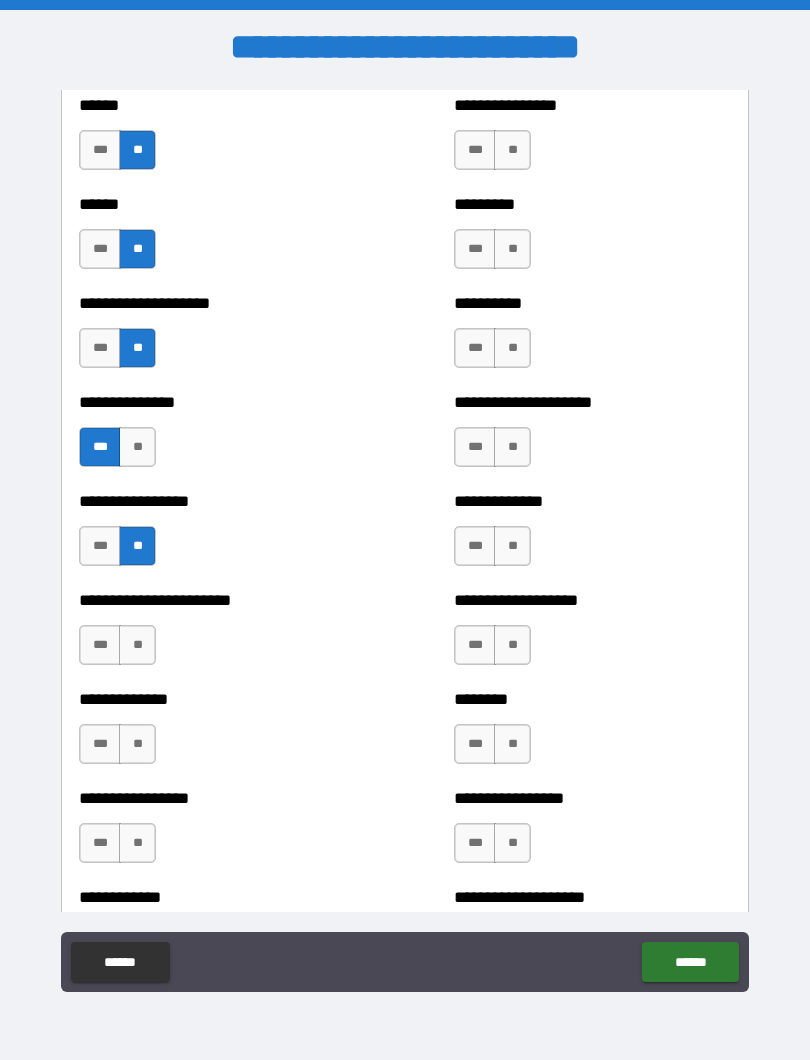 click on "**" at bounding box center [137, 645] 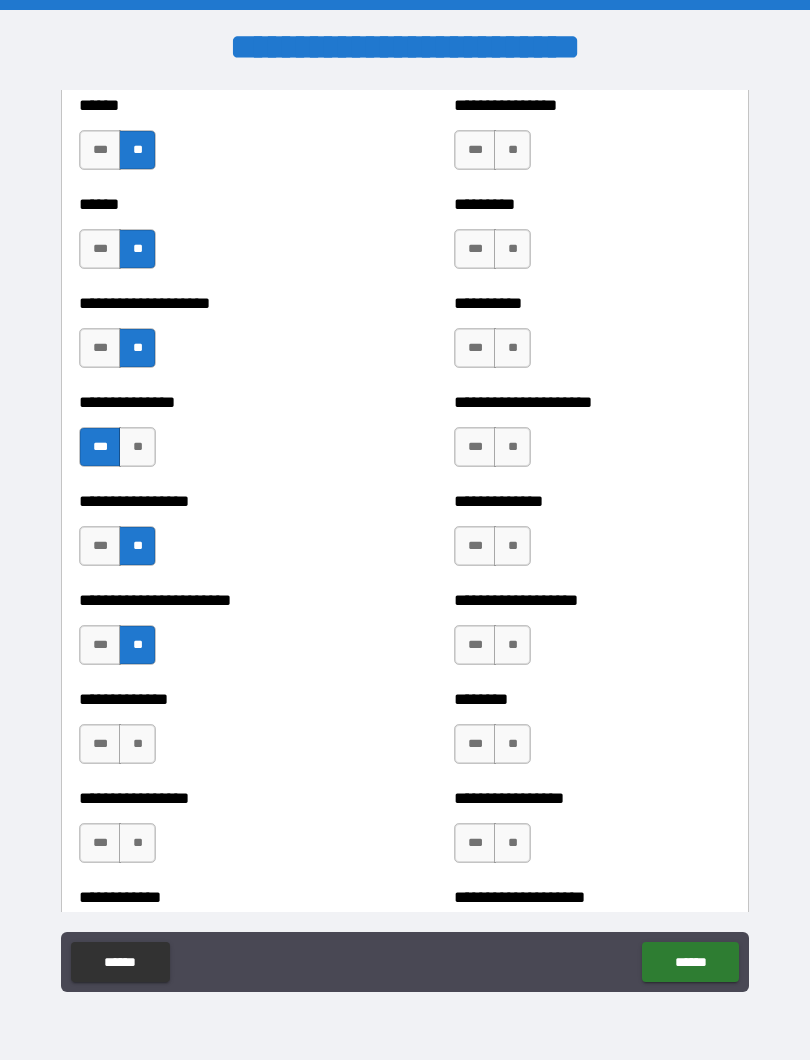 click on "**" at bounding box center [137, 744] 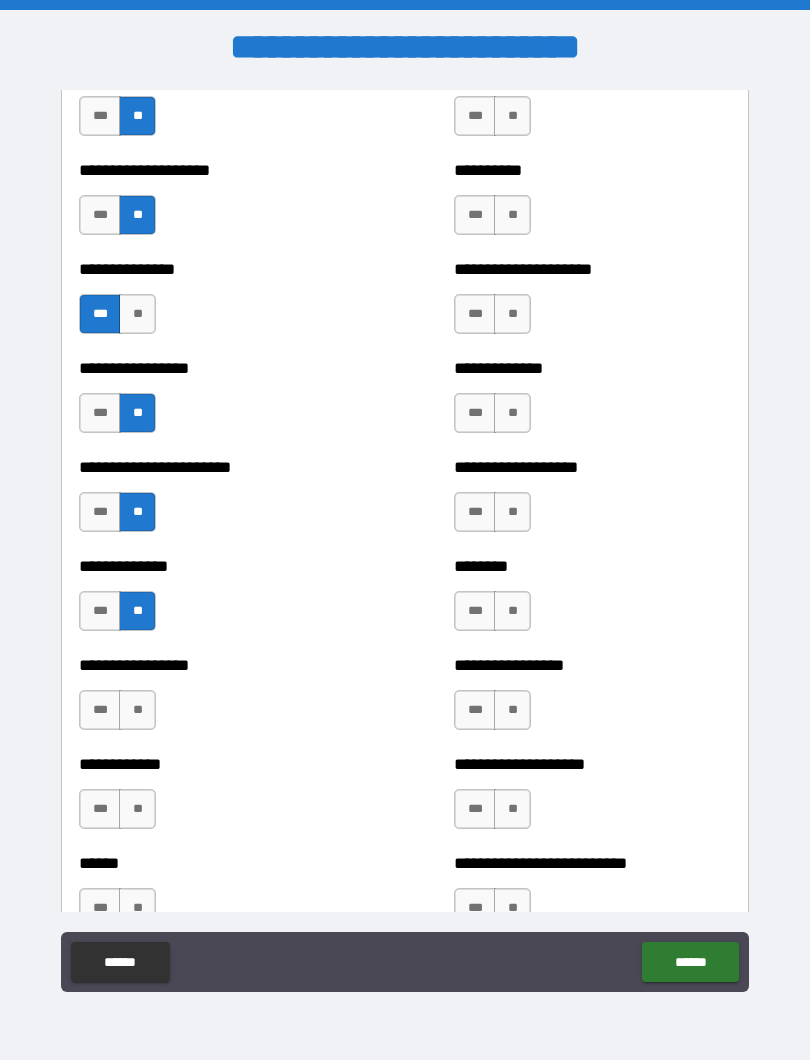 scroll, scrollTop: 3296, scrollLeft: 0, axis: vertical 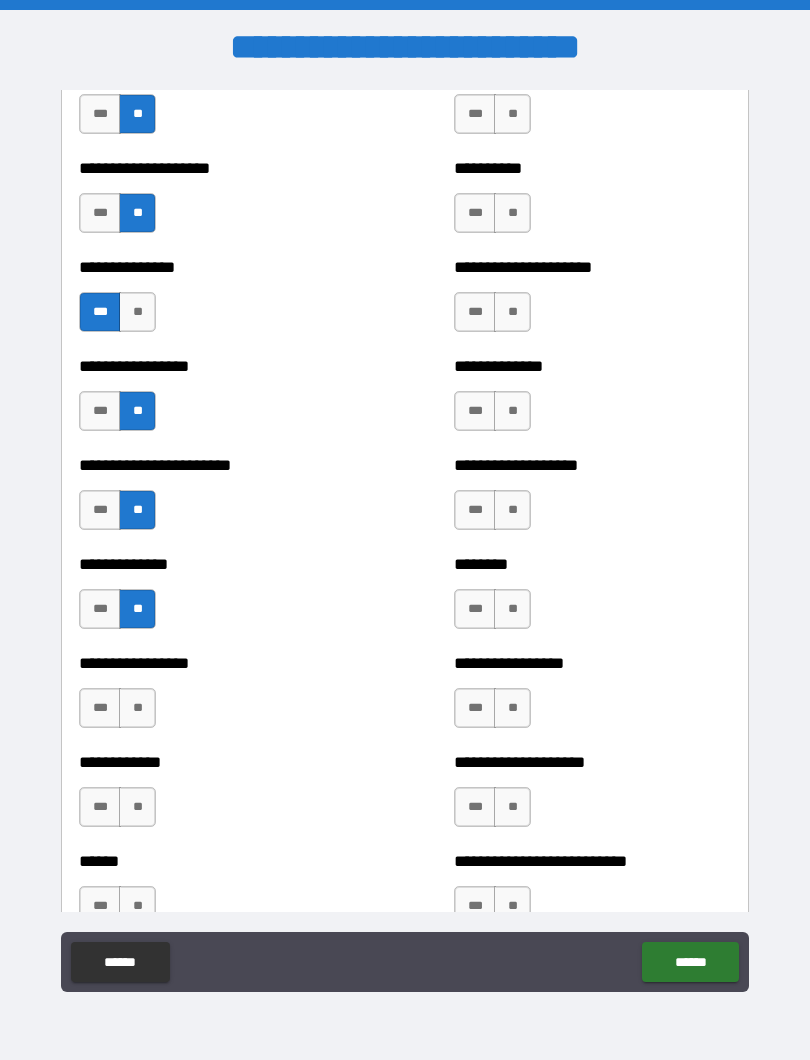 click on "***" at bounding box center [100, 708] 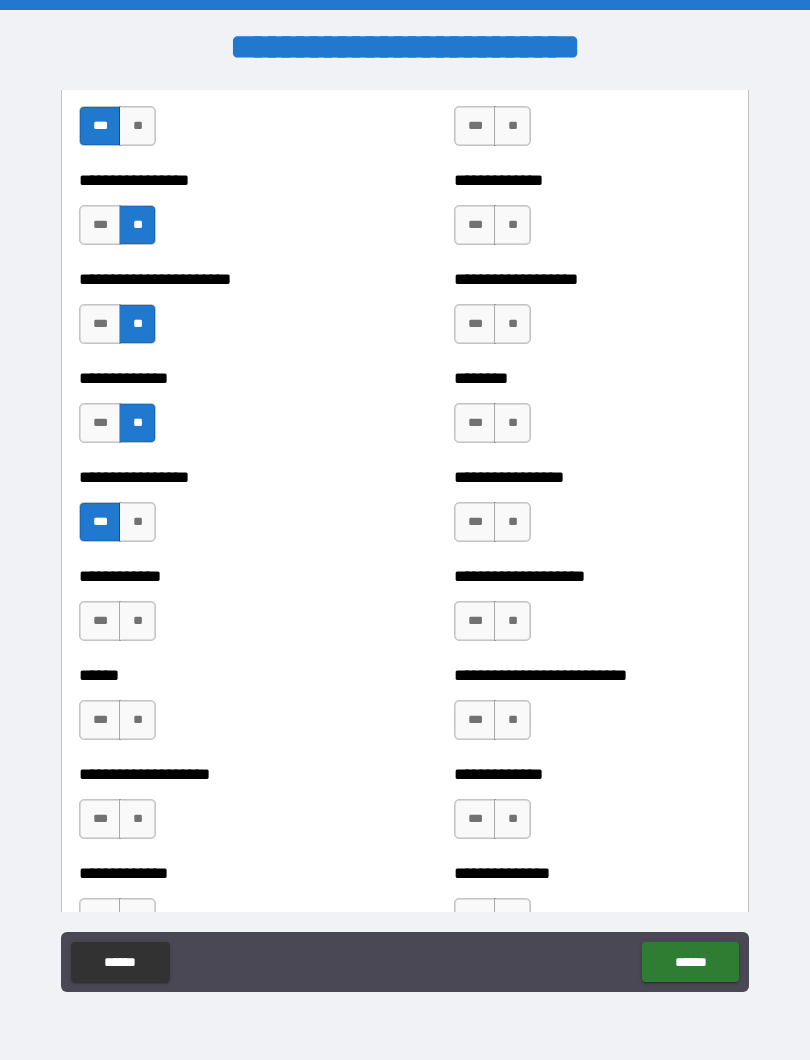 scroll, scrollTop: 3485, scrollLeft: 0, axis: vertical 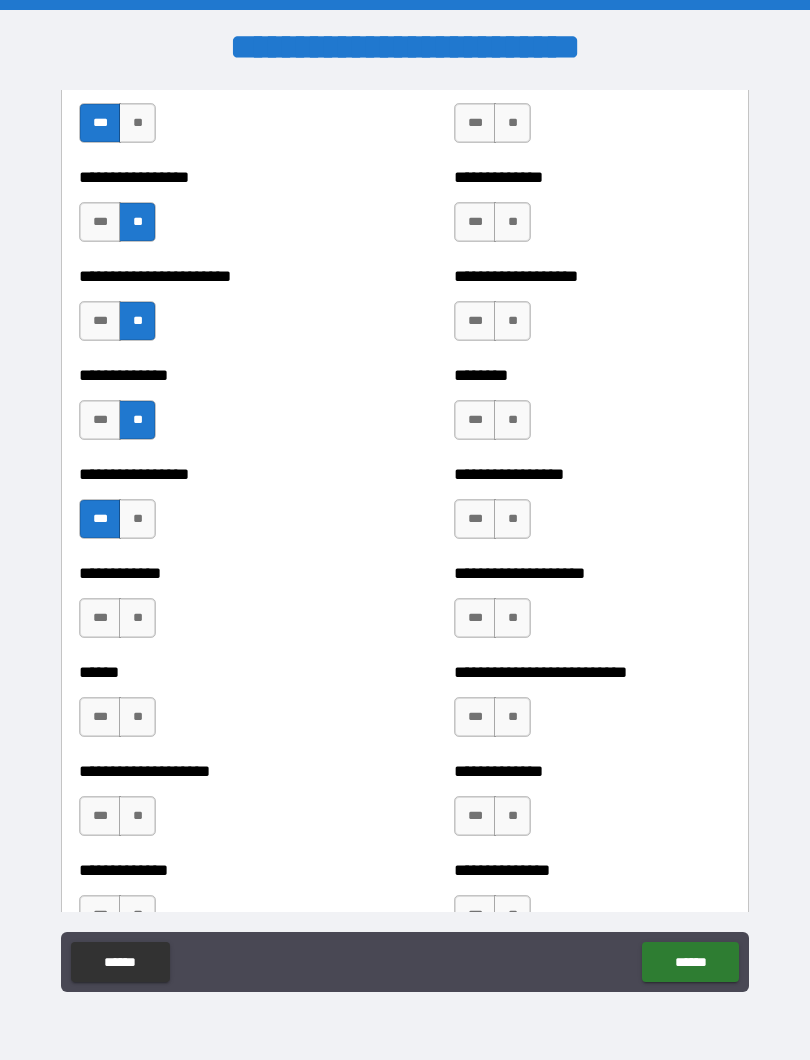 click on "**" at bounding box center (137, 618) 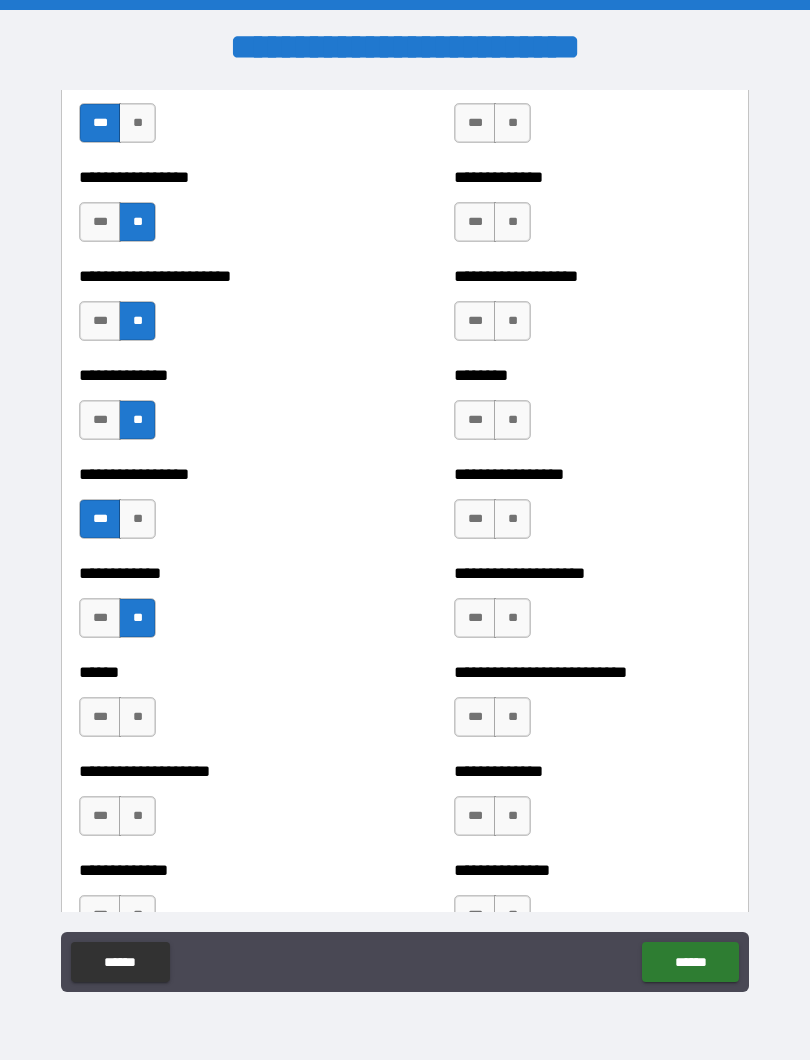 click on "**" at bounding box center [137, 717] 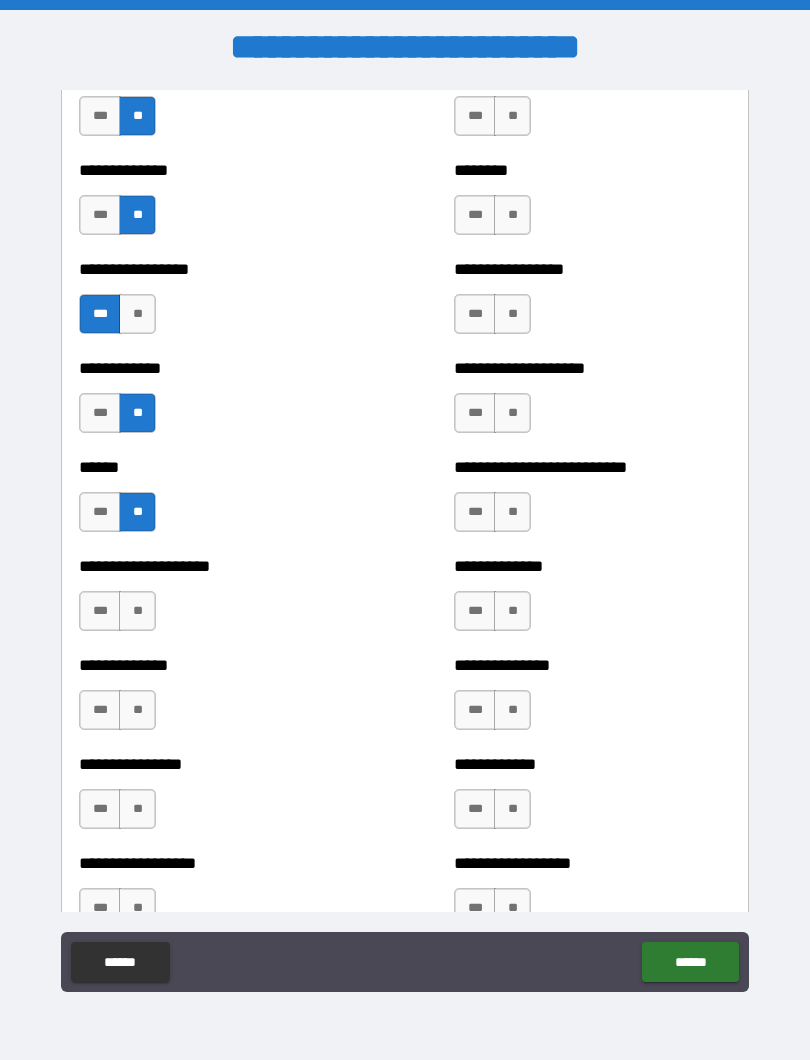 scroll, scrollTop: 3696, scrollLeft: 0, axis: vertical 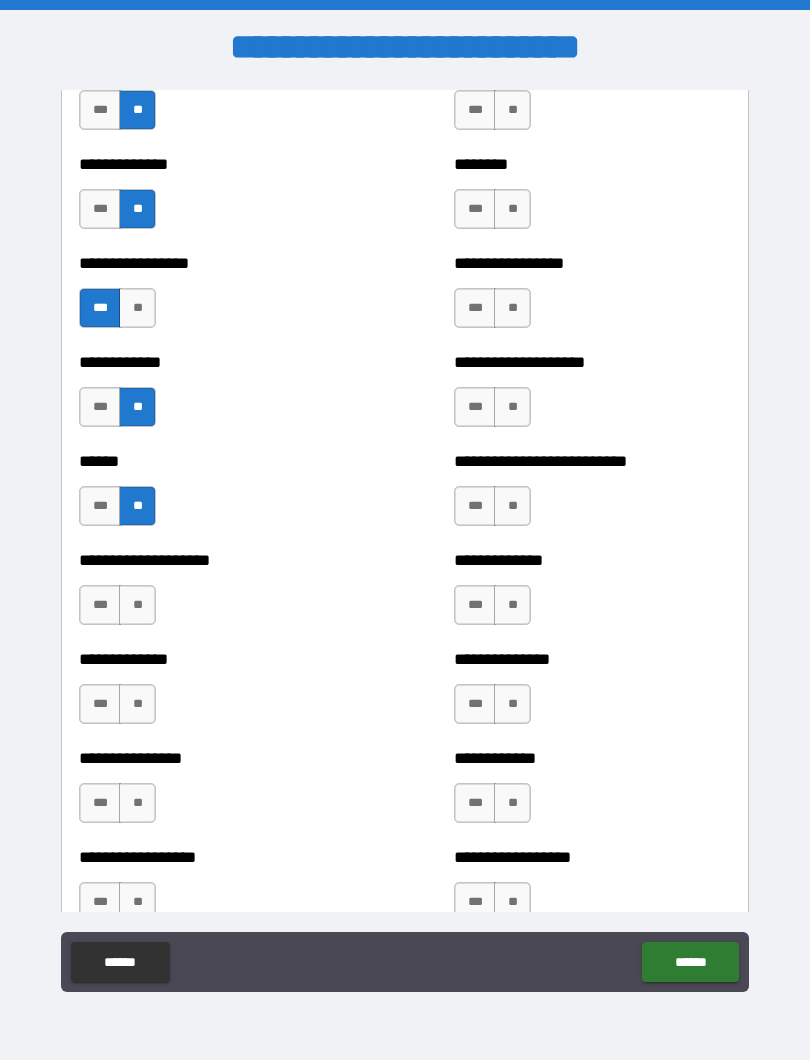 click on "***" at bounding box center (100, 605) 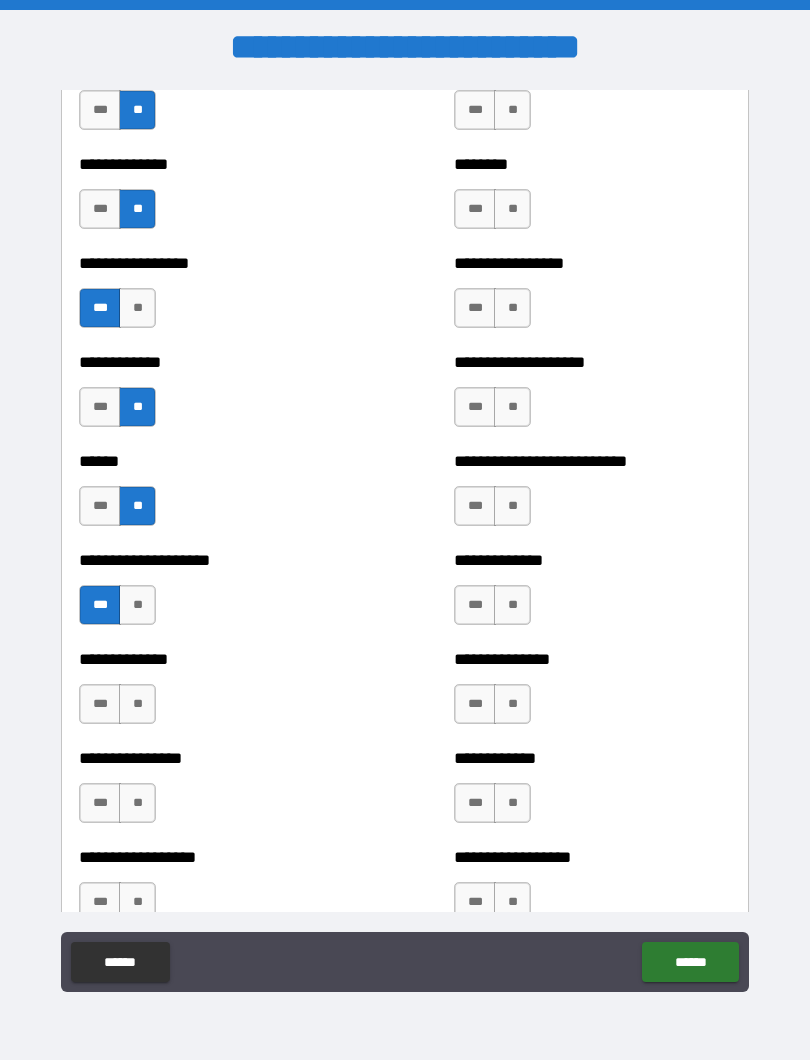 click on "**" at bounding box center (137, 704) 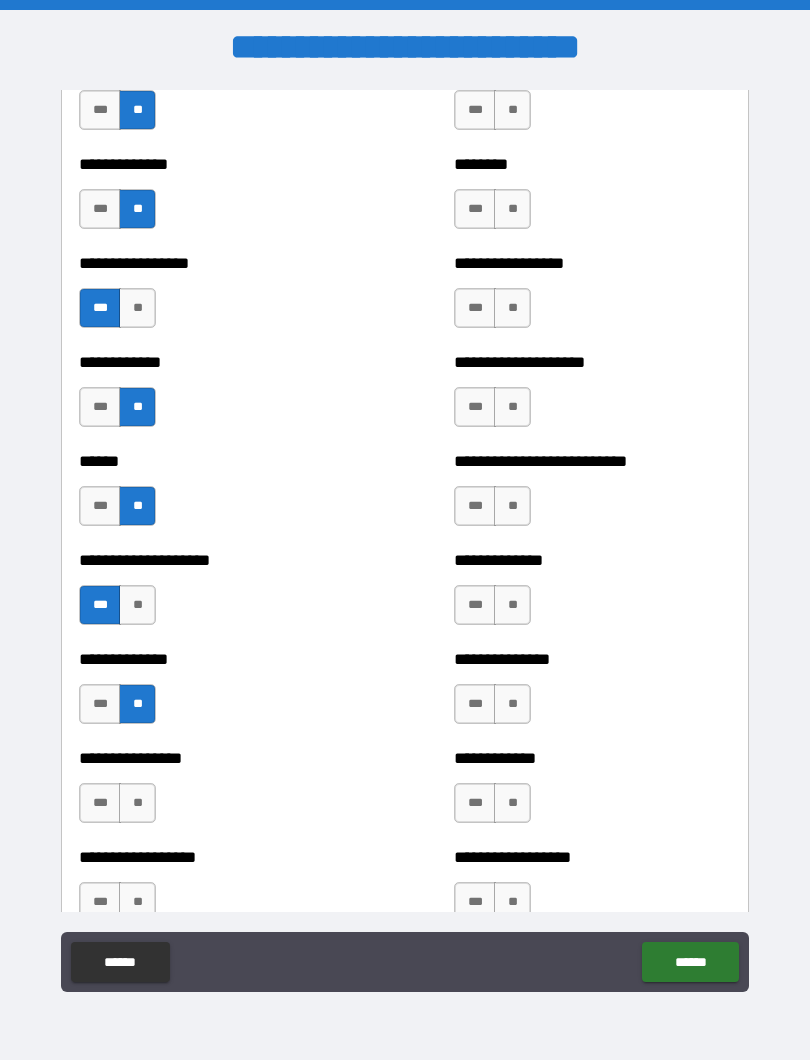 click on "**" at bounding box center [137, 803] 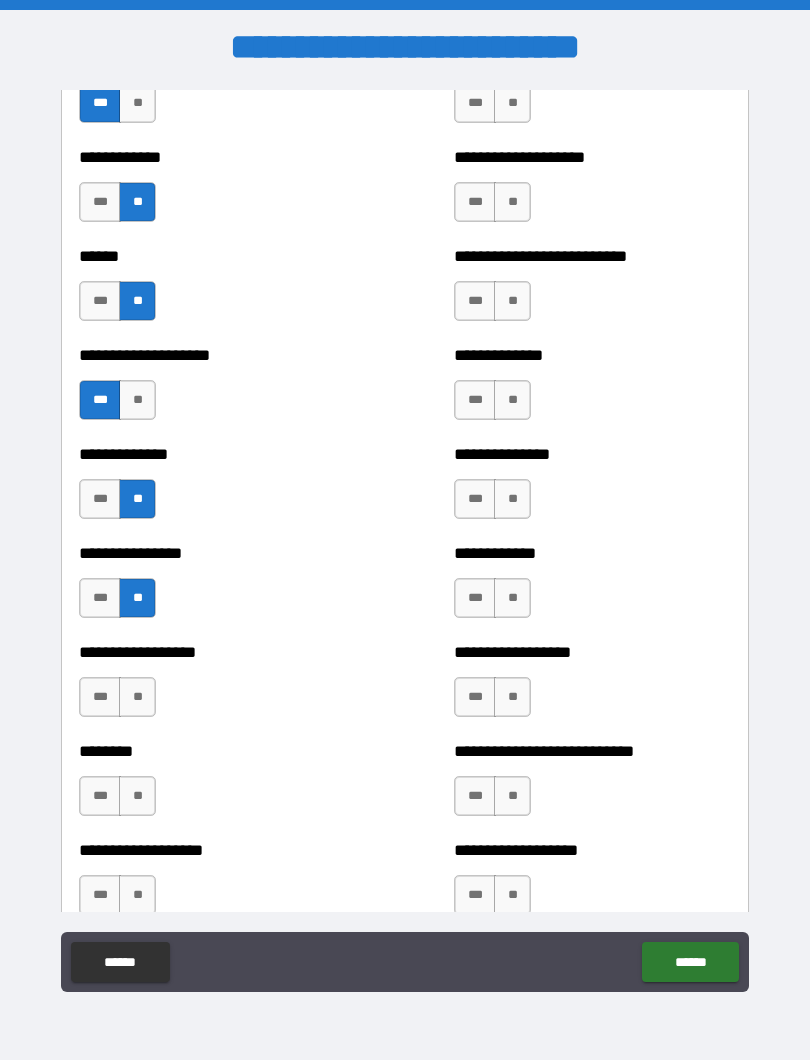 scroll, scrollTop: 3920, scrollLeft: 0, axis: vertical 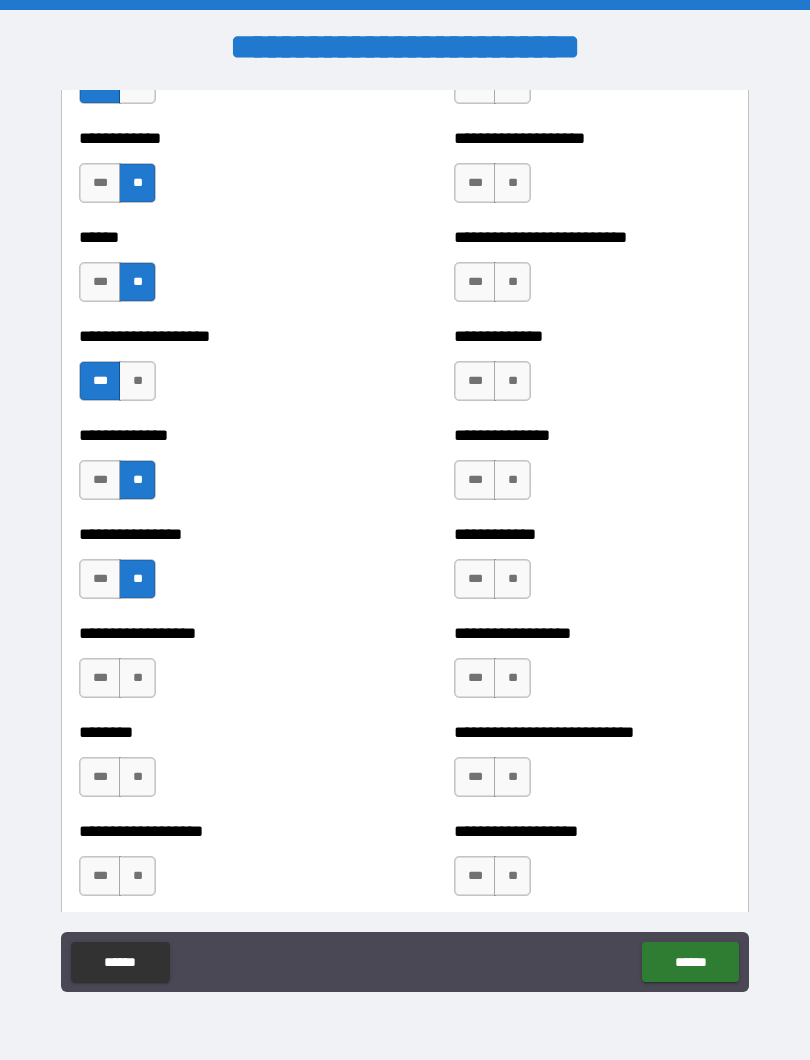 click on "**" at bounding box center (137, 678) 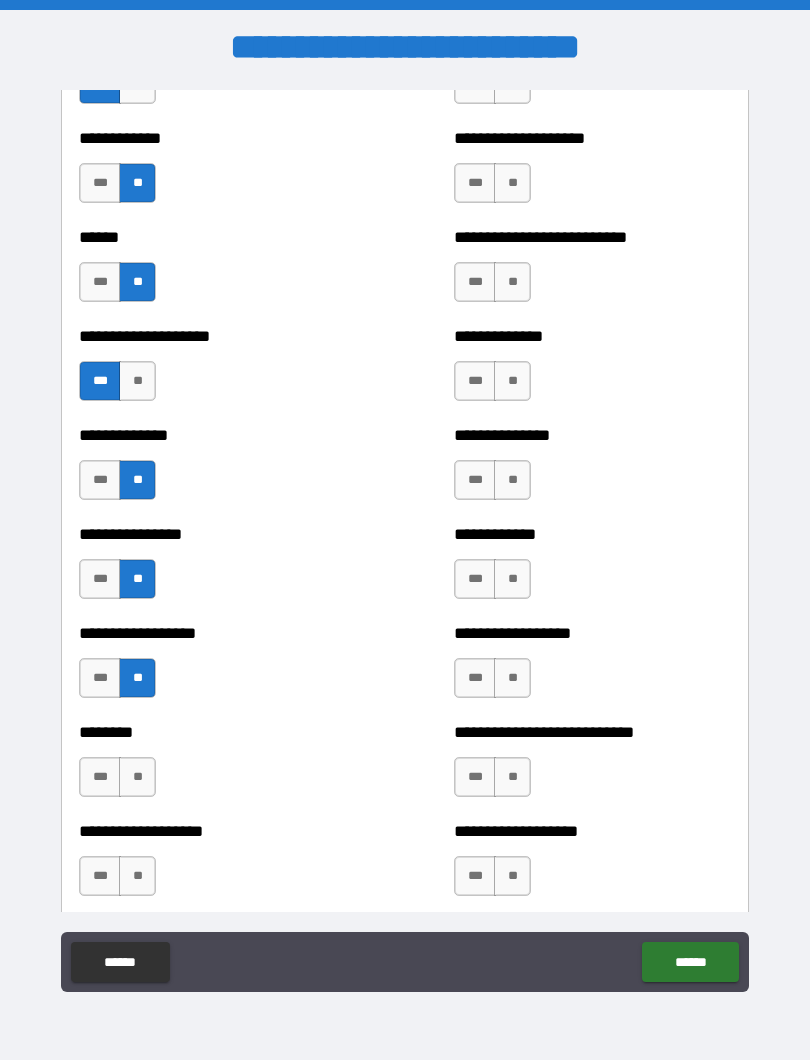 click on "**" at bounding box center (137, 777) 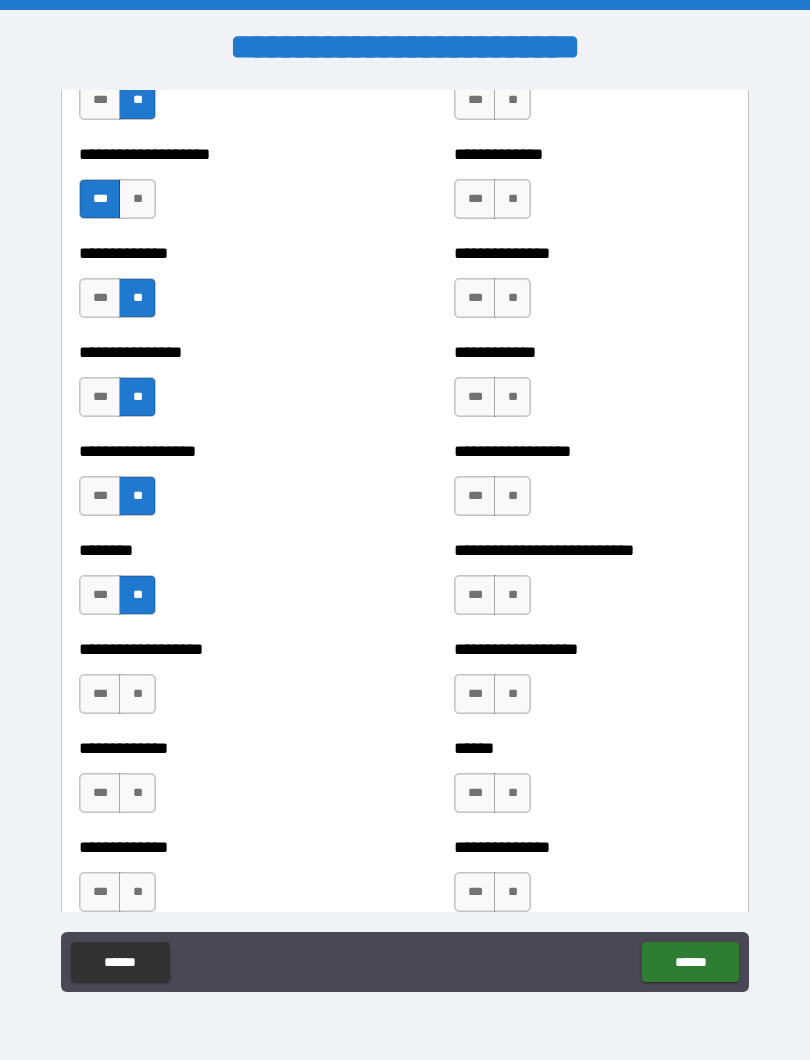 scroll, scrollTop: 4106, scrollLeft: 0, axis: vertical 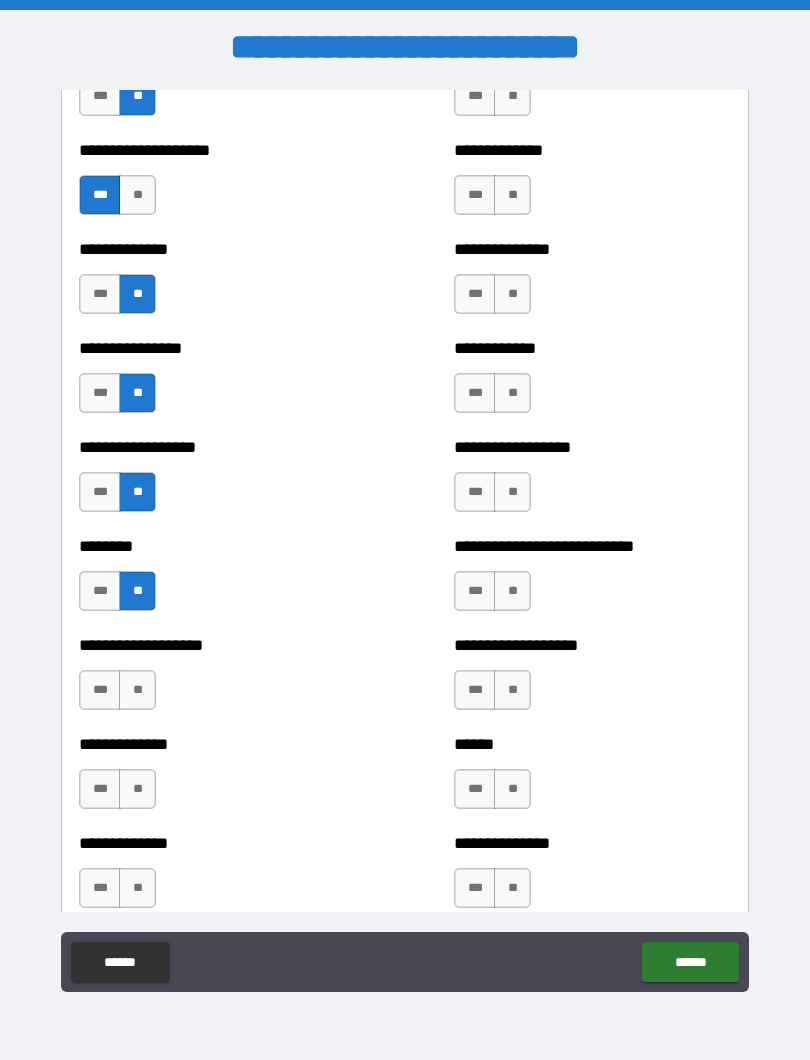 click on "**" at bounding box center (137, 690) 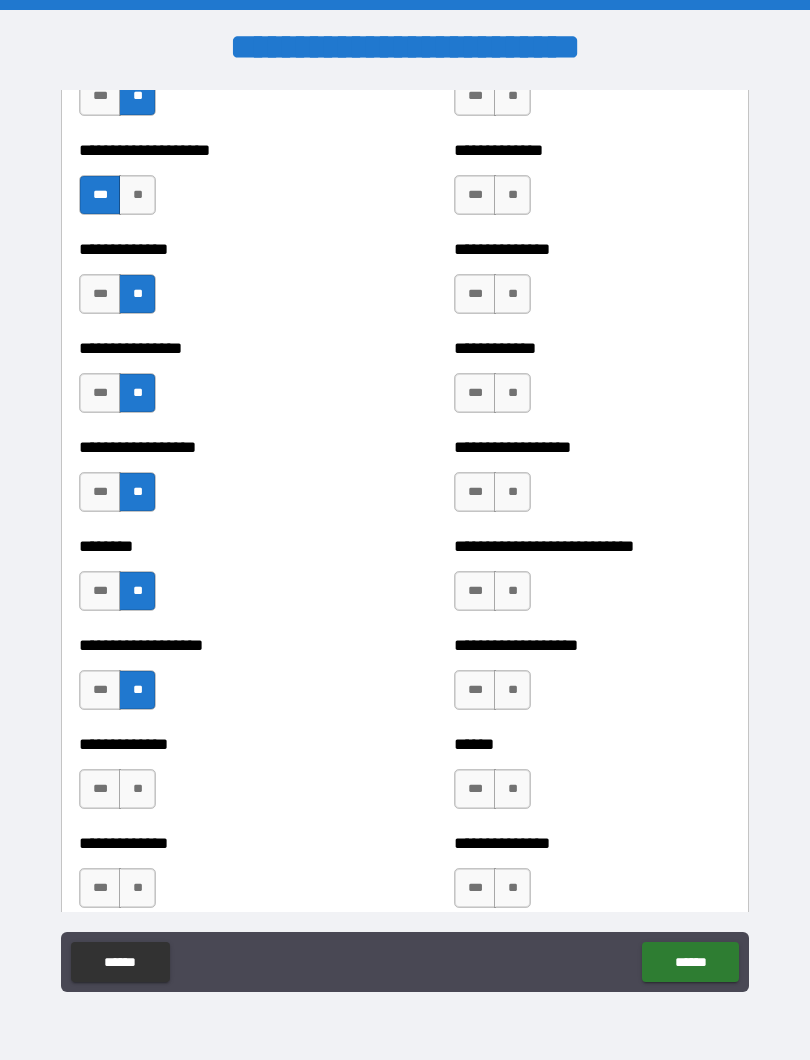 click on "**" at bounding box center [137, 789] 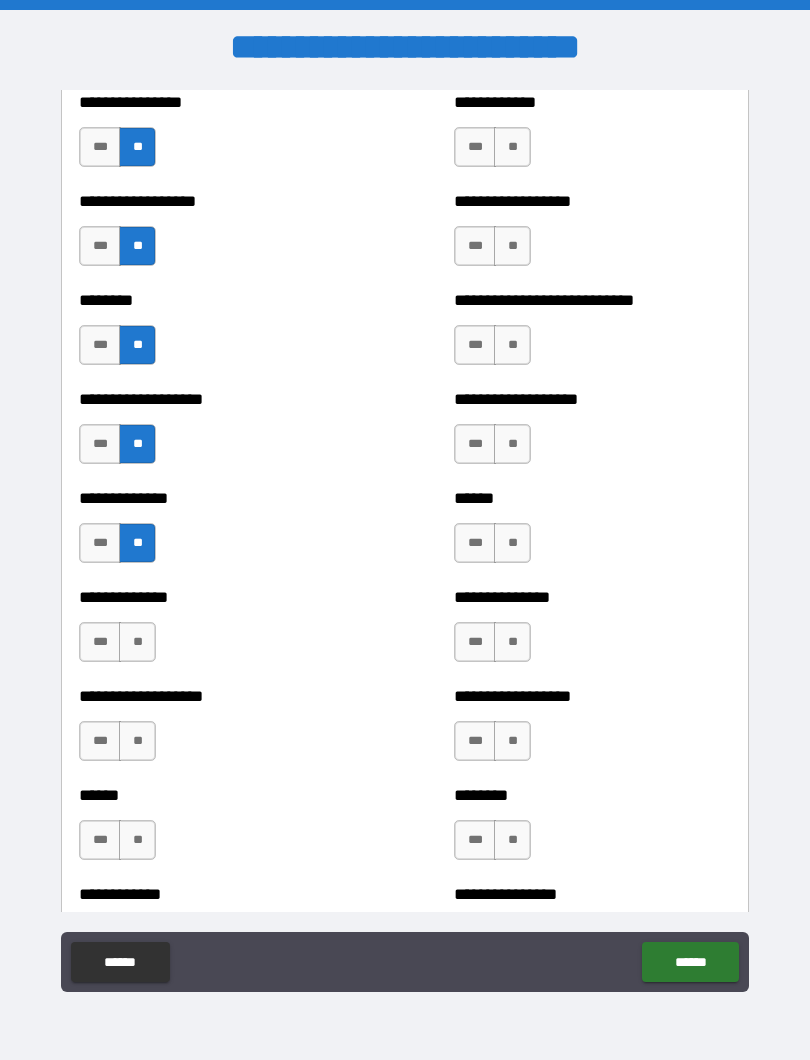 scroll, scrollTop: 4353, scrollLeft: 0, axis: vertical 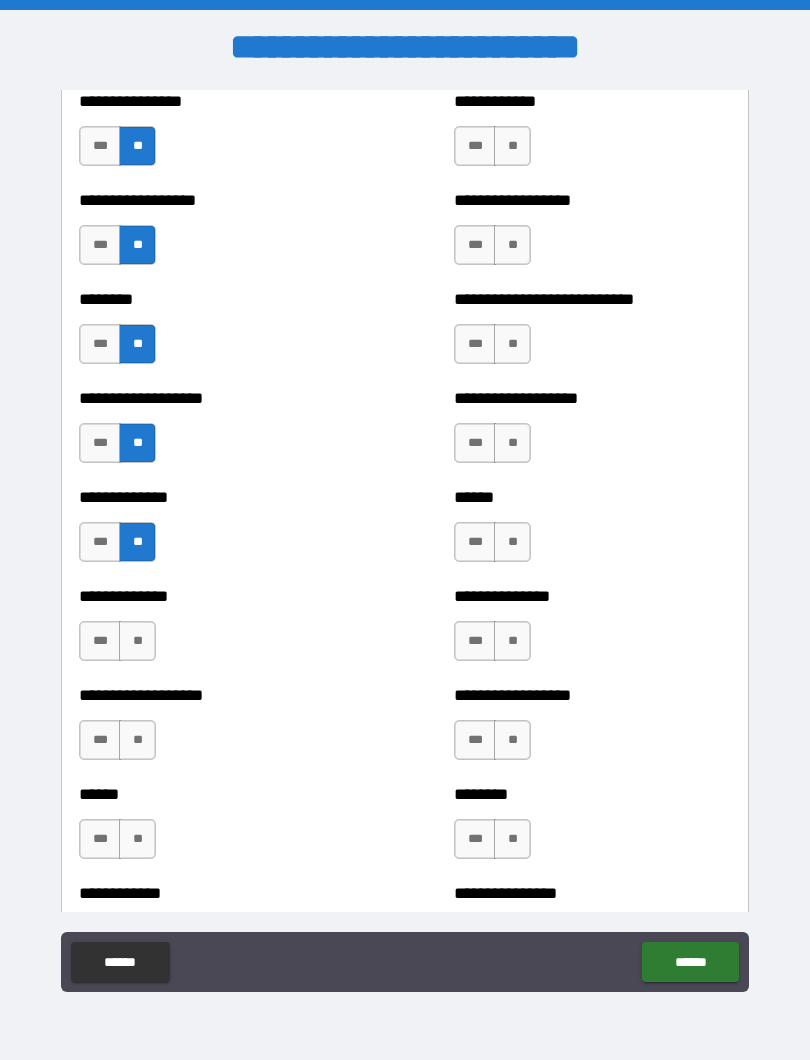click on "***" at bounding box center [100, 641] 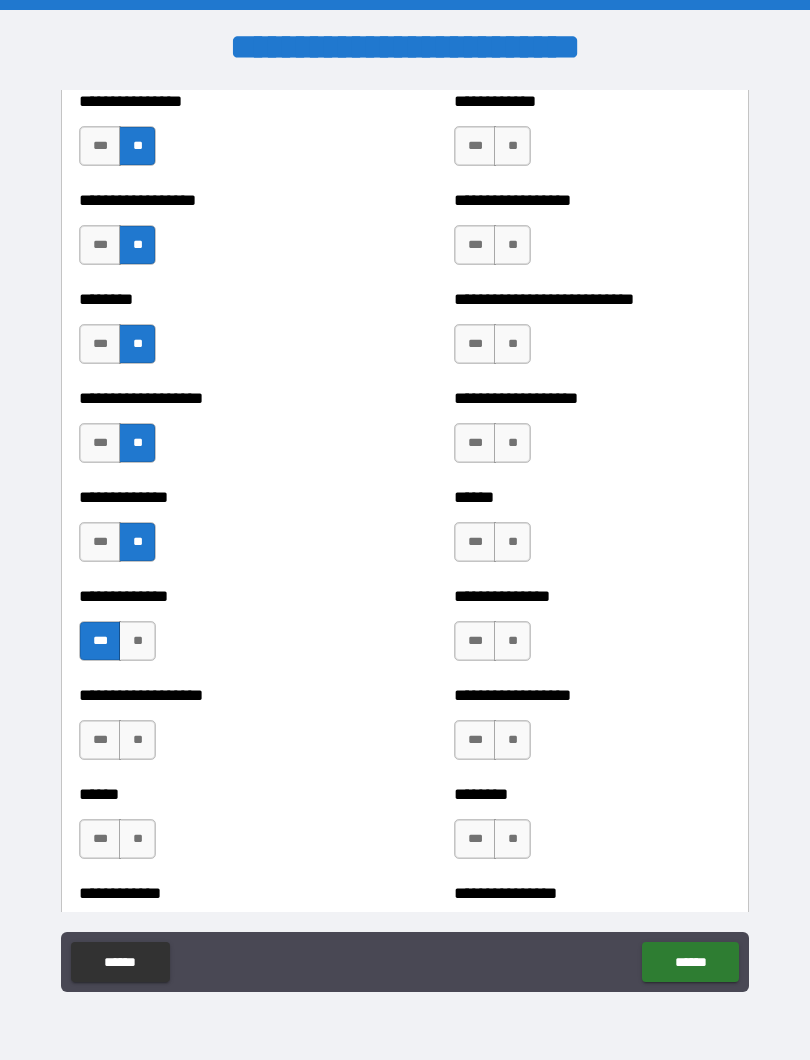 click on "***" at bounding box center (100, 740) 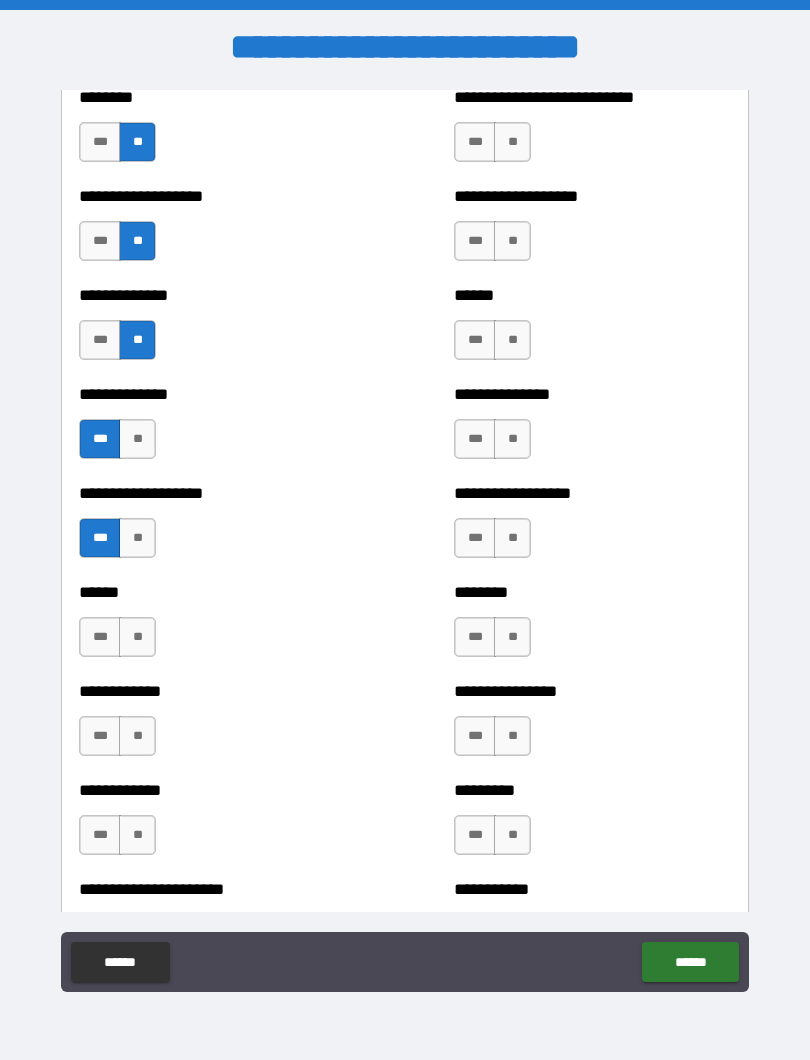 scroll, scrollTop: 4579, scrollLeft: 0, axis: vertical 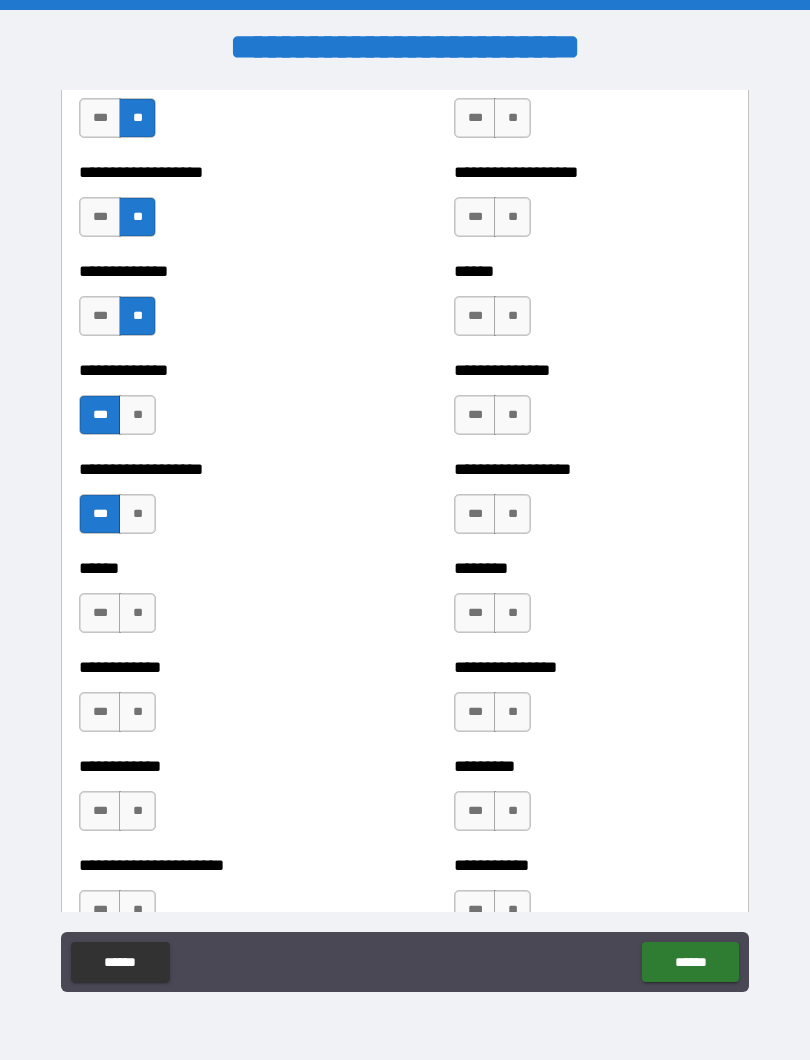 click on "**" at bounding box center (137, 613) 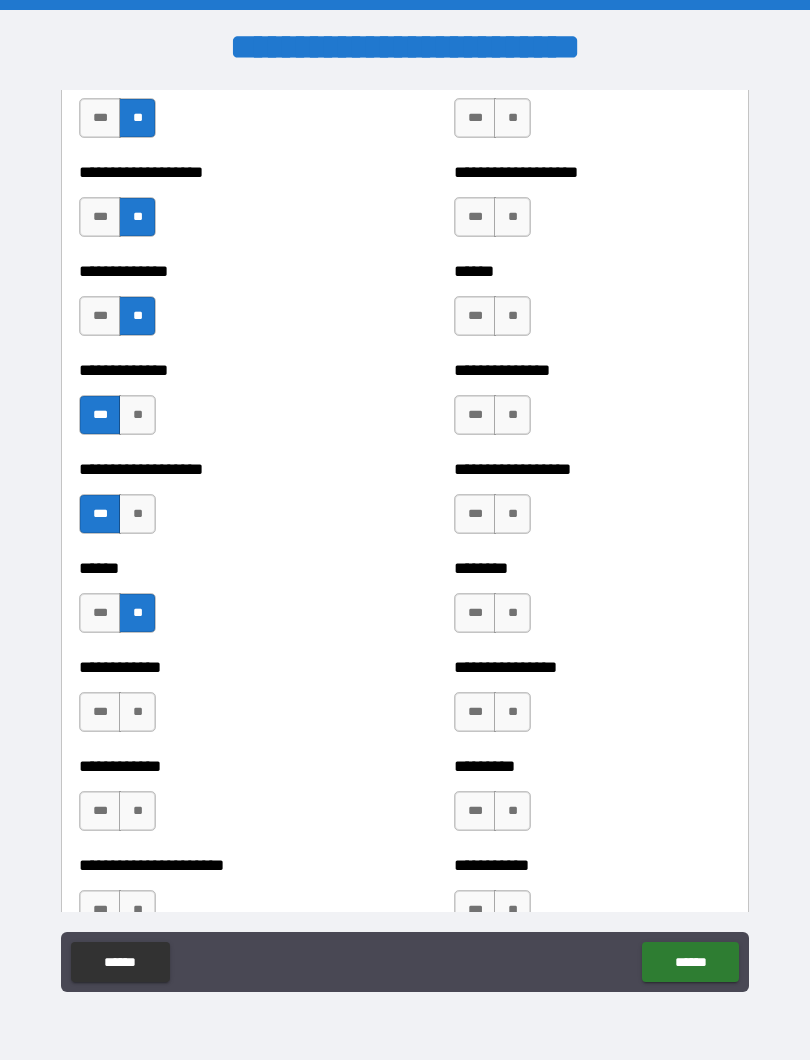 click on "**" at bounding box center [137, 712] 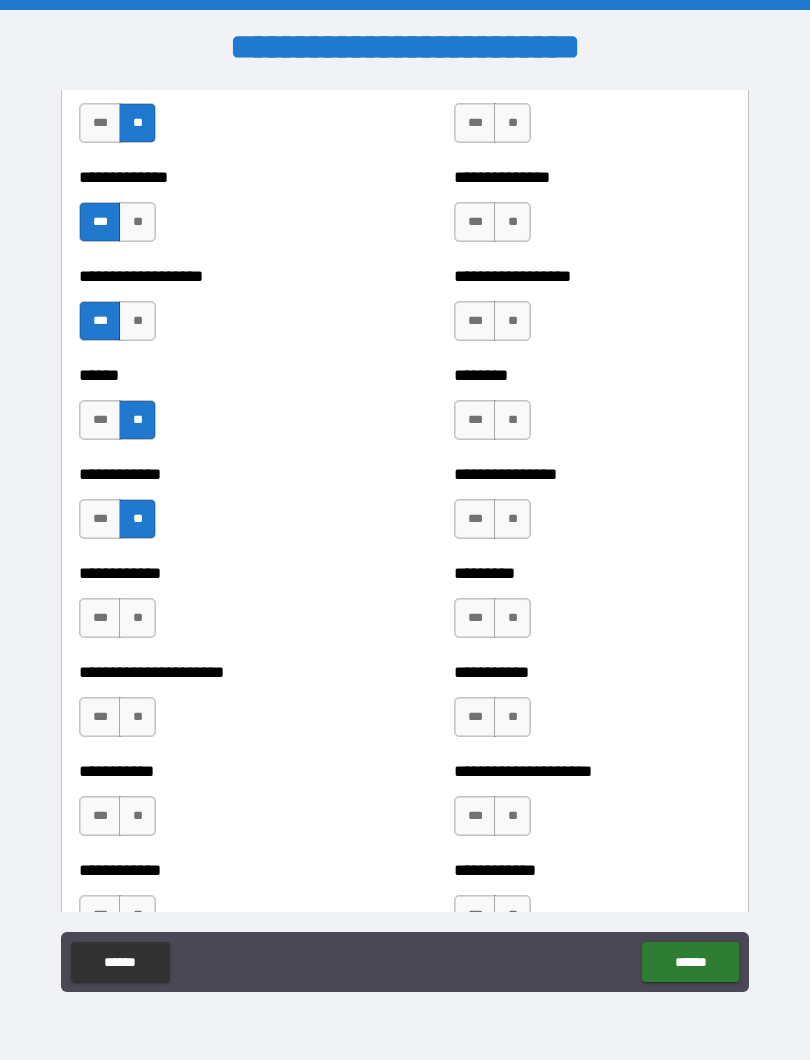 scroll, scrollTop: 4775, scrollLeft: 0, axis: vertical 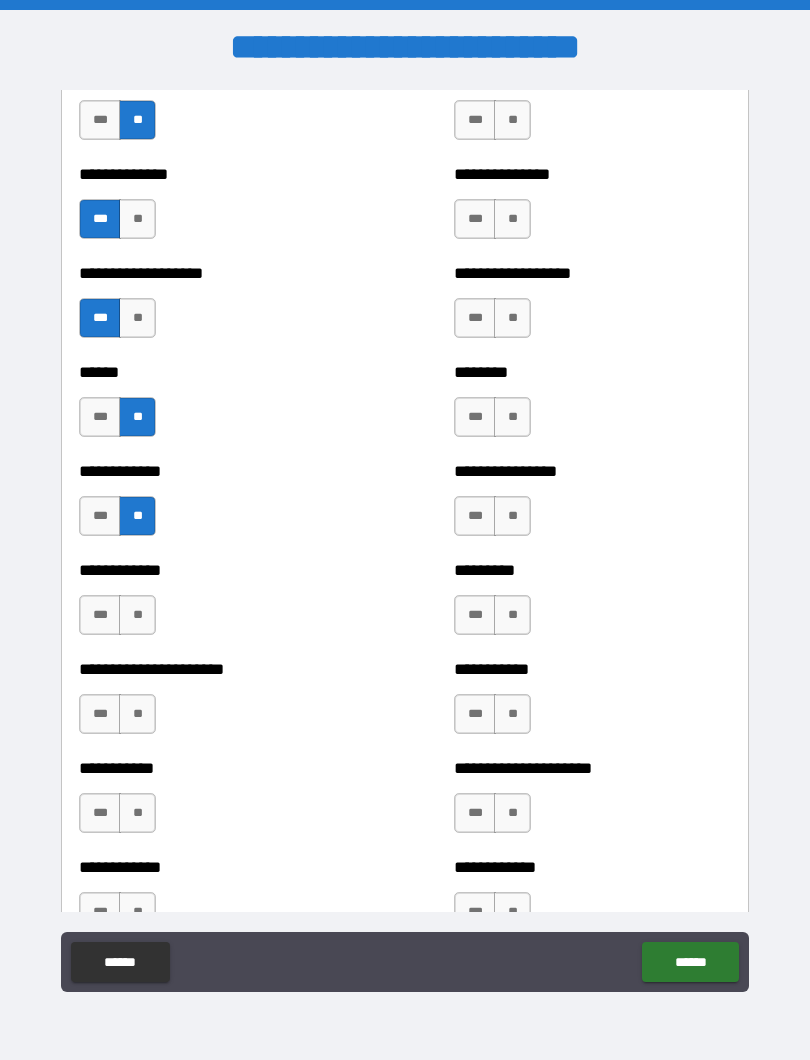 click on "**" at bounding box center (137, 615) 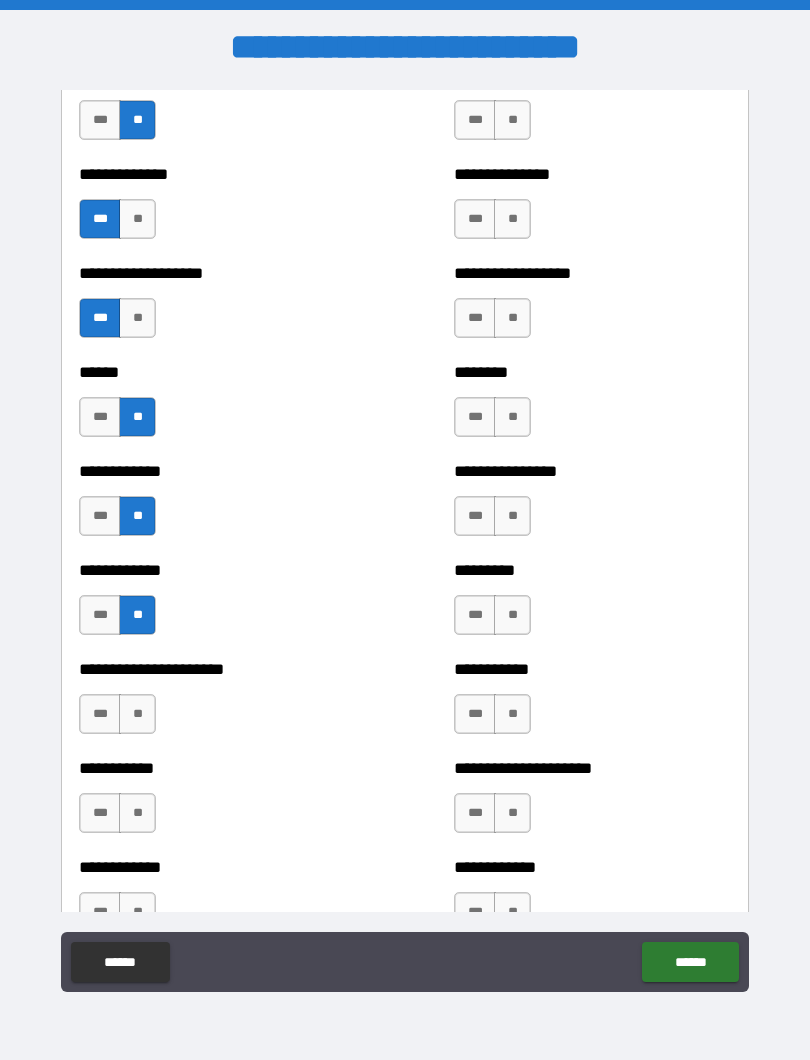 click on "**" at bounding box center [137, 714] 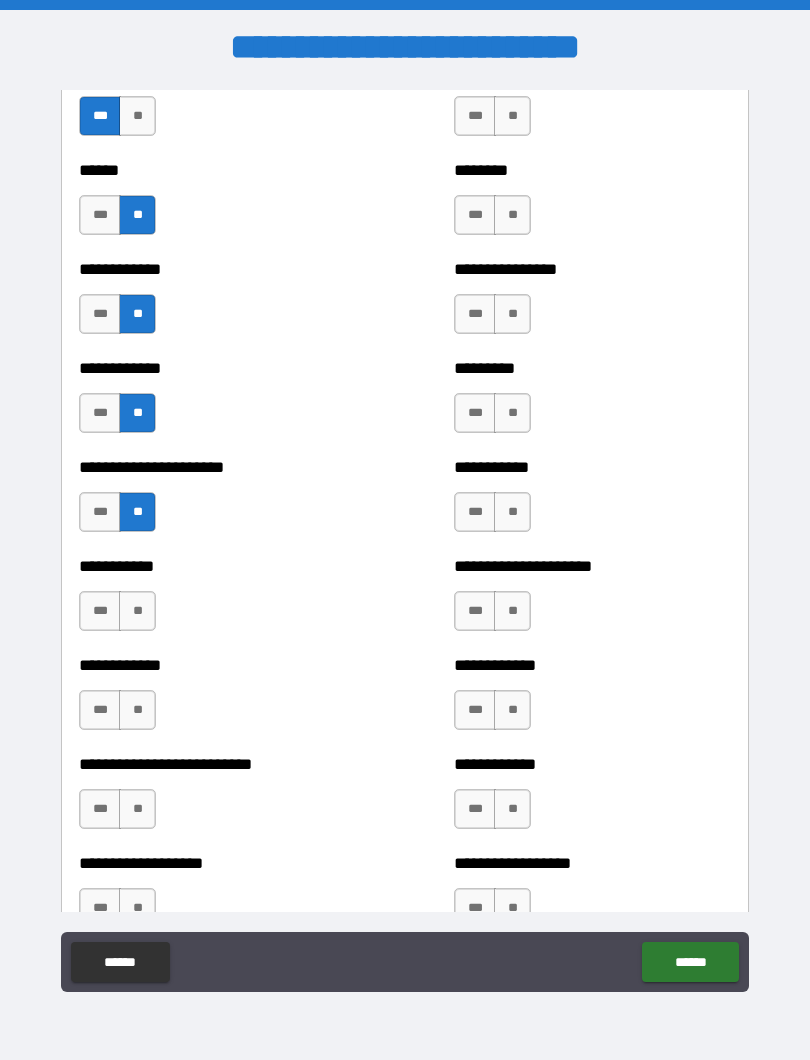 scroll, scrollTop: 4985, scrollLeft: 0, axis: vertical 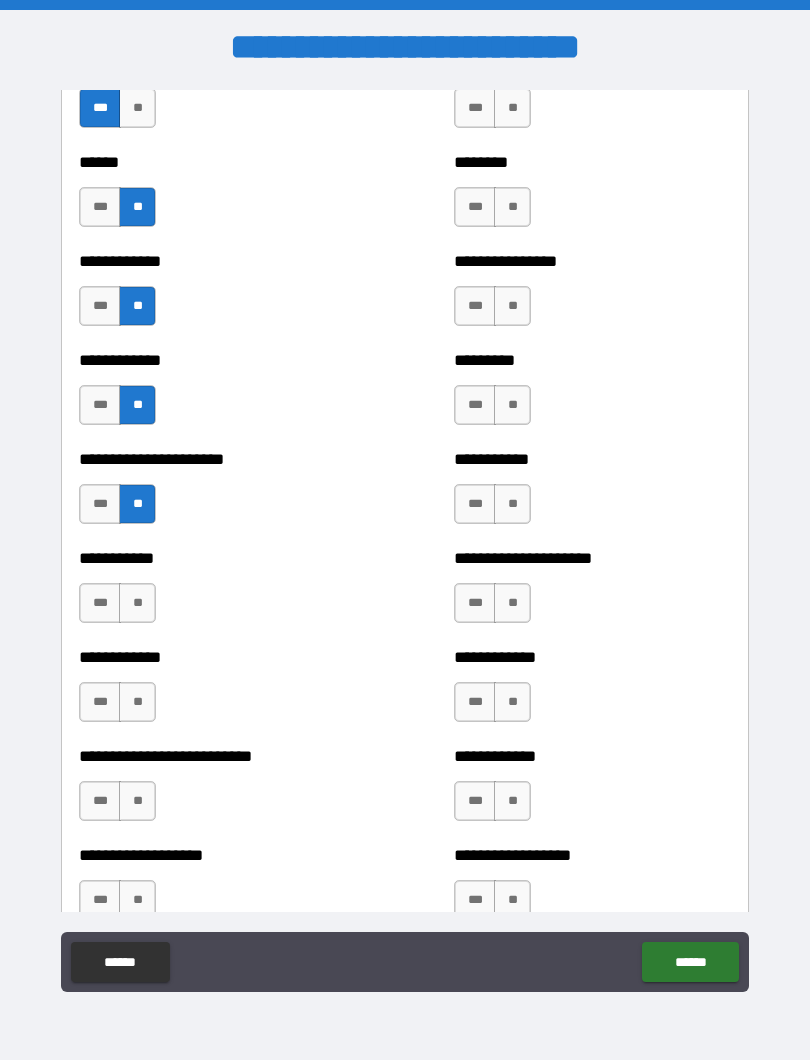 click on "**" at bounding box center [137, 603] 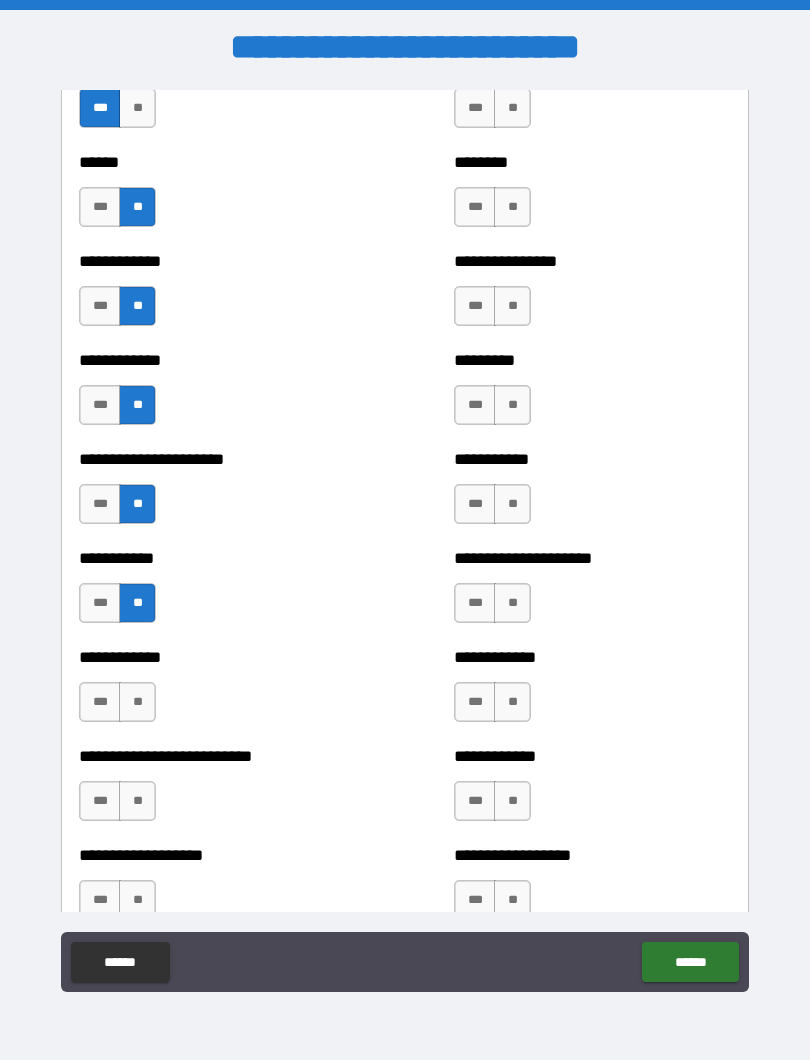 click on "***" at bounding box center (100, 603) 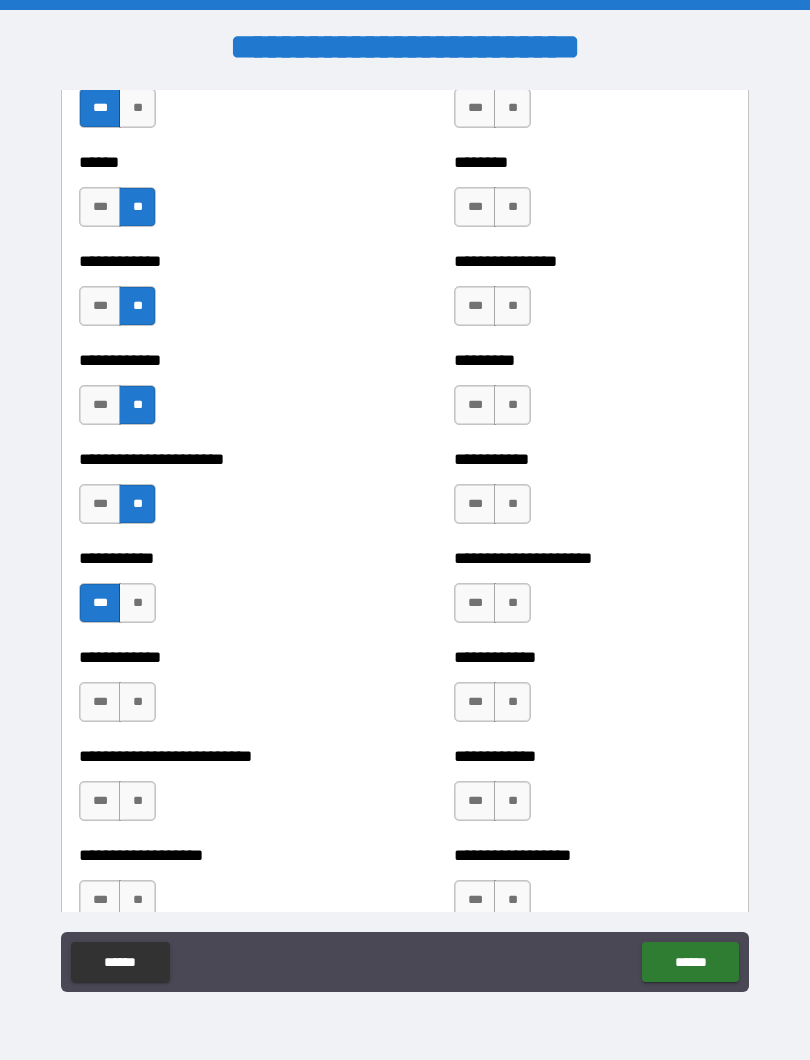 click on "**" at bounding box center [137, 702] 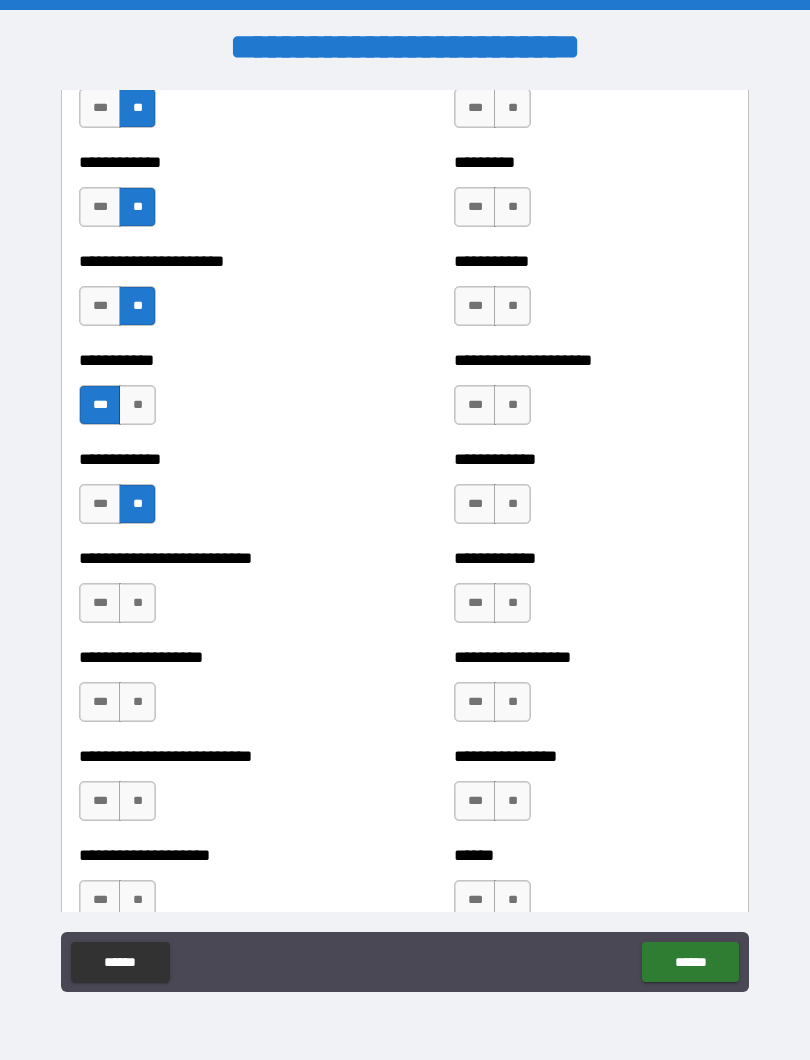 scroll, scrollTop: 5190, scrollLeft: 0, axis: vertical 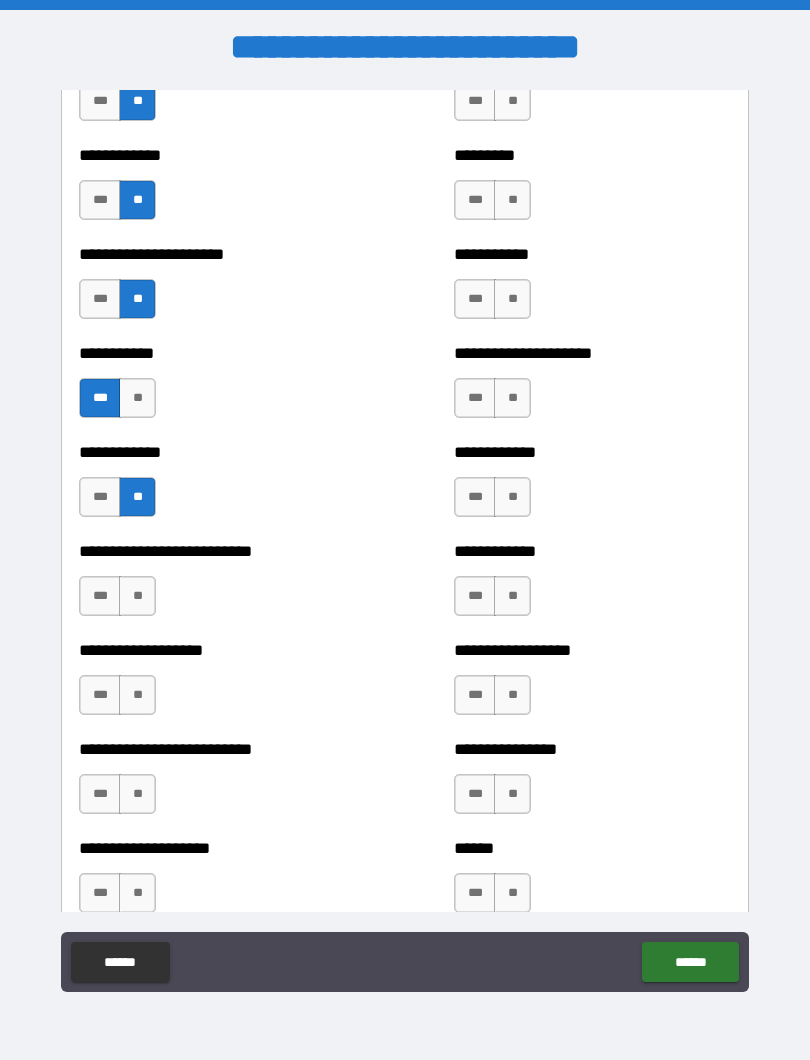 click on "**" at bounding box center [137, 596] 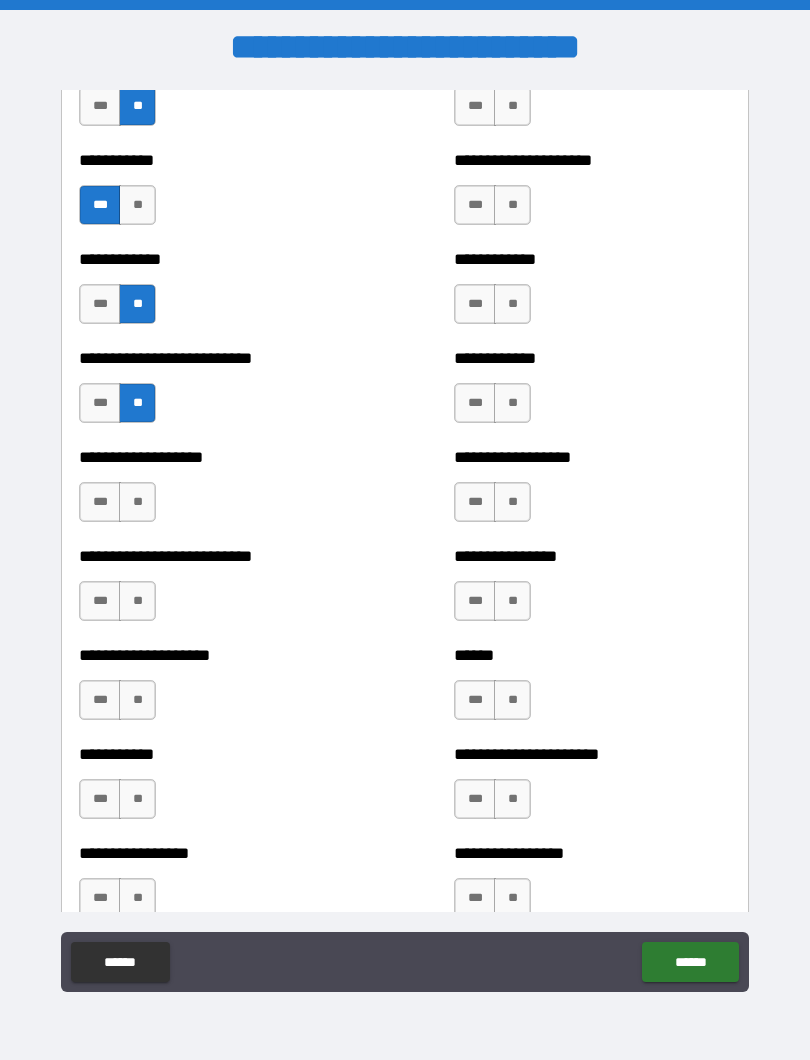 scroll, scrollTop: 5387, scrollLeft: 0, axis: vertical 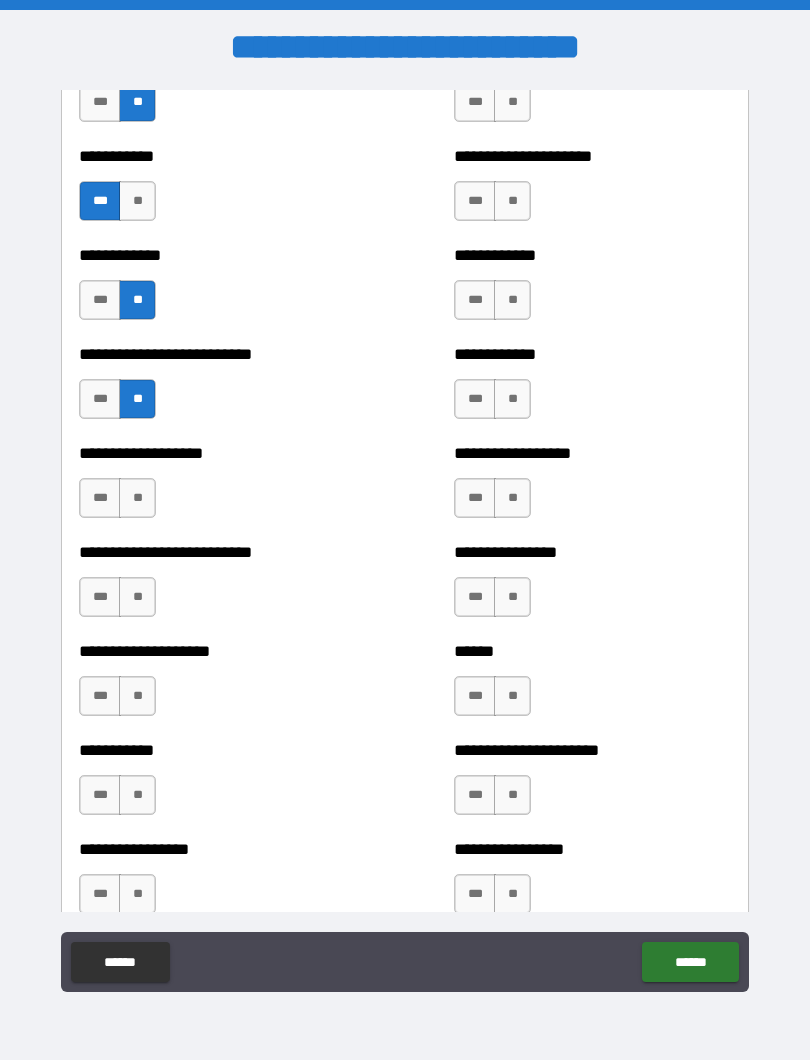 click on "***" at bounding box center (100, 498) 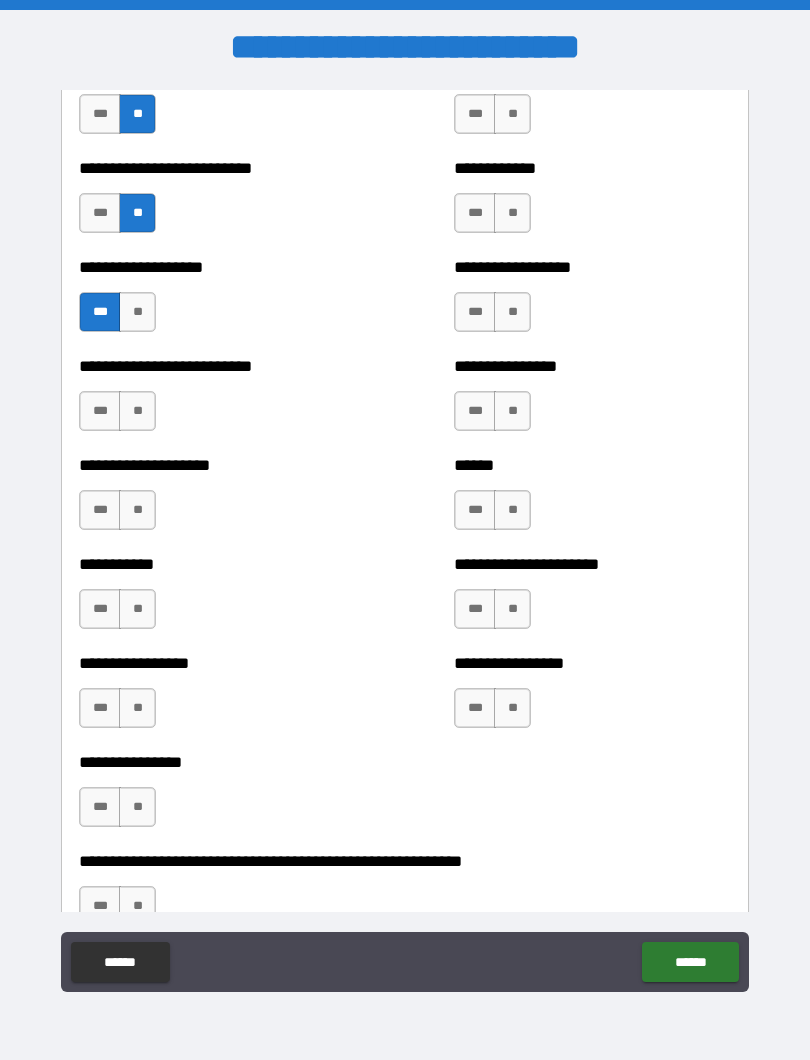 scroll, scrollTop: 5574, scrollLeft: 0, axis: vertical 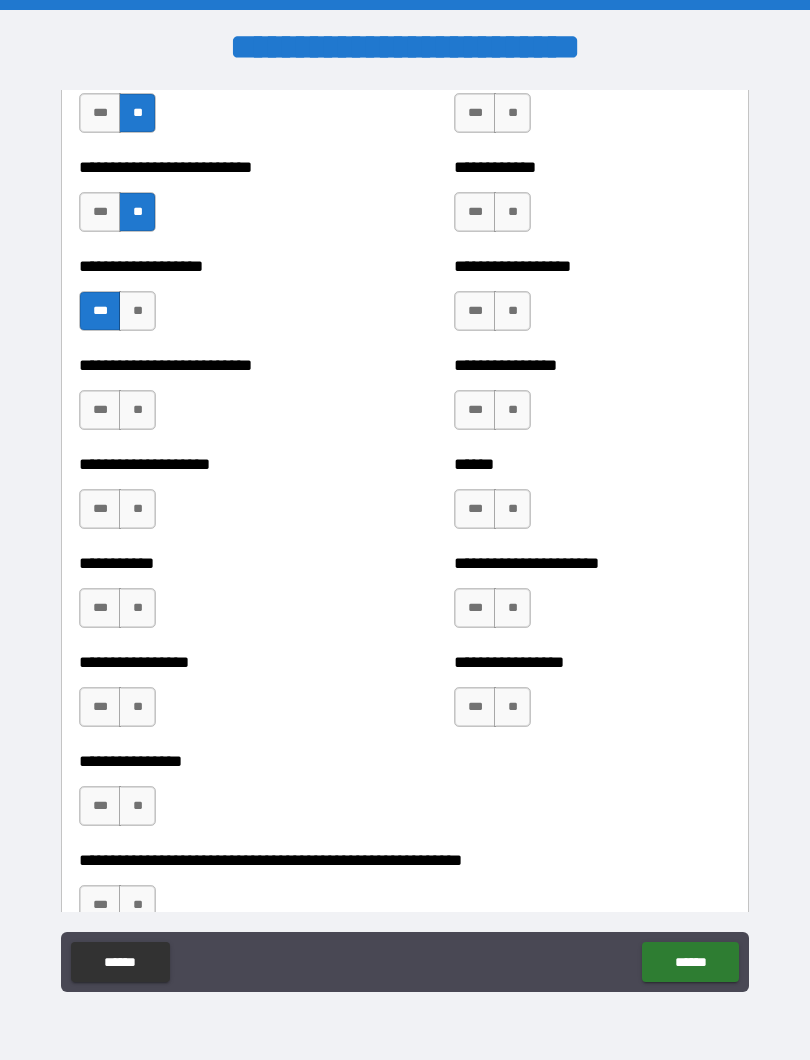 click on "**" at bounding box center [137, 410] 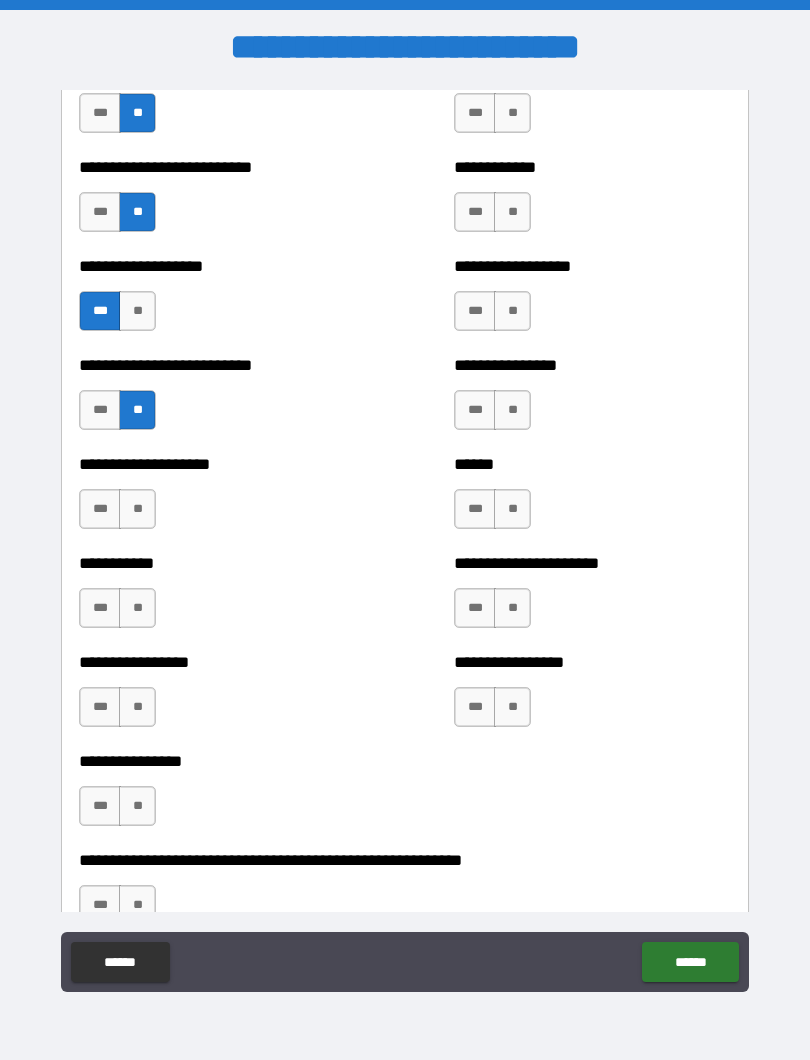 click on "**" at bounding box center (137, 509) 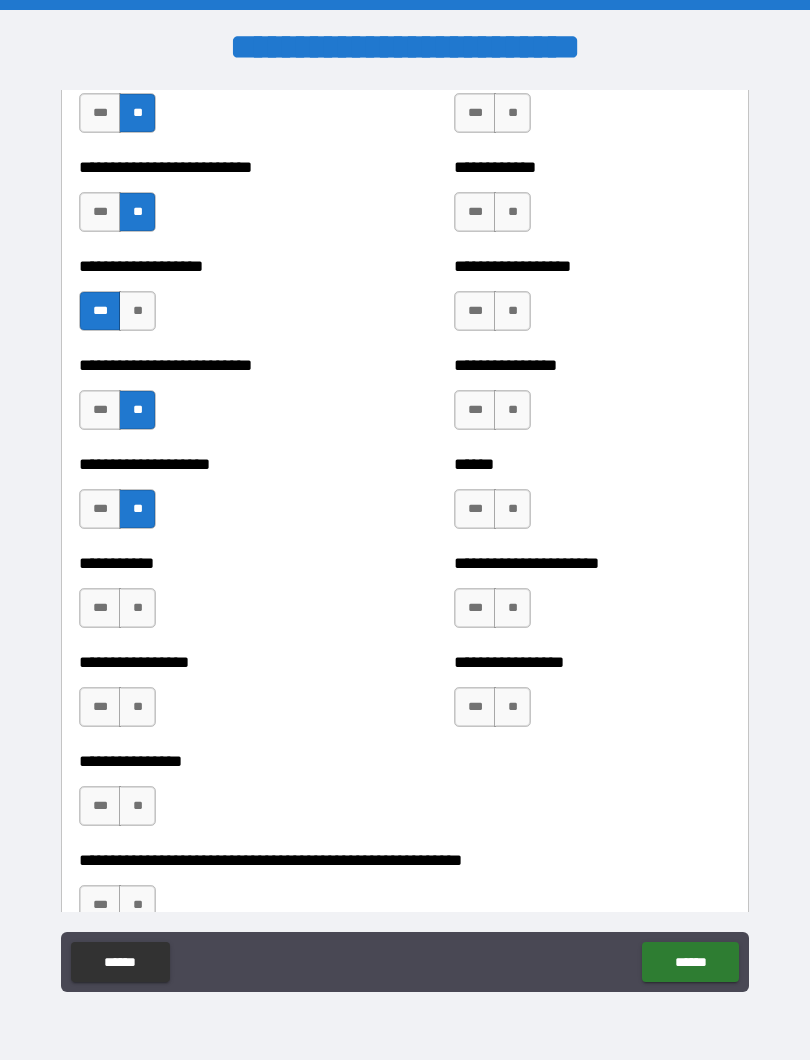 click on "**" at bounding box center [137, 608] 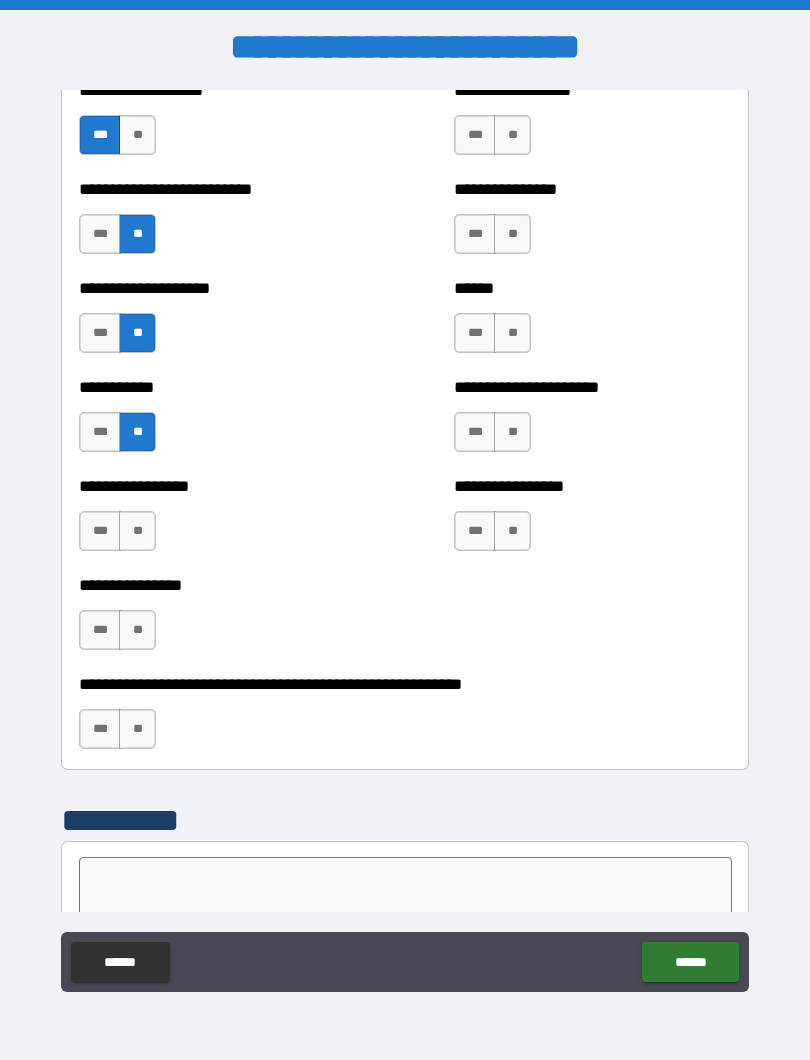 scroll, scrollTop: 5751, scrollLeft: 0, axis: vertical 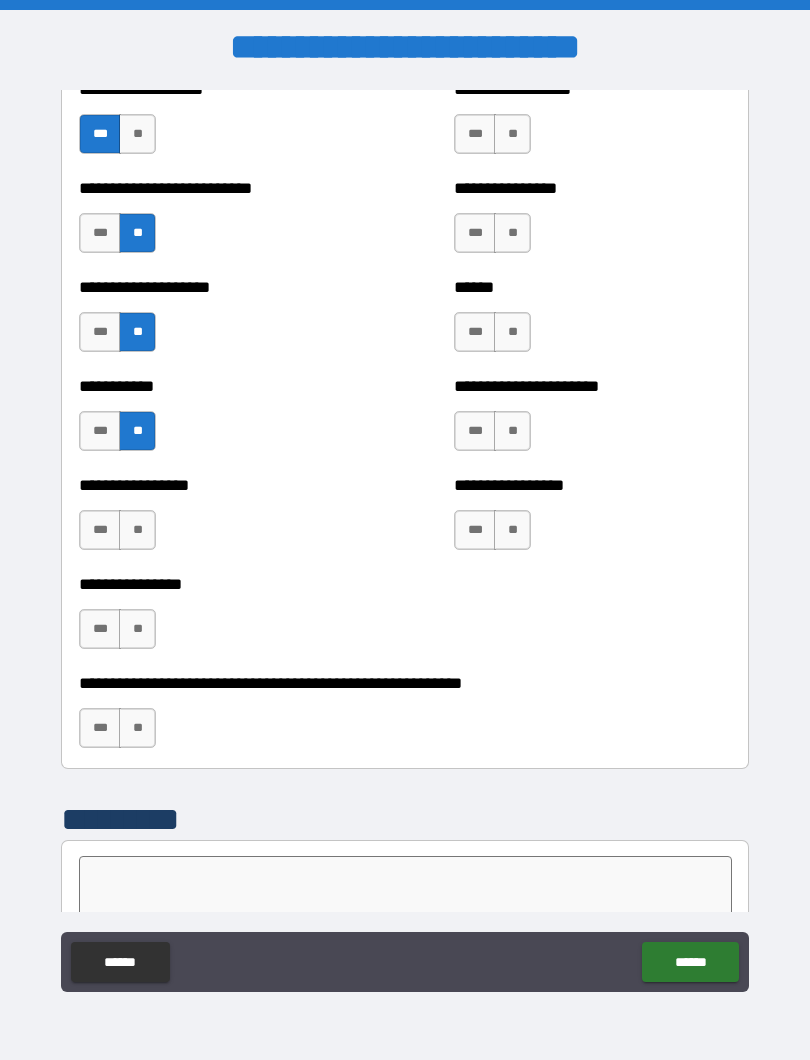 click on "**" at bounding box center (137, 530) 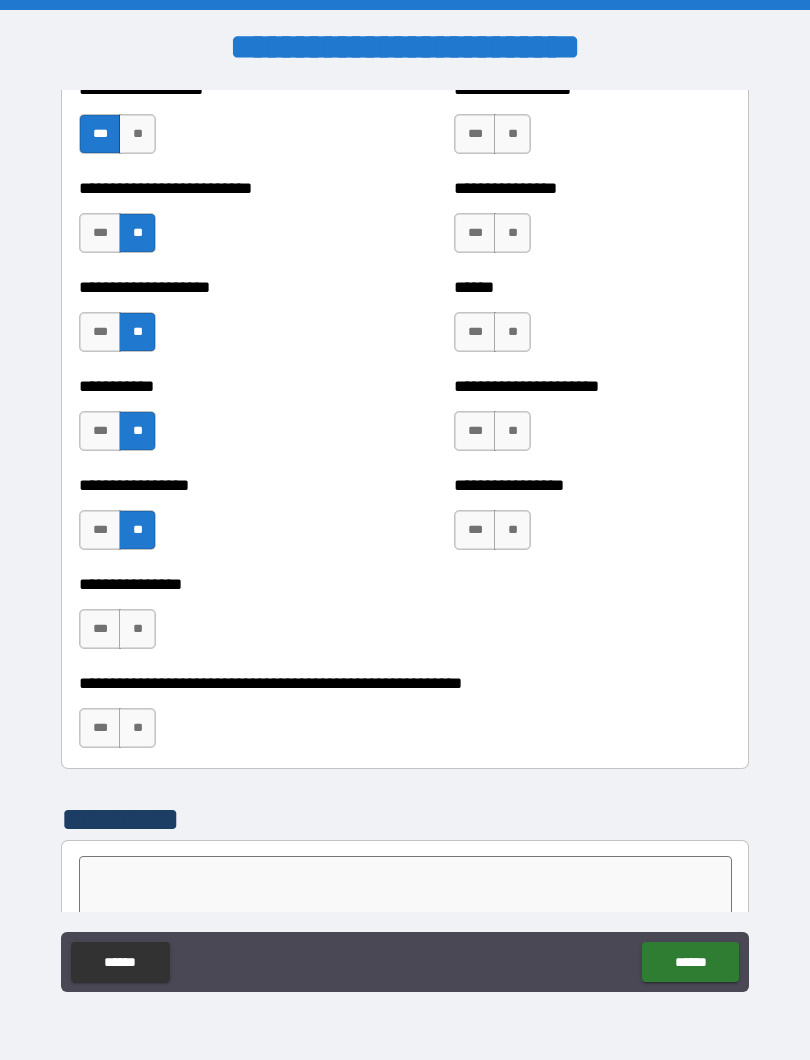 click on "**" at bounding box center [137, 629] 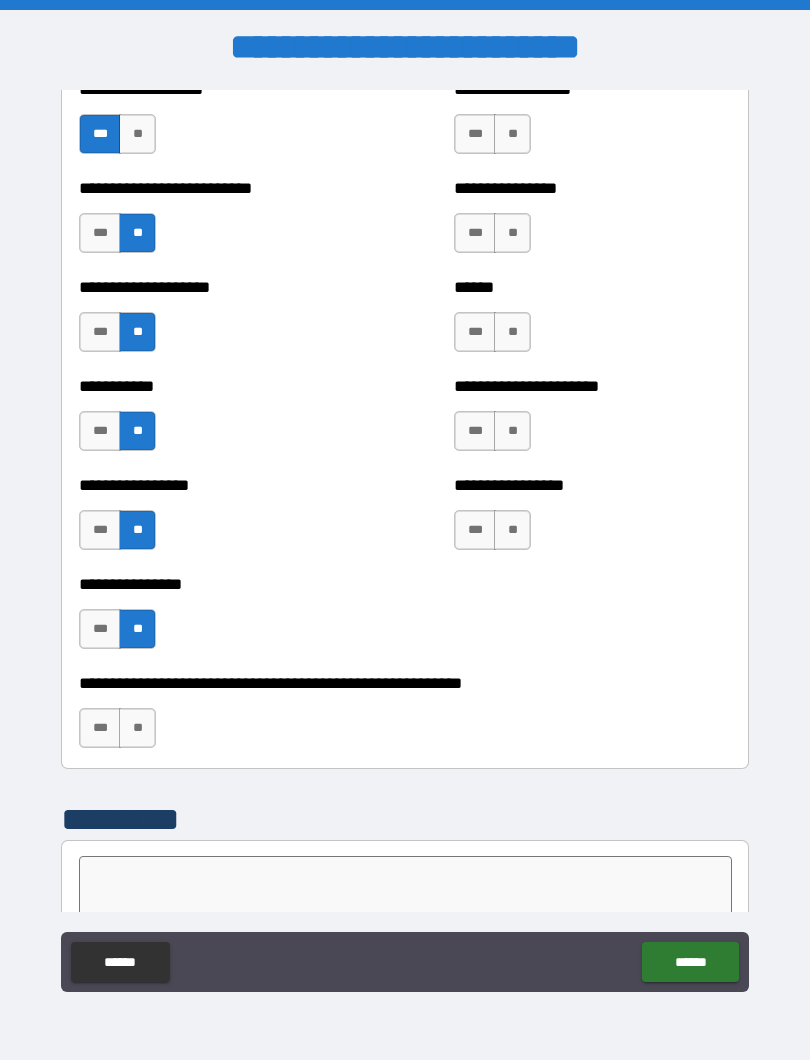 click on "**" at bounding box center [137, 728] 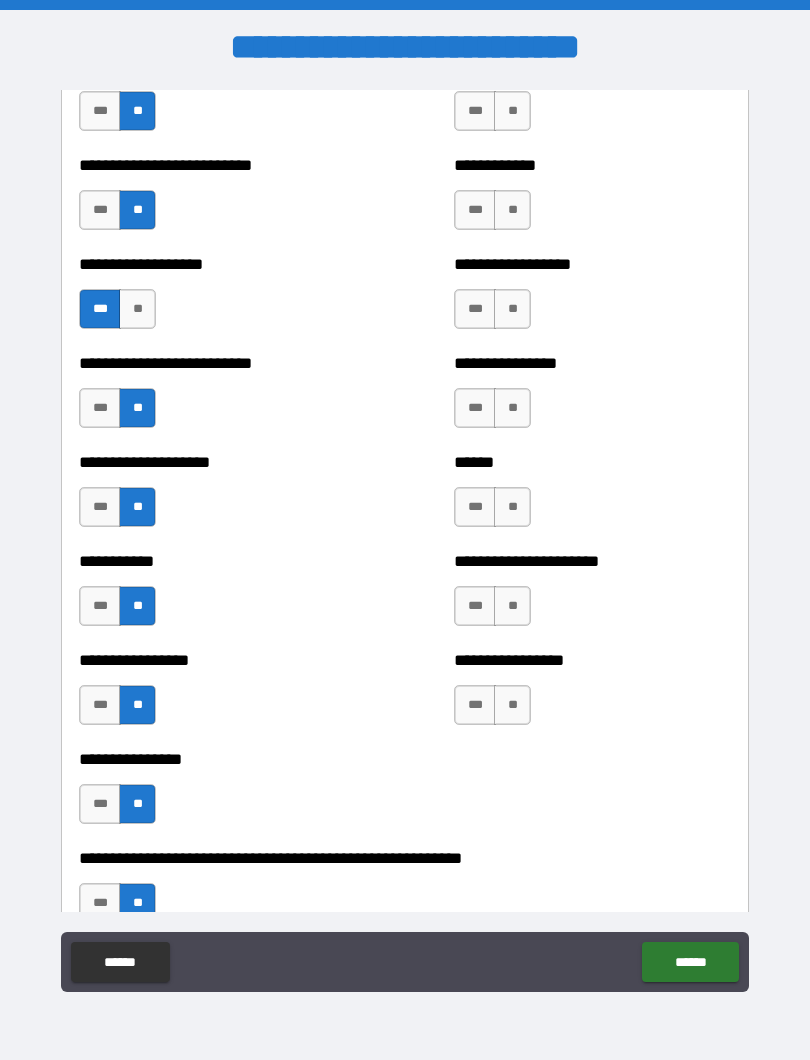 scroll, scrollTop: 5576, scrollLeft: 0, axis: vertical 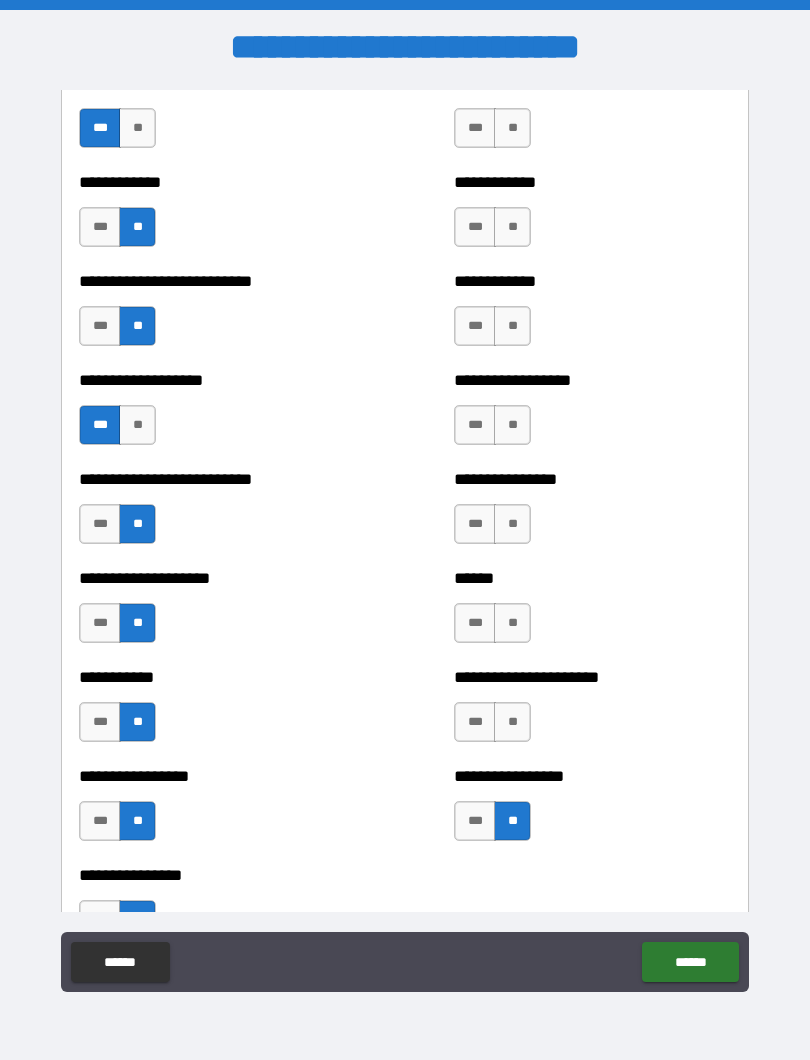 click on "**" at bounding box center [512, 722] 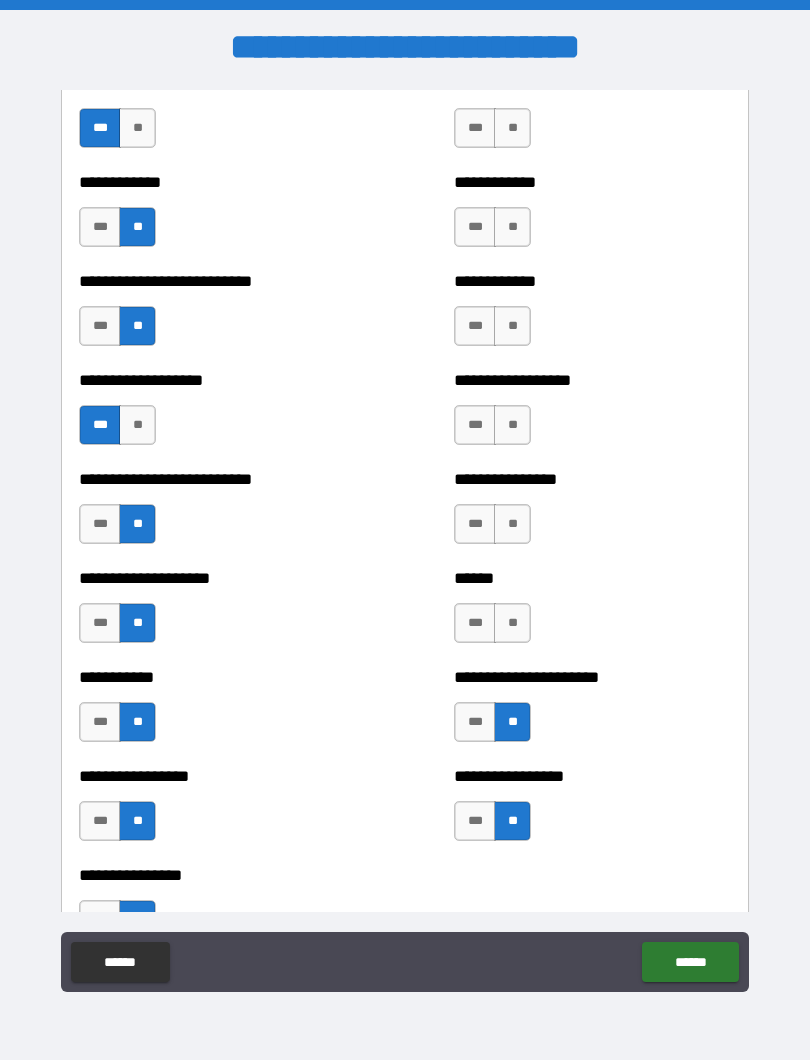 click on "**" at bounding box center [512, 623] 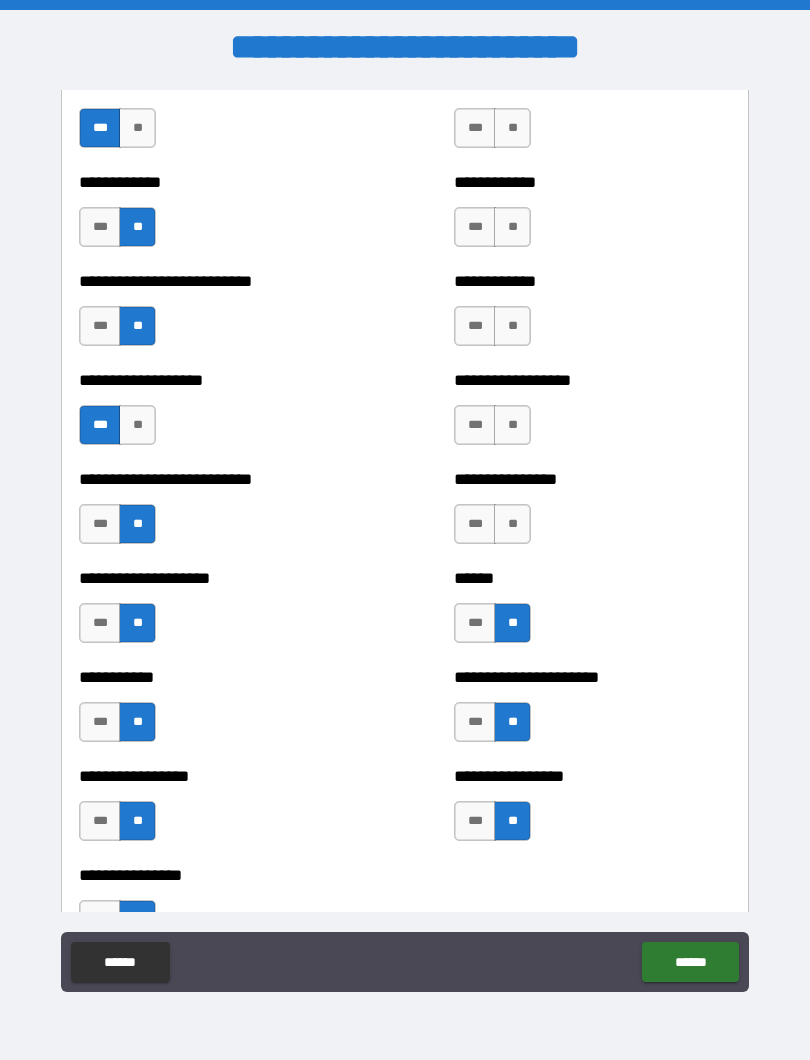 click on "**" at bounding box center [512, 524] 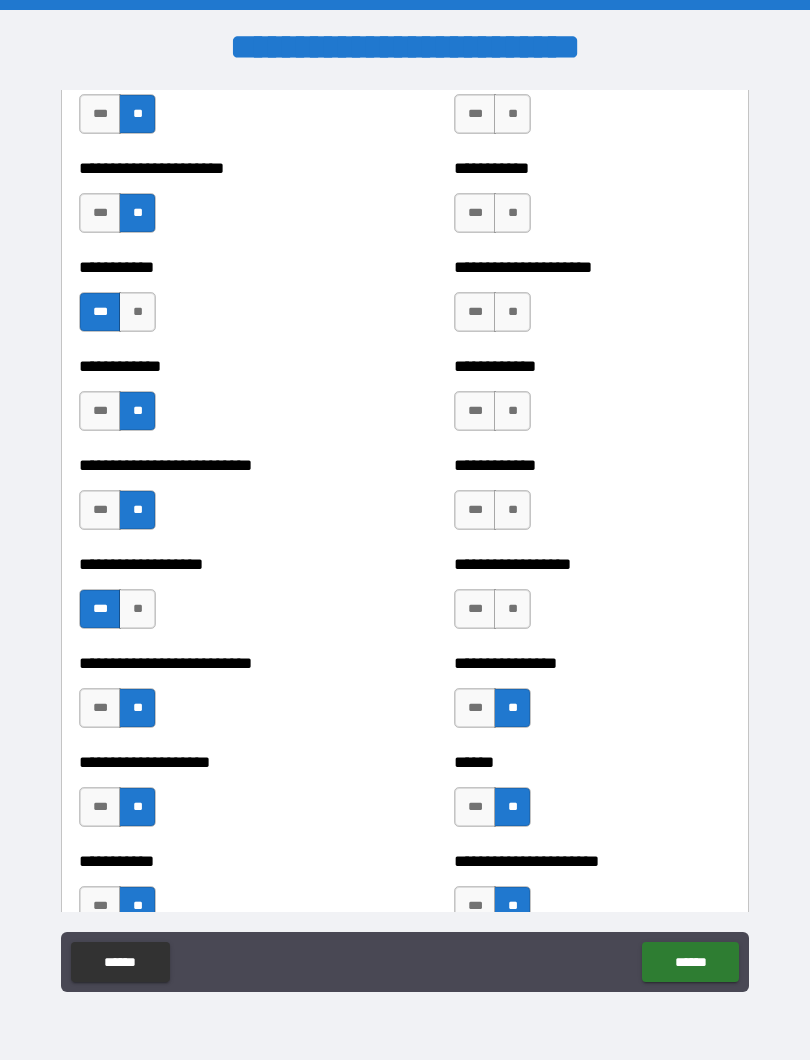 click on "**" at bounding box center (512, 609) 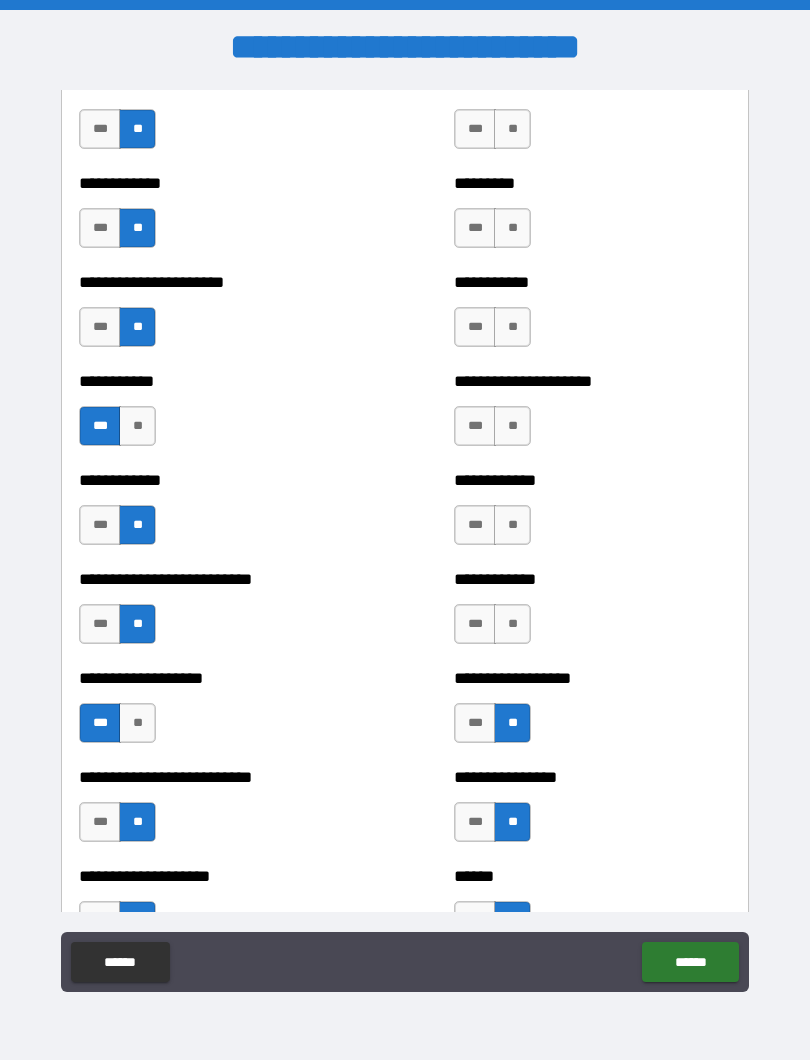 scroll, scrollTop: 5156, scrollLeft: 0, axis: vertical 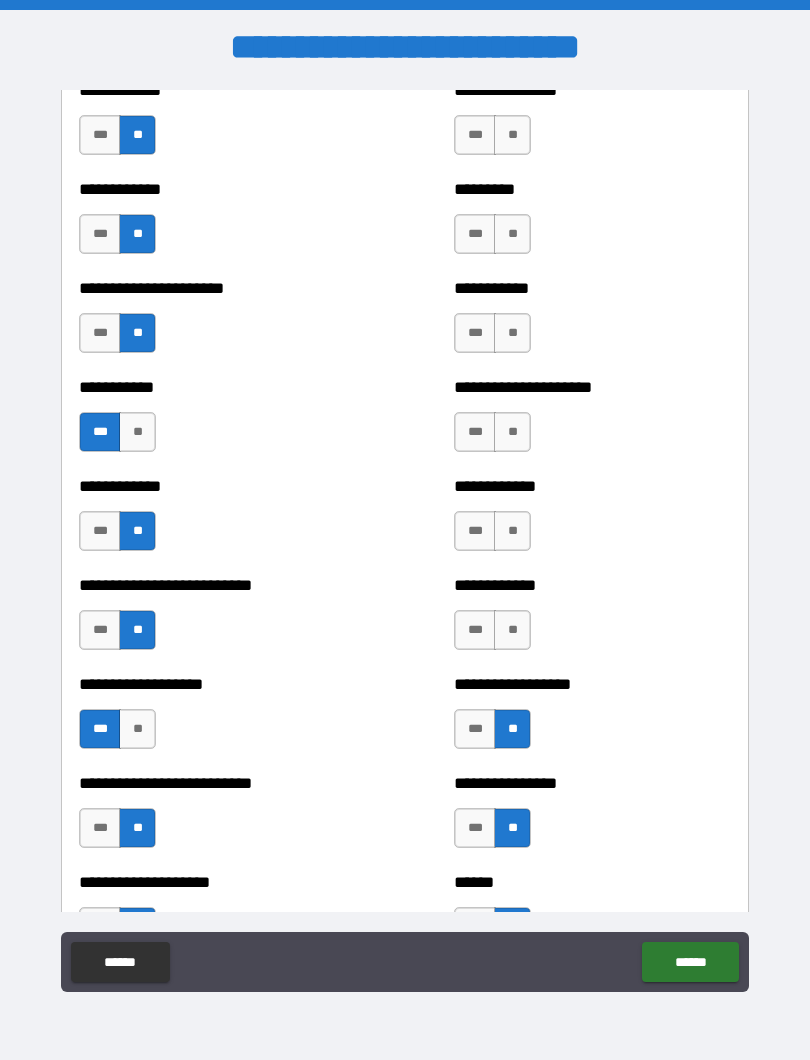 click on "**" at bounding box center [512, 630] 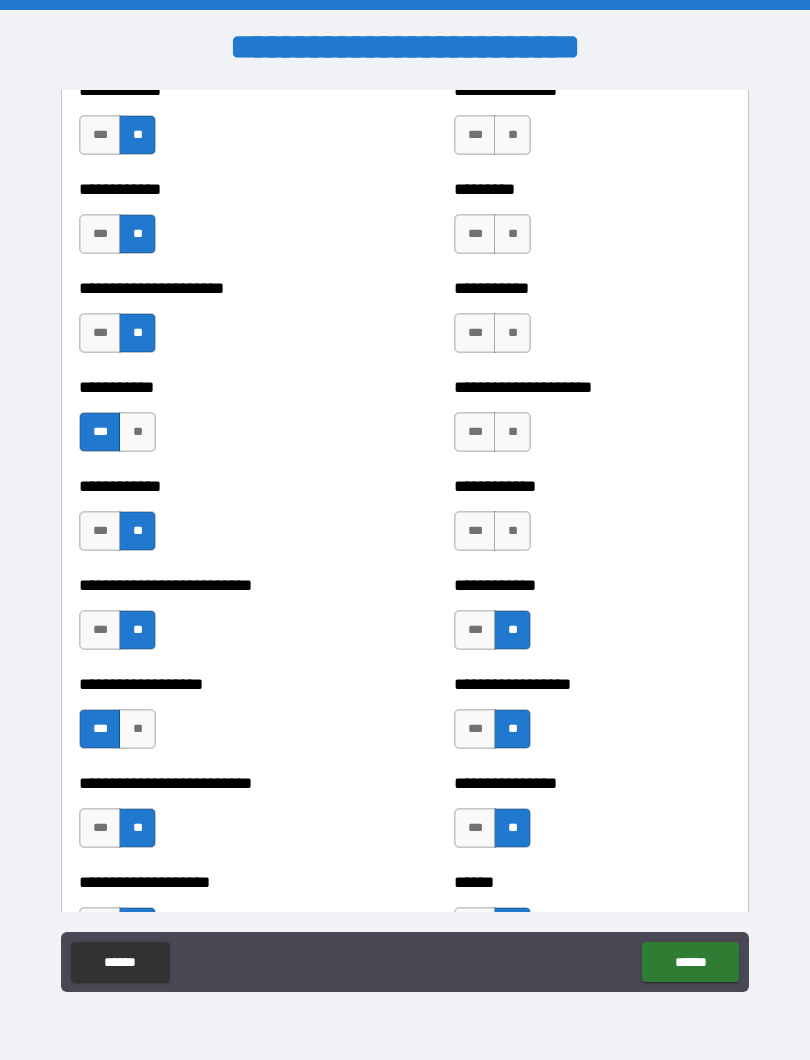 click on "**" at bounding box center [512, 531] 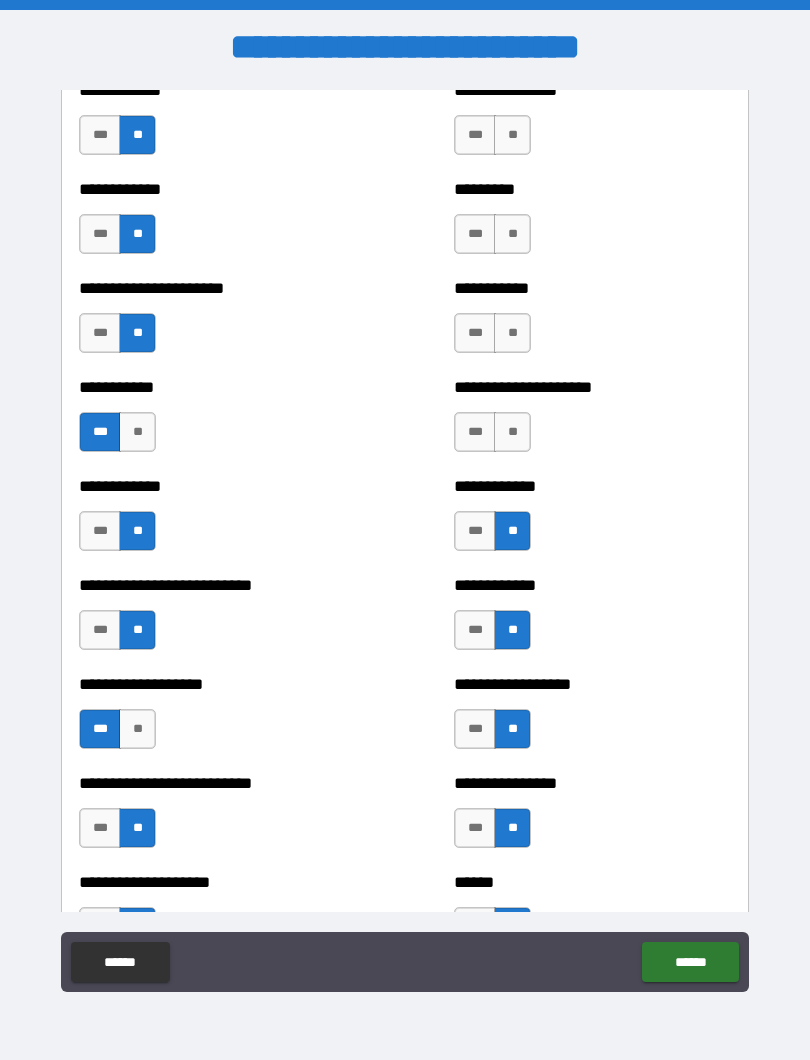 click on "**" at bounding box center (512, 432) 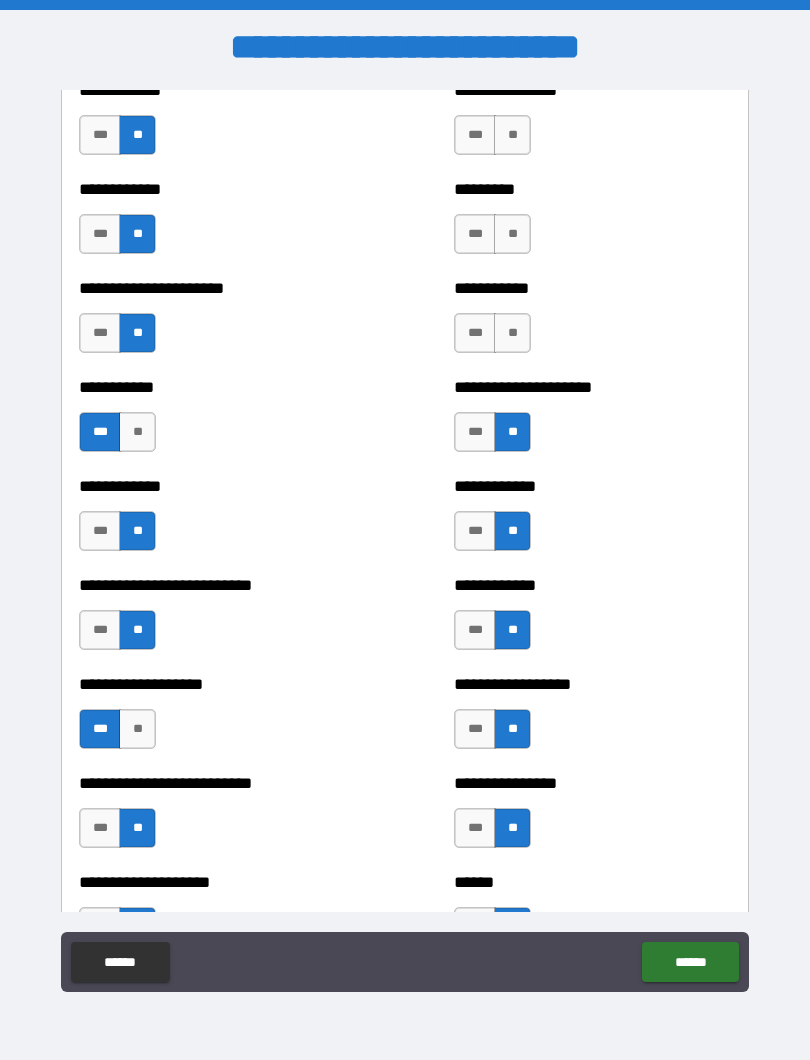click on "**" at bounding box center [512, 333] 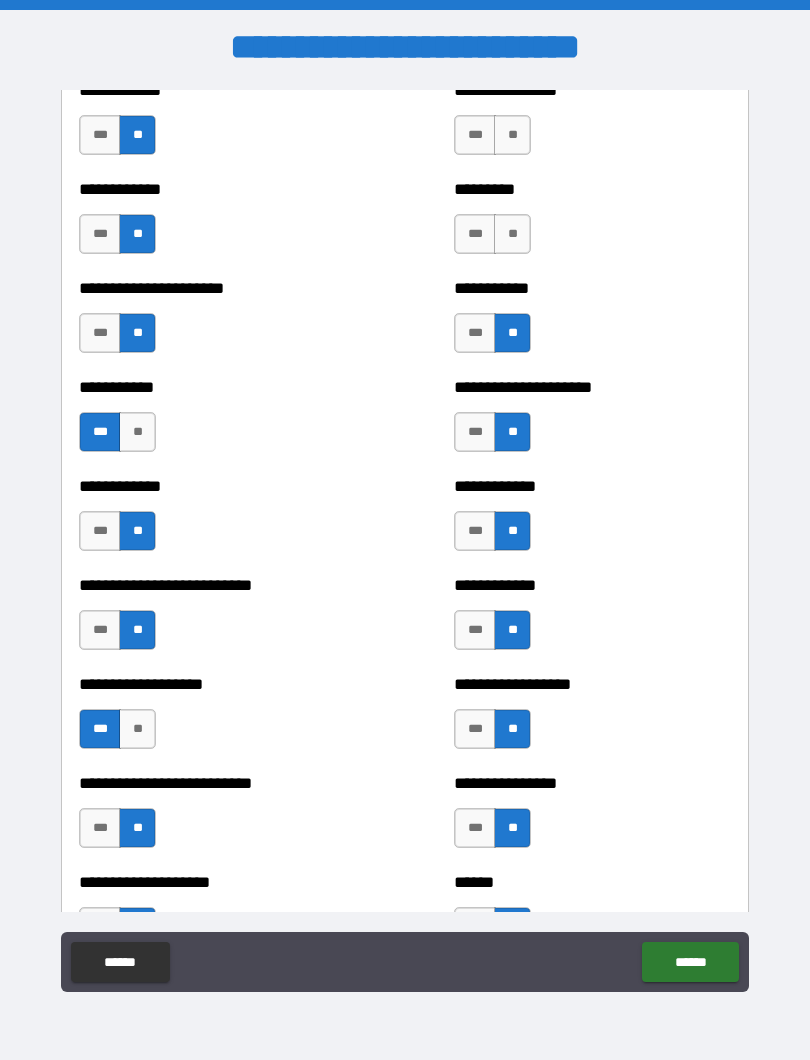 click on "**" at bounding box center [512, 234] 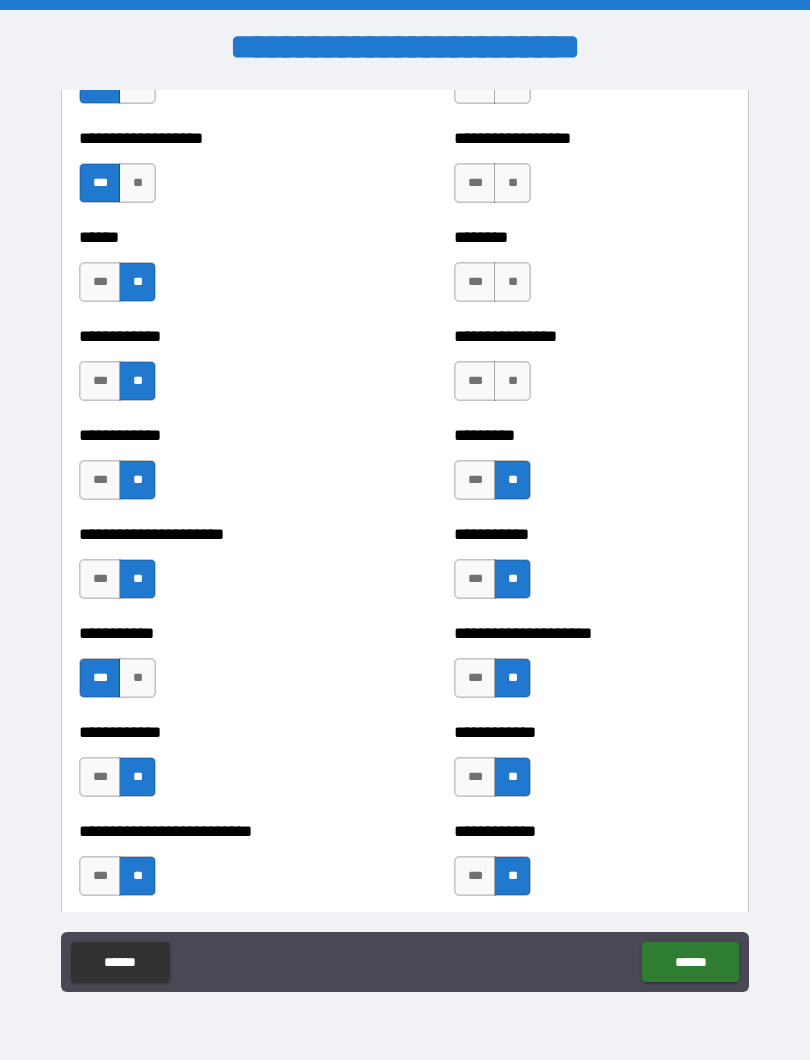 scroll, scrollTop: 4906, scrollLeft: 0, axis: vertical 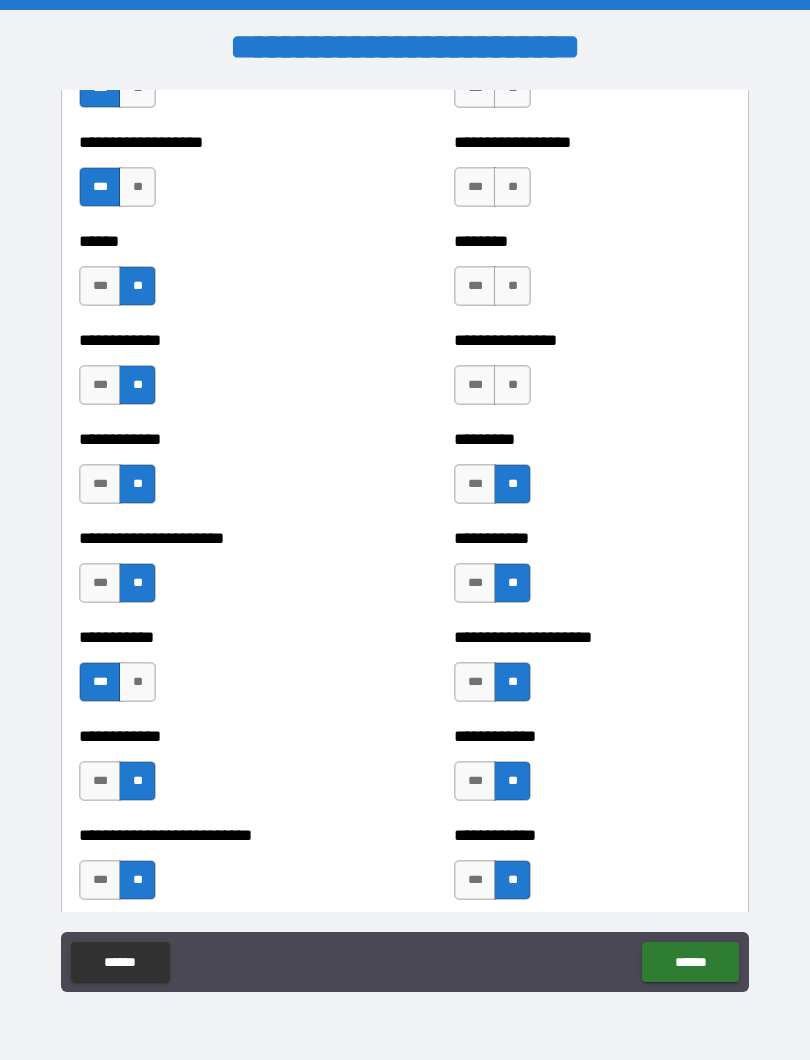 click on "**" at bounding box center (512, 385) 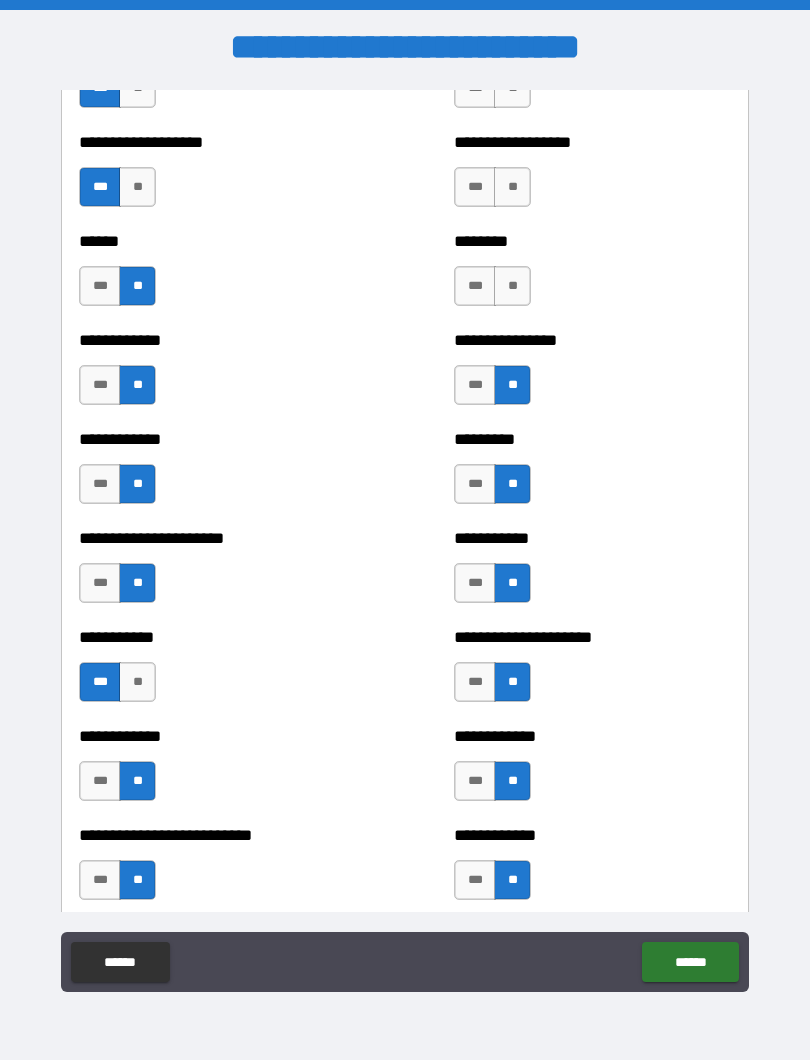 click on "**" at bounding box center (512, 286) 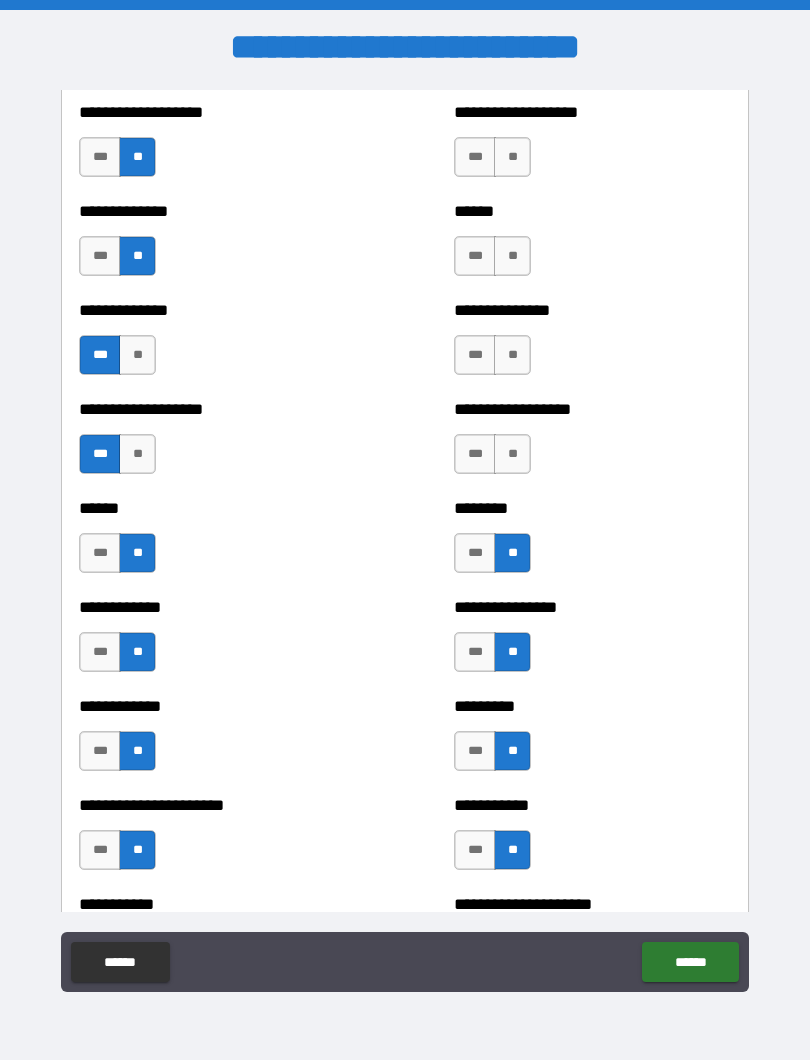 scroll, scrollTop: 4638, scrollLeft: 0, axis: vertical 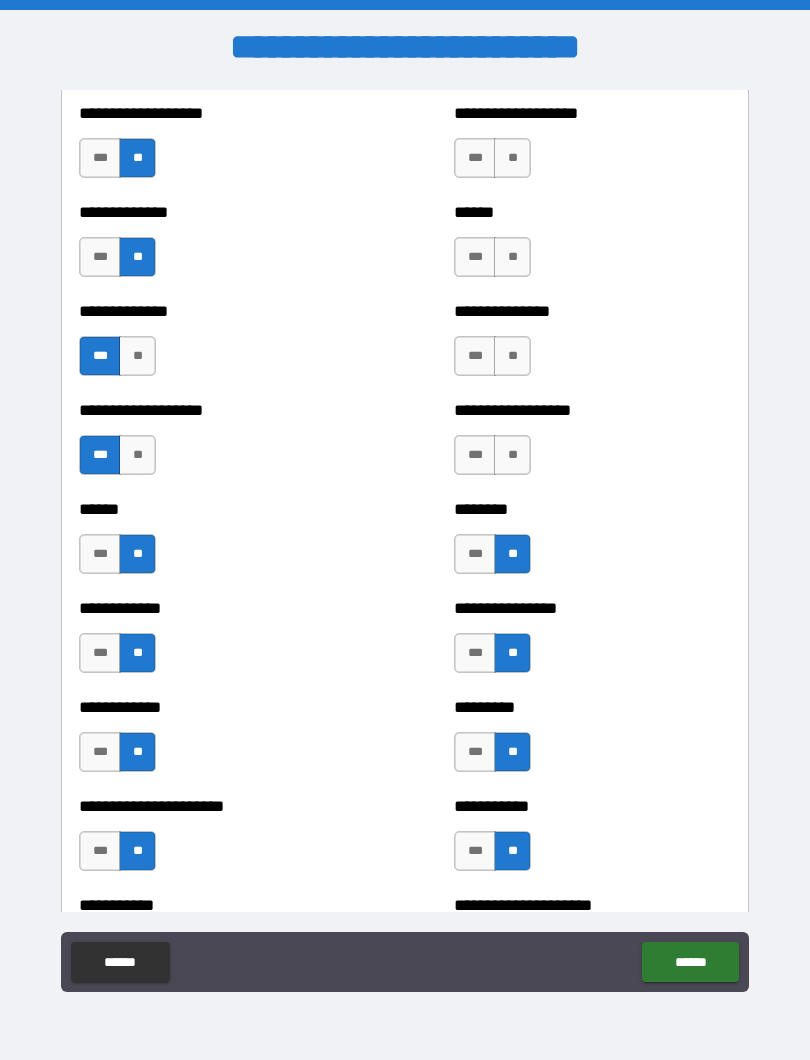 click on "**" at bounding box center [512, 455] 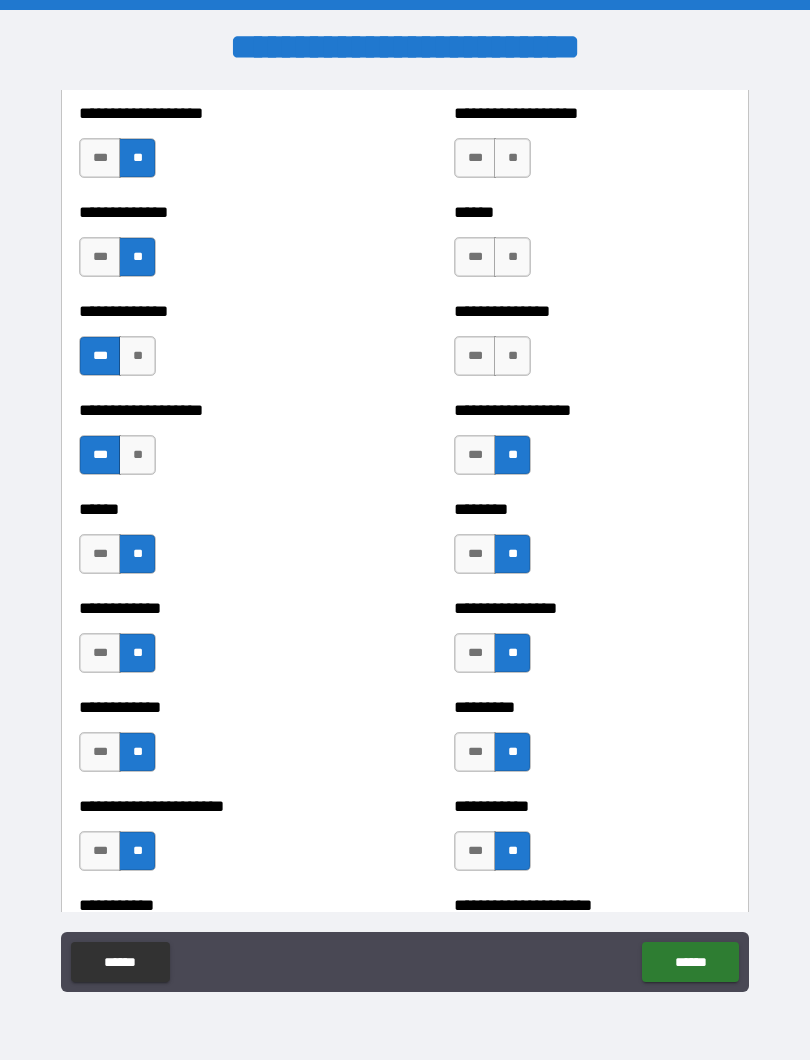click on "**" at bounding box center [512, 356] 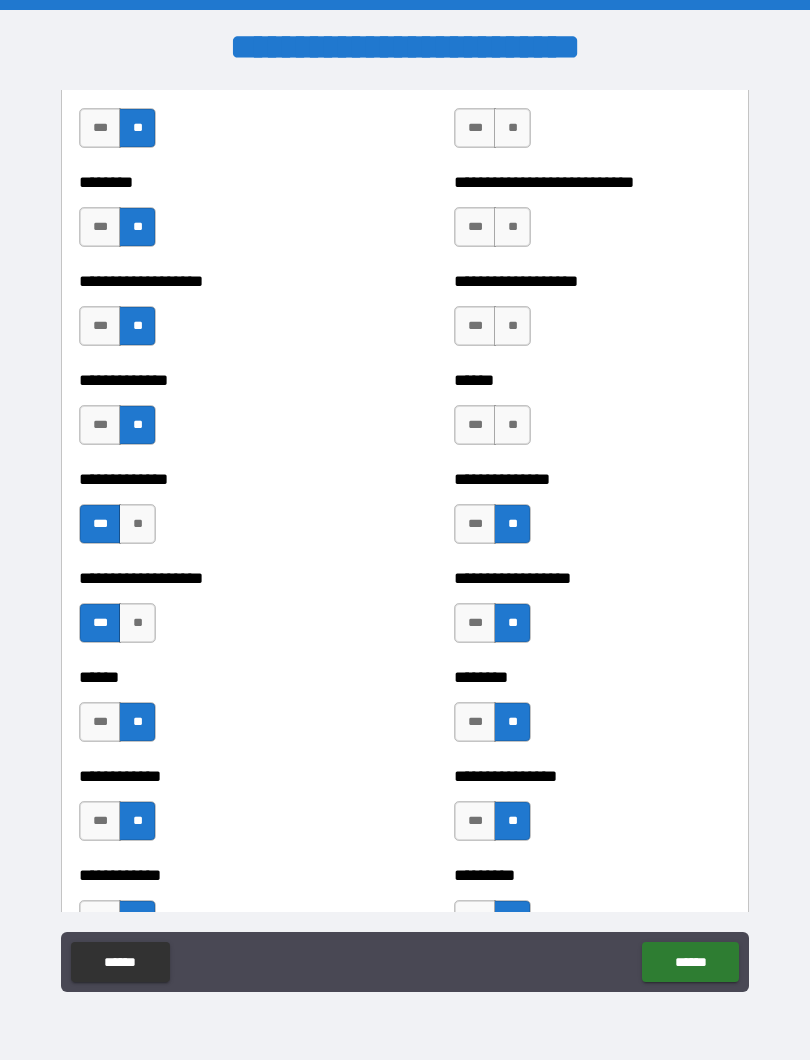scroll, scrollTop: 4462, scrollLeft: 0, axis: vertical 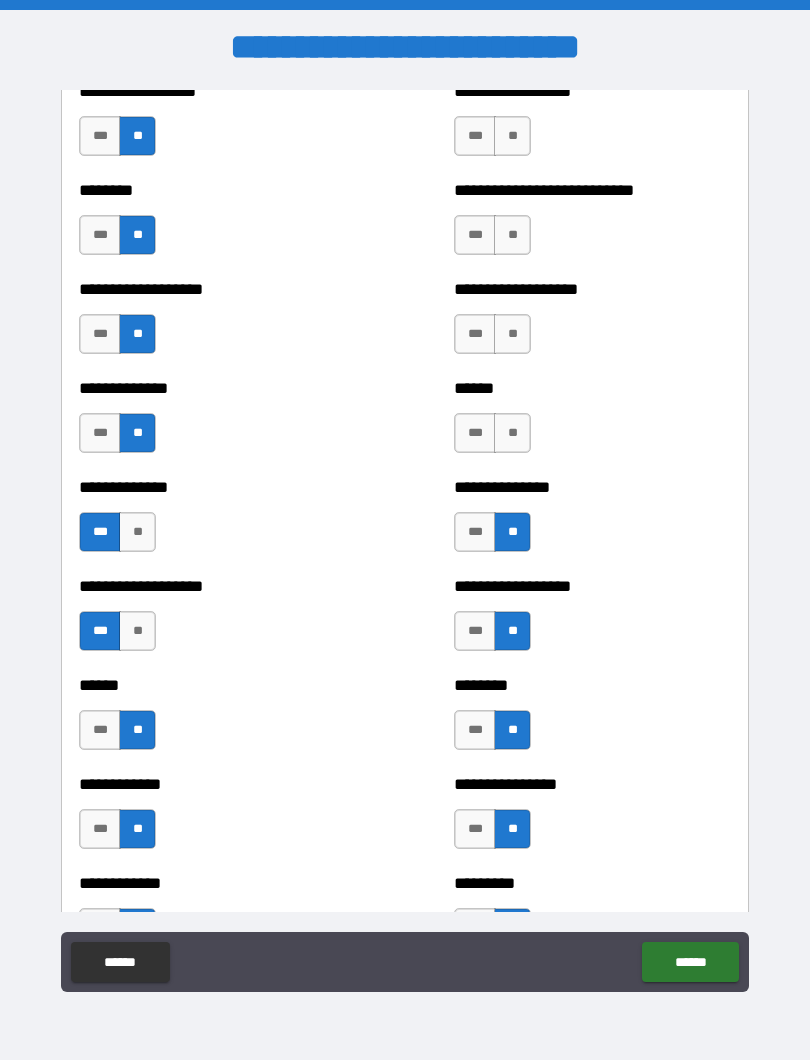 click on "**" at bounding box center [512, 433] 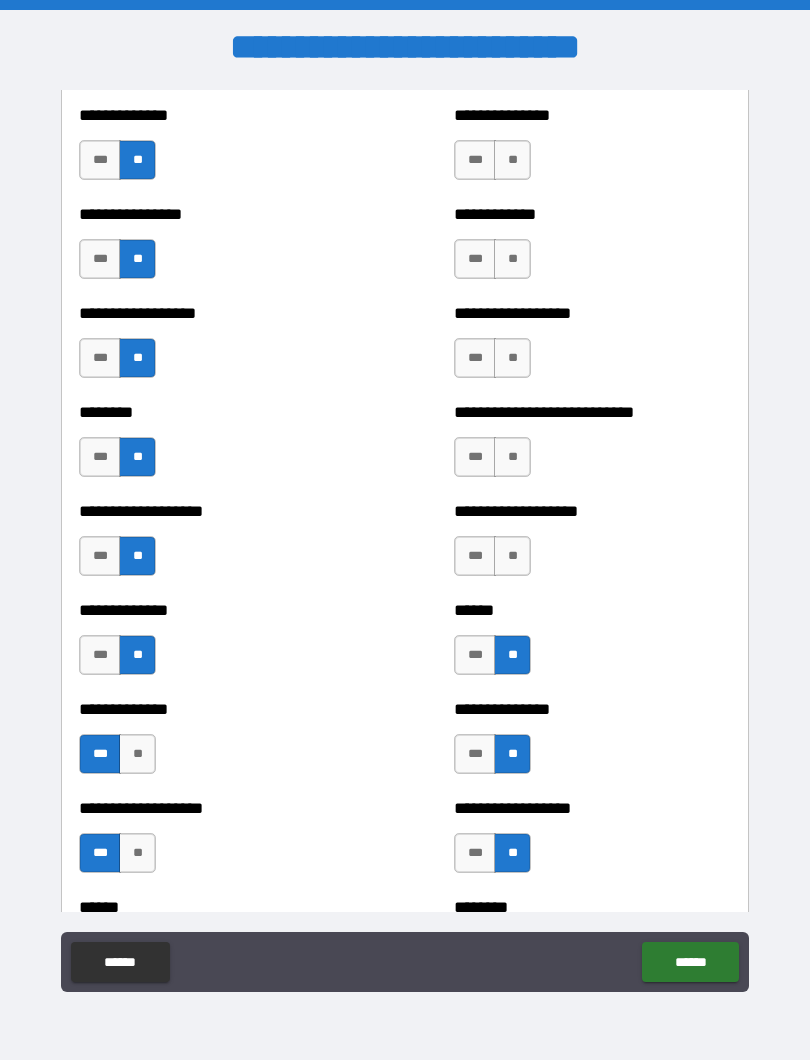 scroll, scrollTop: 4225, scrollLeft: 0, axis: vertical 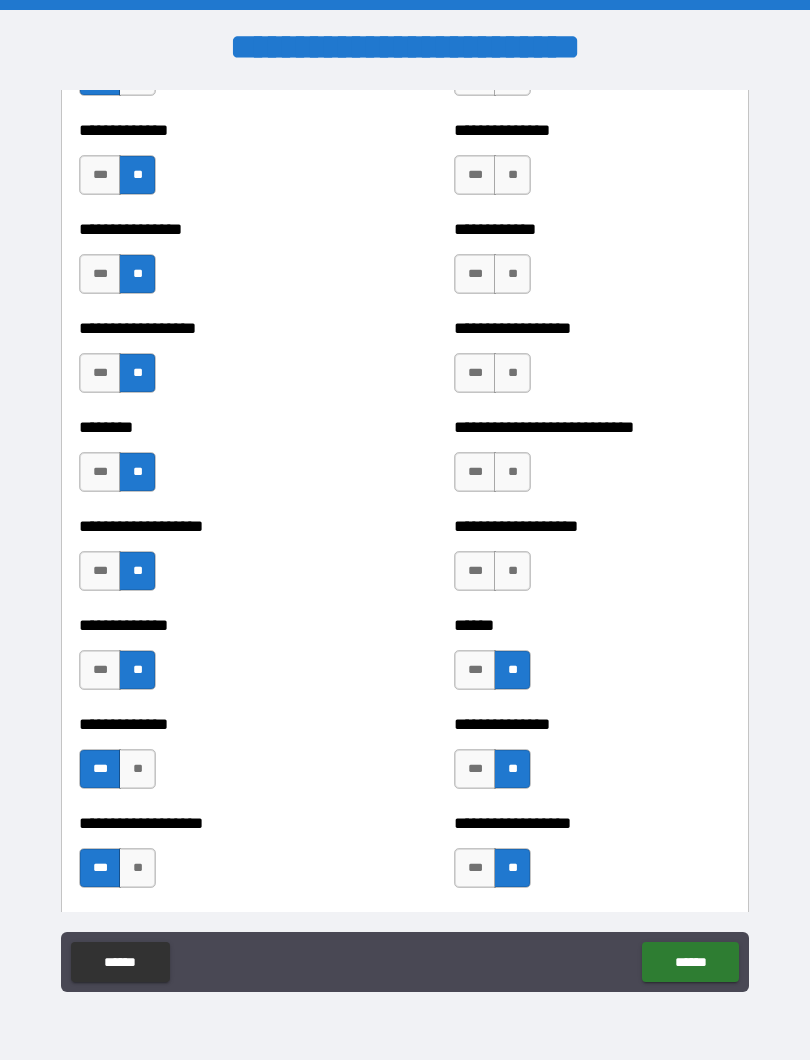 click on "**" at bounding box center (512, 571) 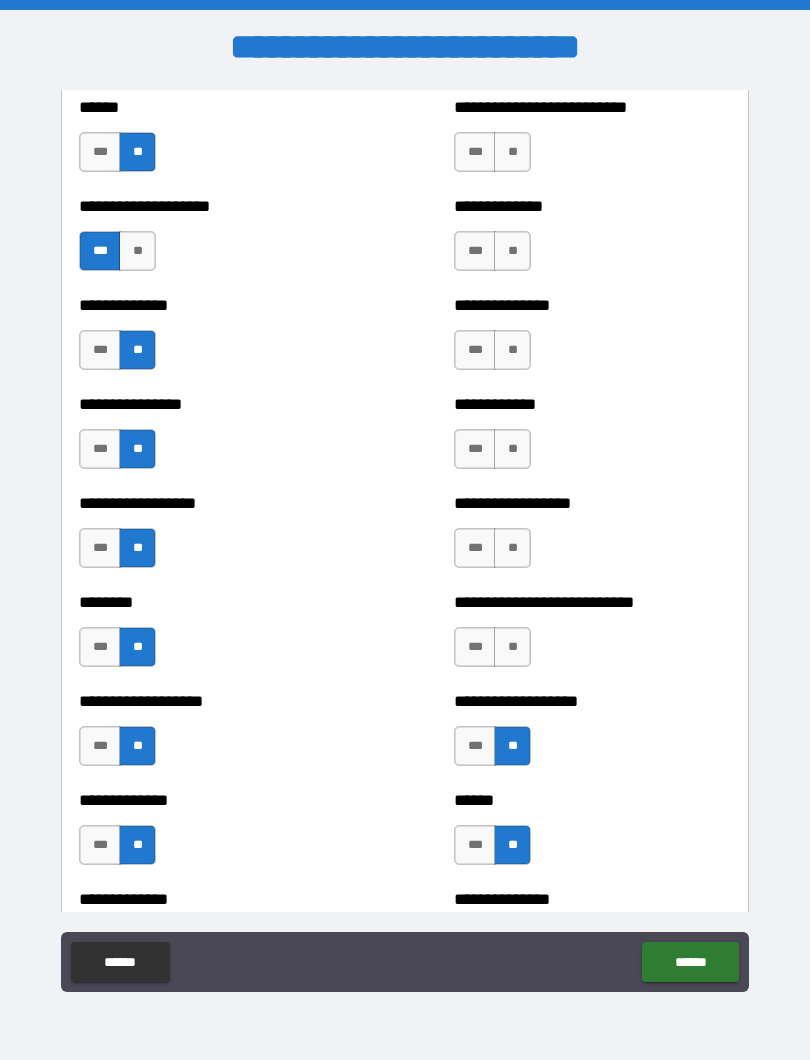 scroll, scrollTop: 4031, scrollLeft: 0, axis: vertical 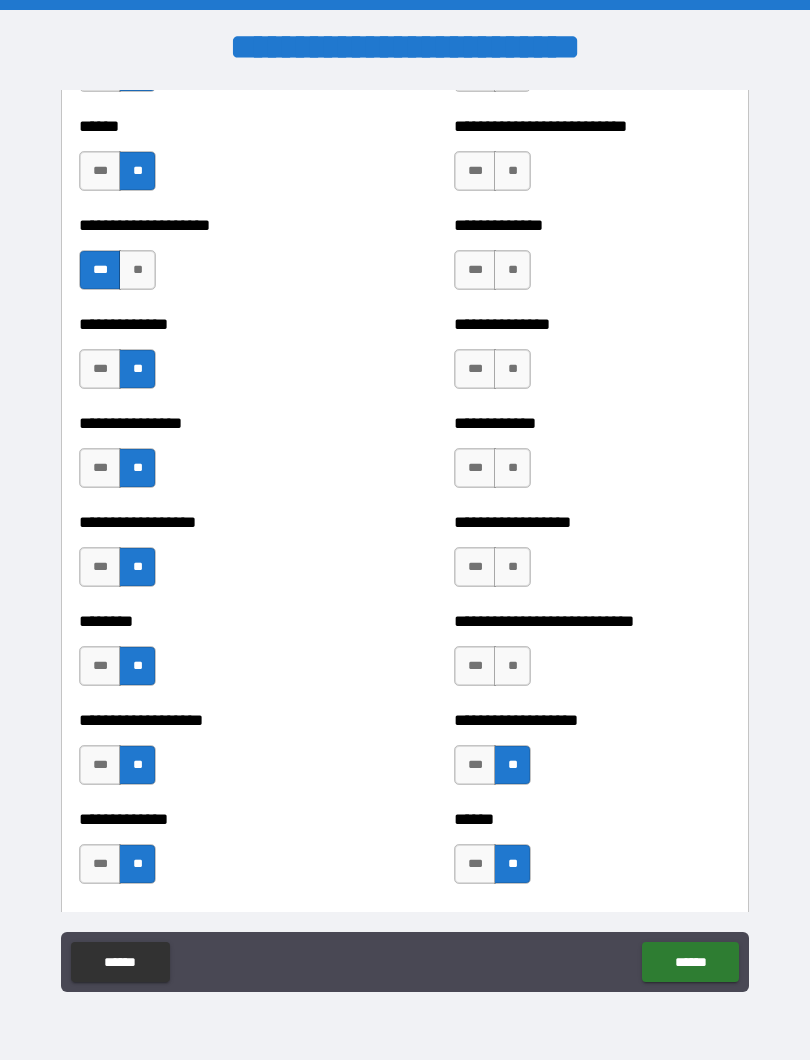 click on "**" at bounding box center (512, 666) 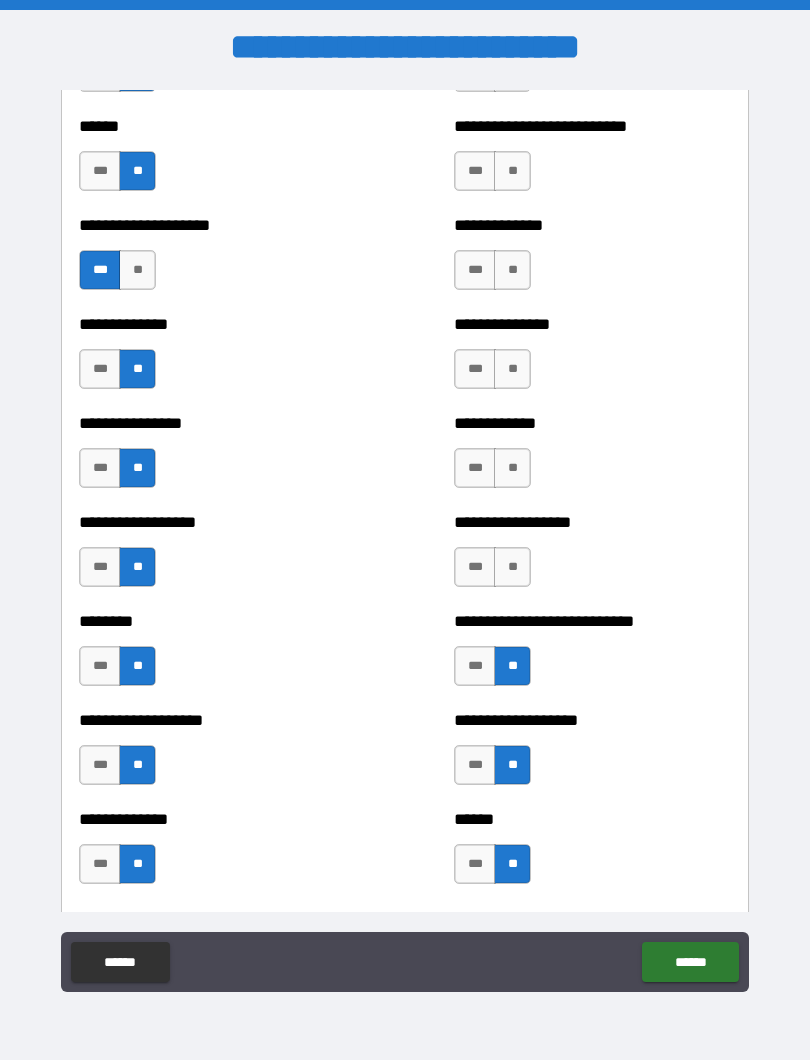 click on "**" at bounding box center [512, 567] 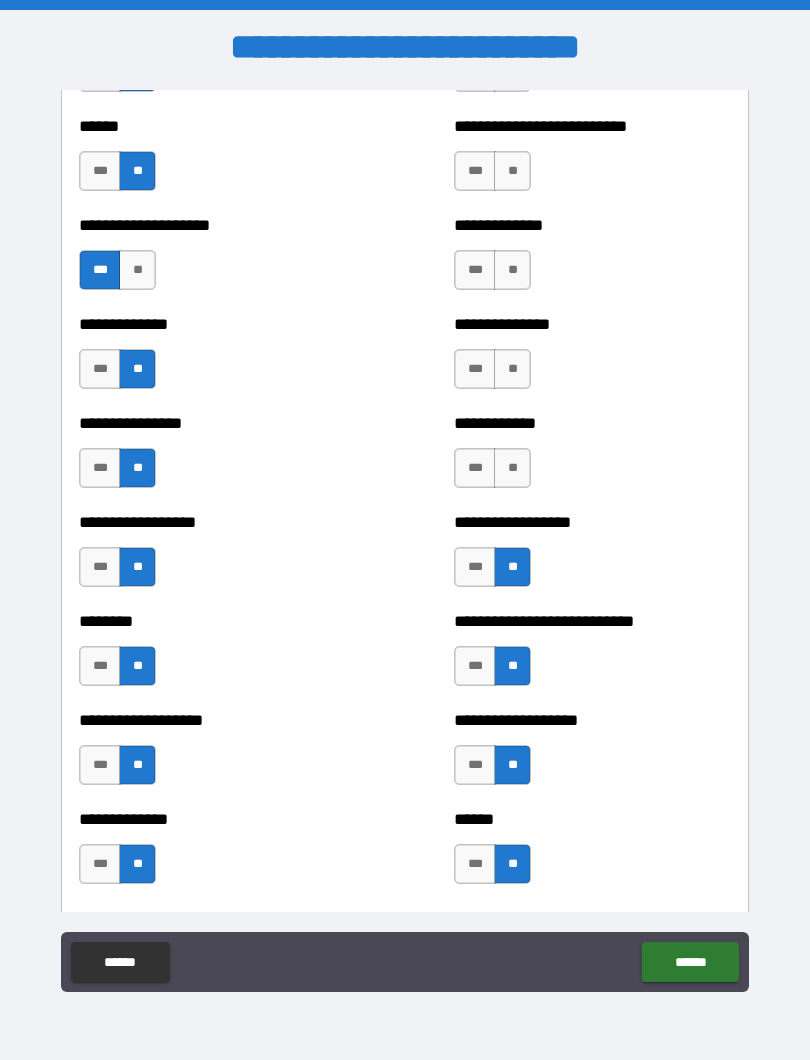 click on "**" at bounding box center [512, 468] 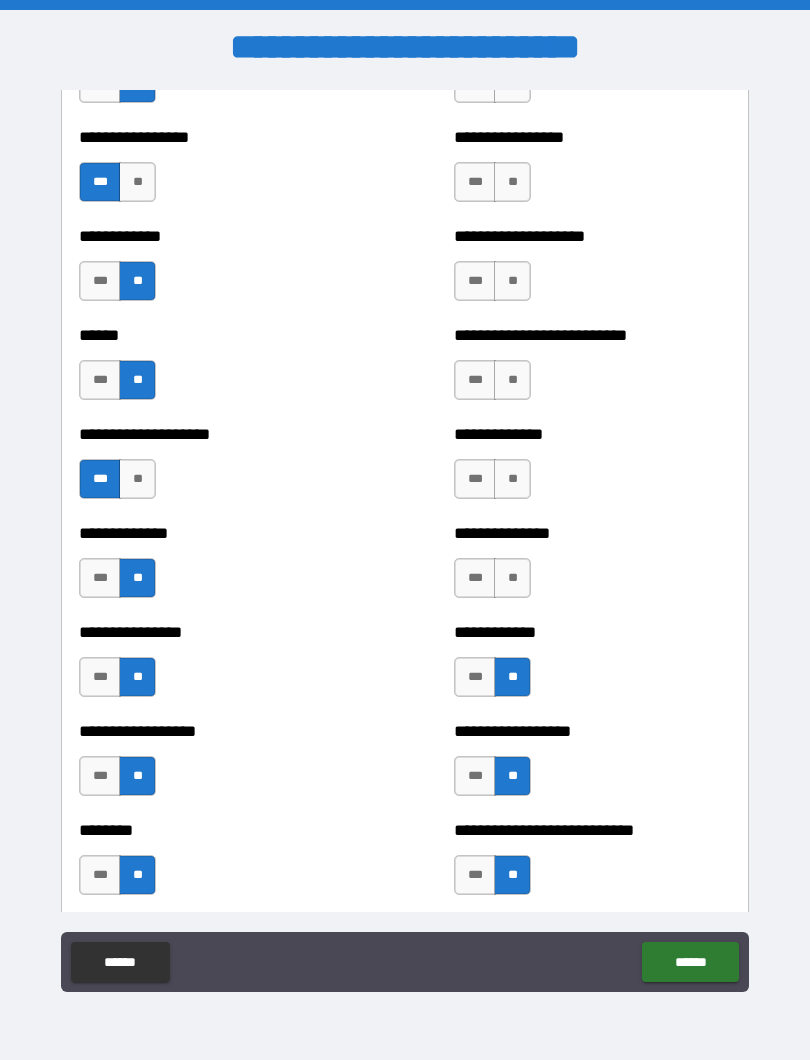 scroll, scrollTop: 3819, scrollLeft: 0, axis: vertical 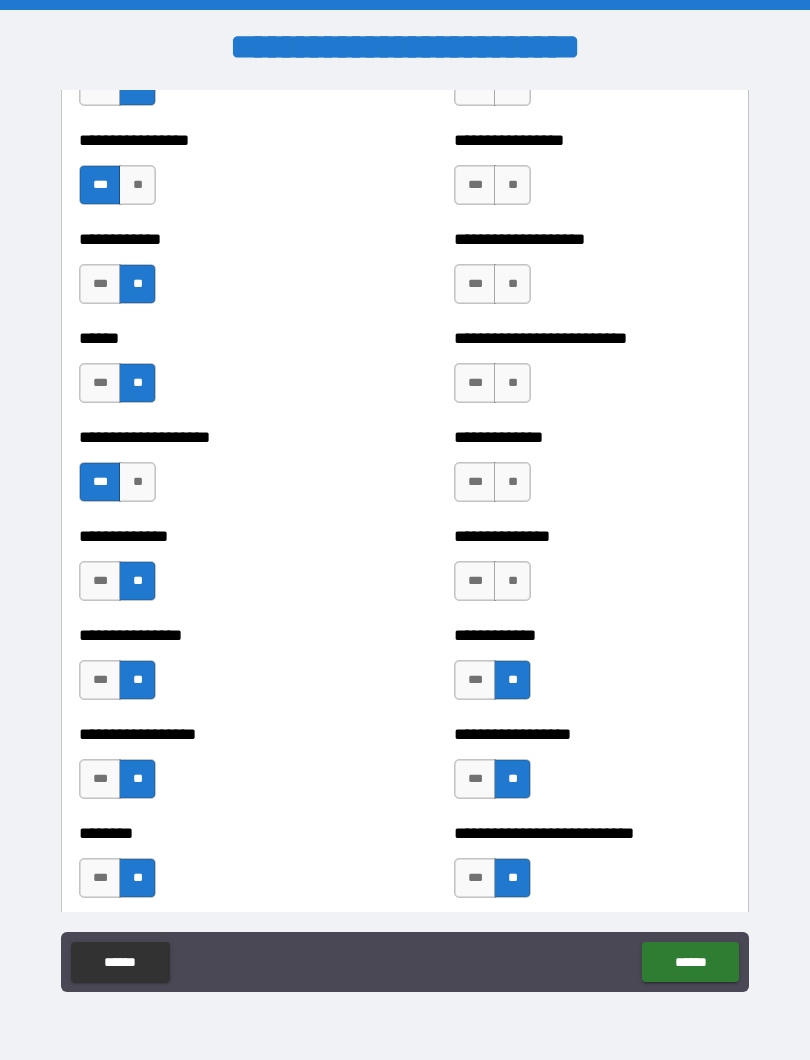 click on "**" at bounding box center (512, 581) 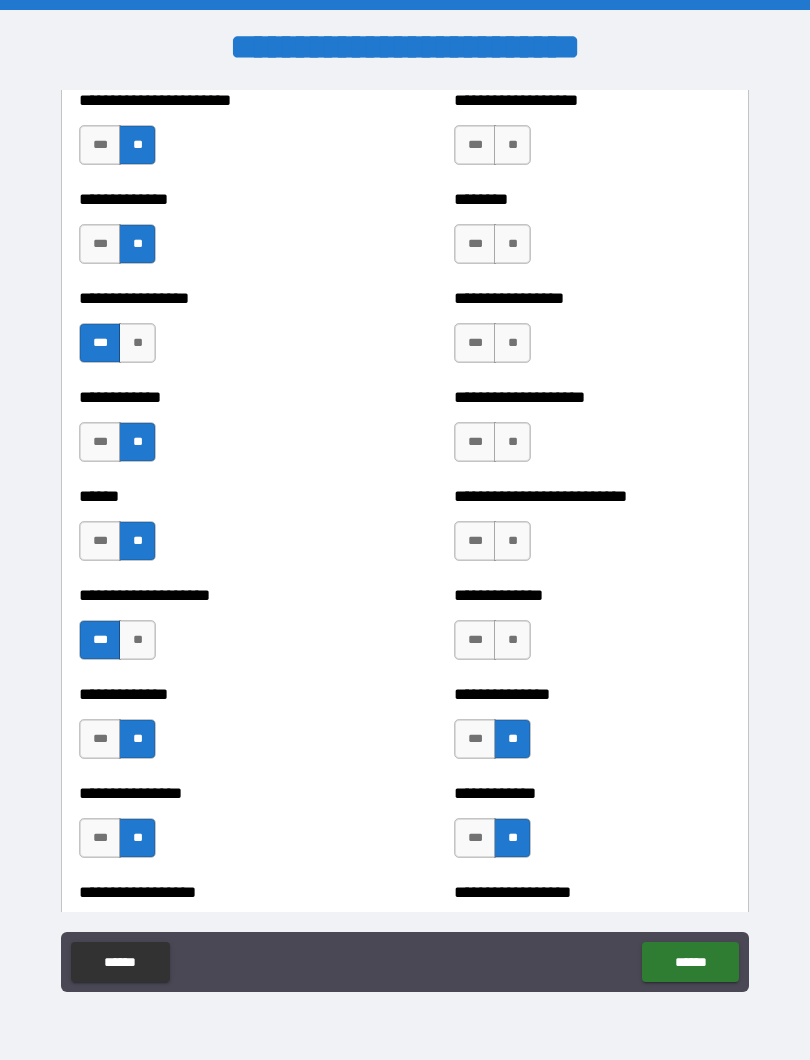 scroll, scrollTop: 3663, scrollLeft: 0, axis: vertical 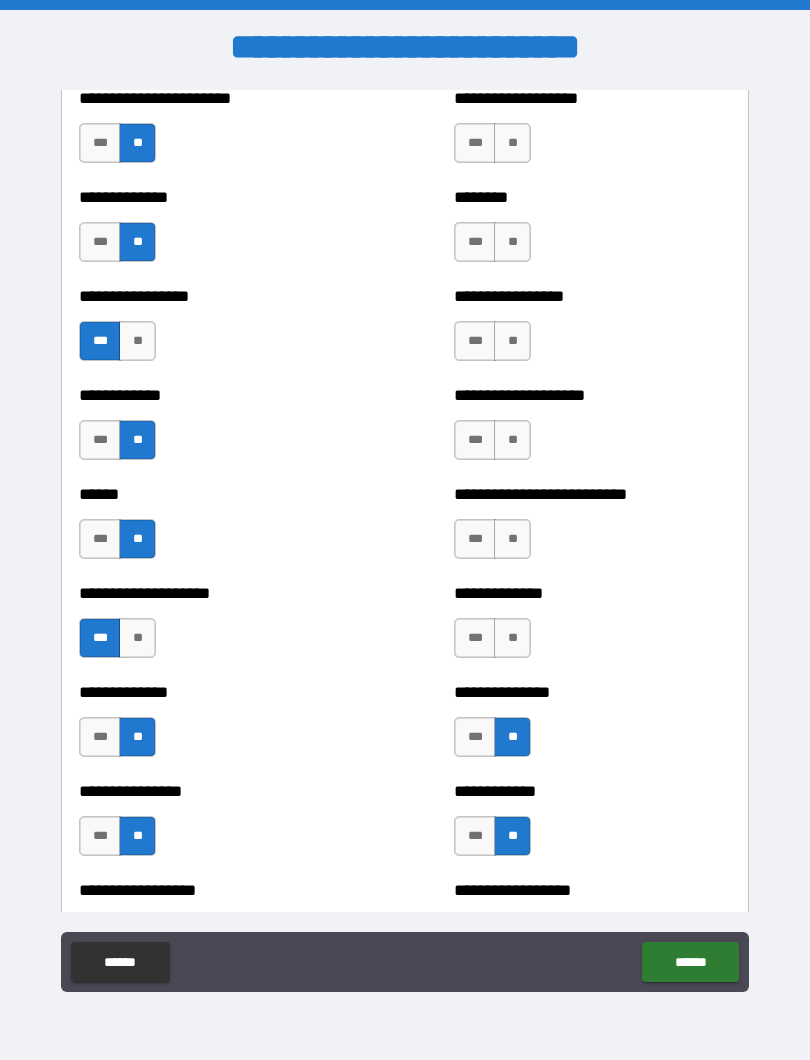 click on "**" at bounding box center [512, 638] 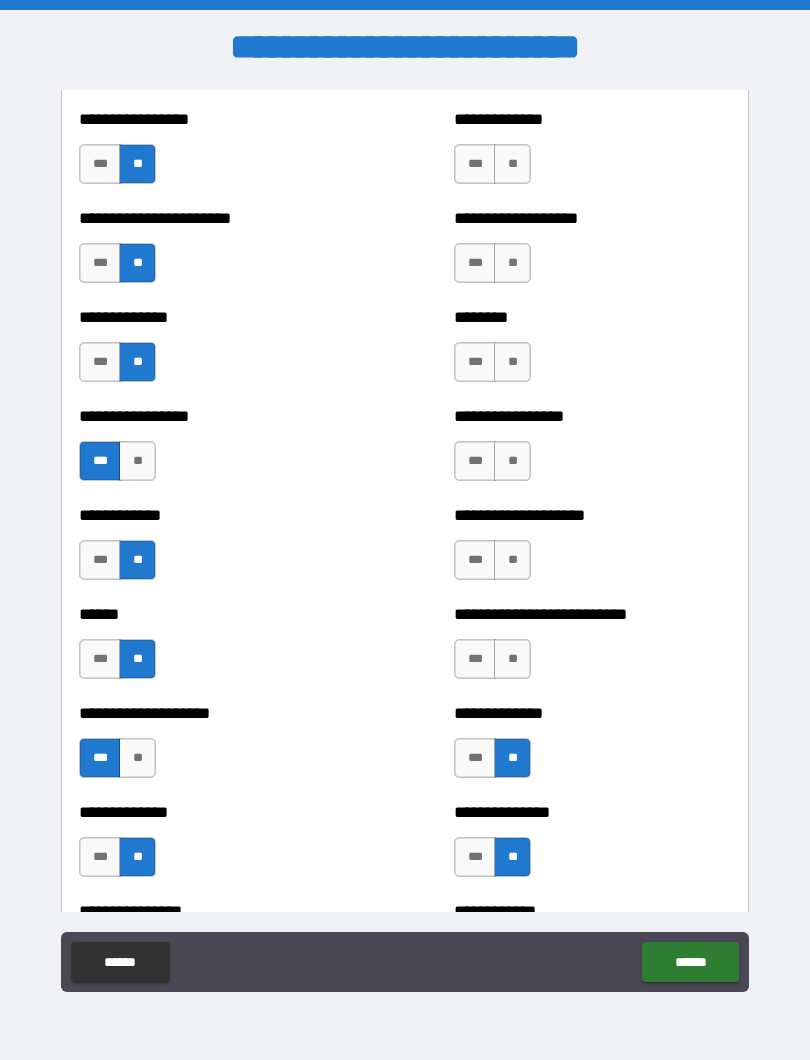 scroll, scrollTop: 3513, scrollLeft: 0, axis: vertical 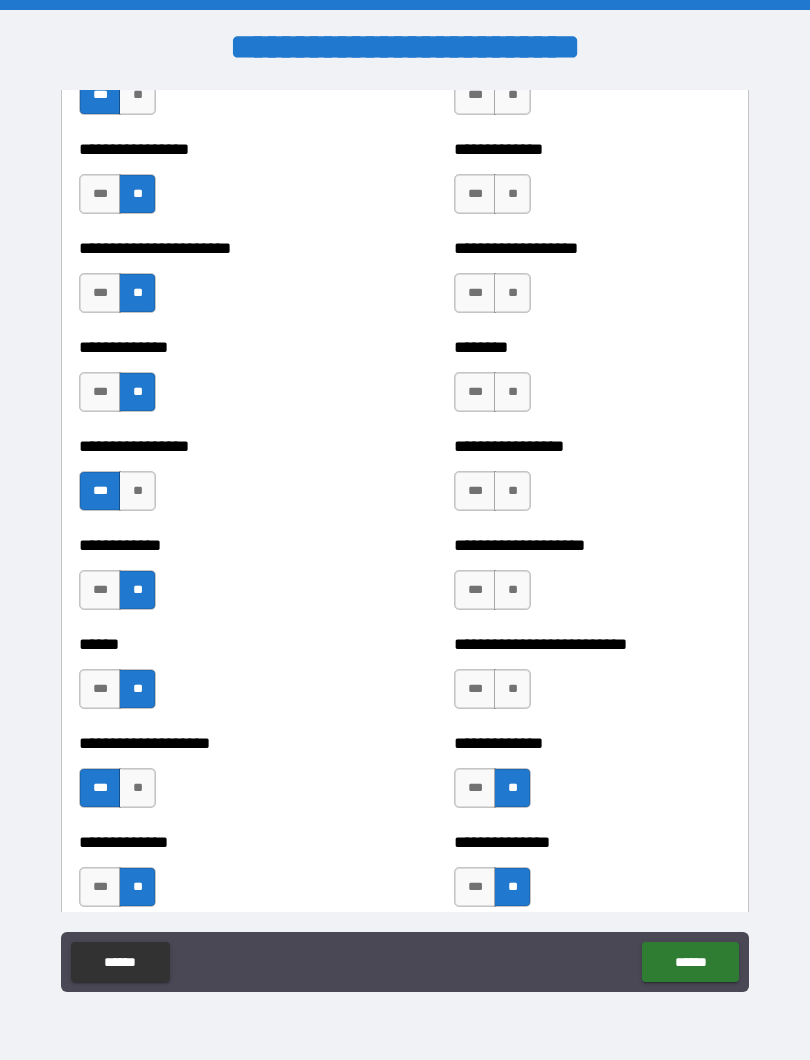 click on "***" at bounding box center [475, 689] 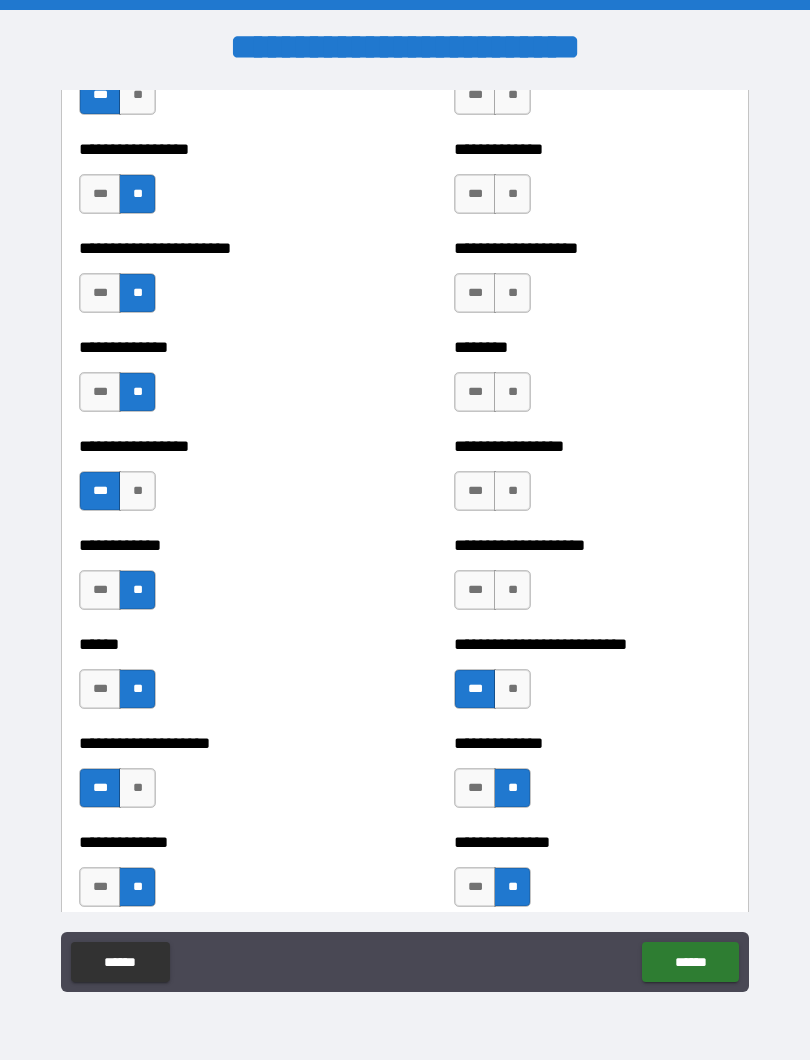 click on "**" at bounding box center [512, 590] 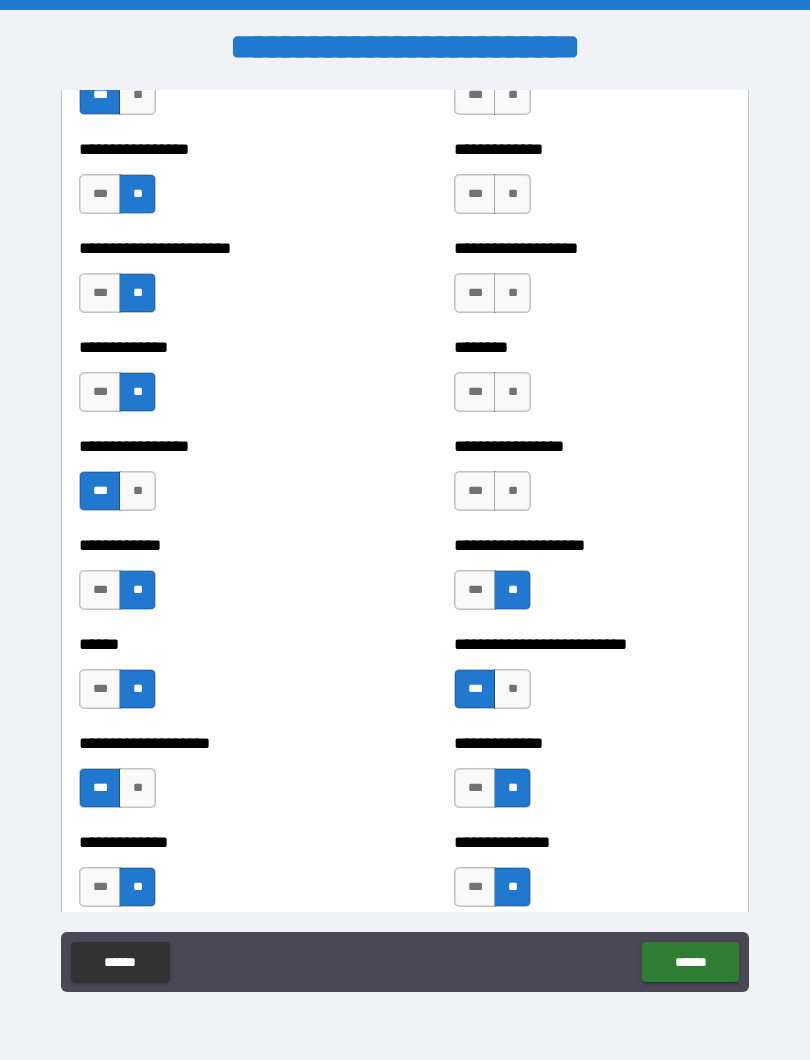 click on "**" at bounding box center [512, 491] 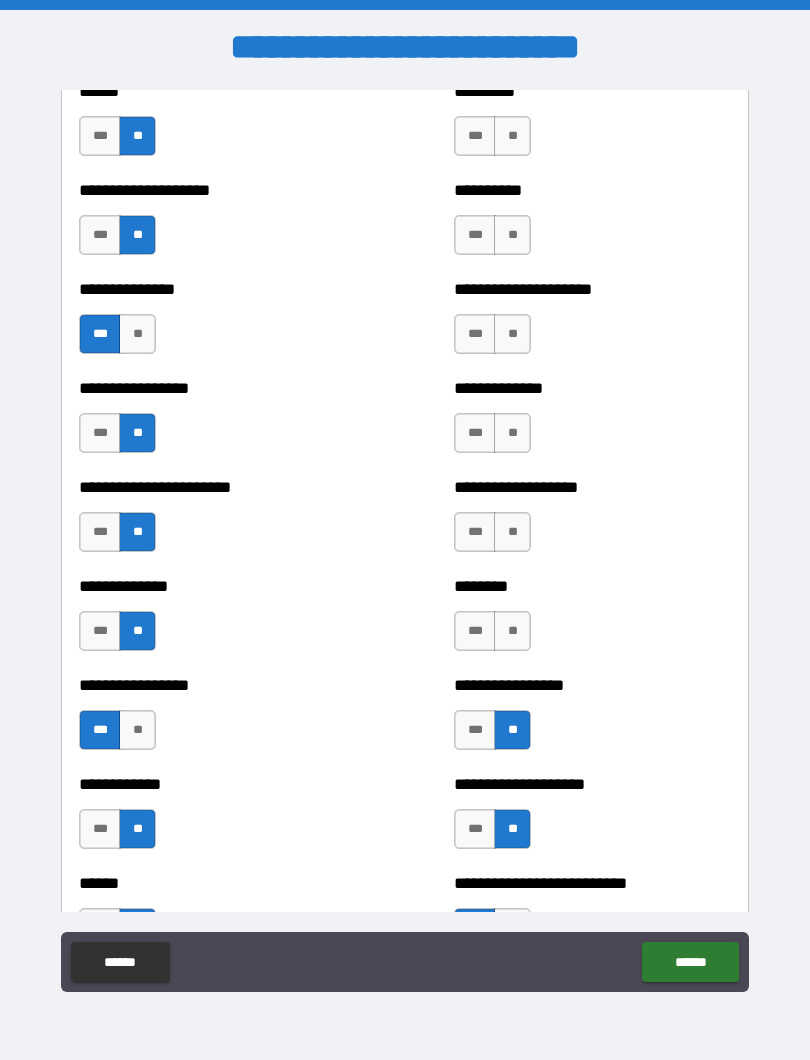 scroll, scrollTop: 3266, scrollLeft: 0, axis: vertical 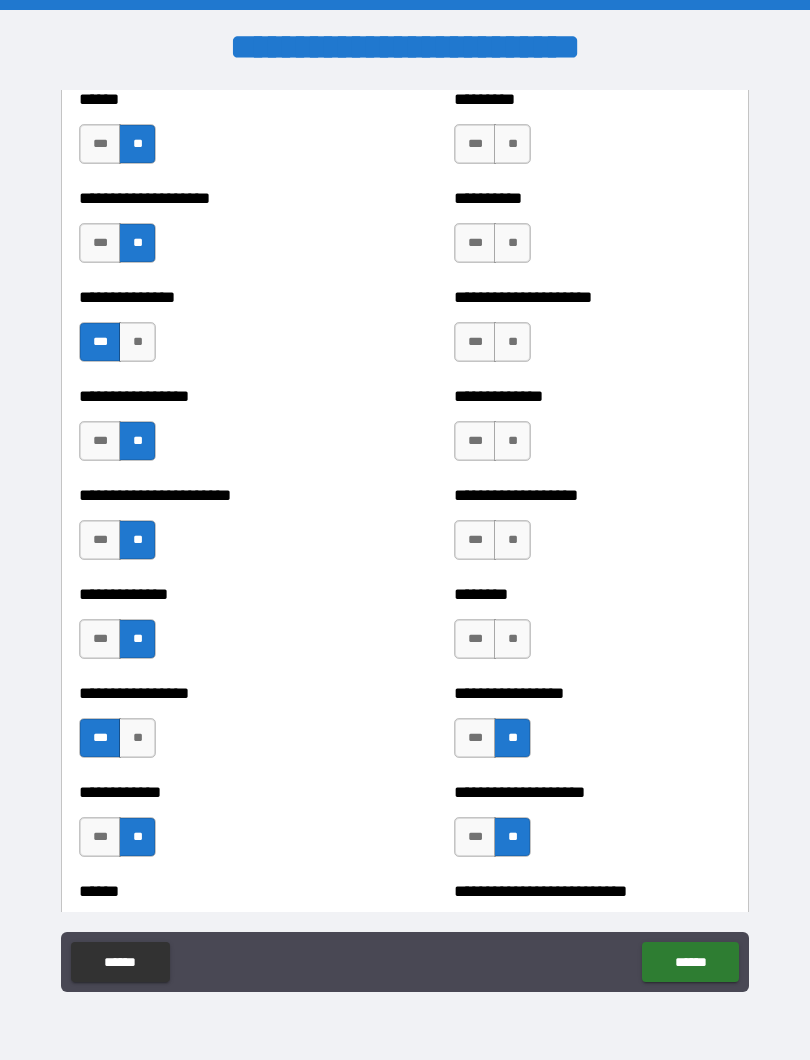 click on "**" at bounding box center [512, 639] 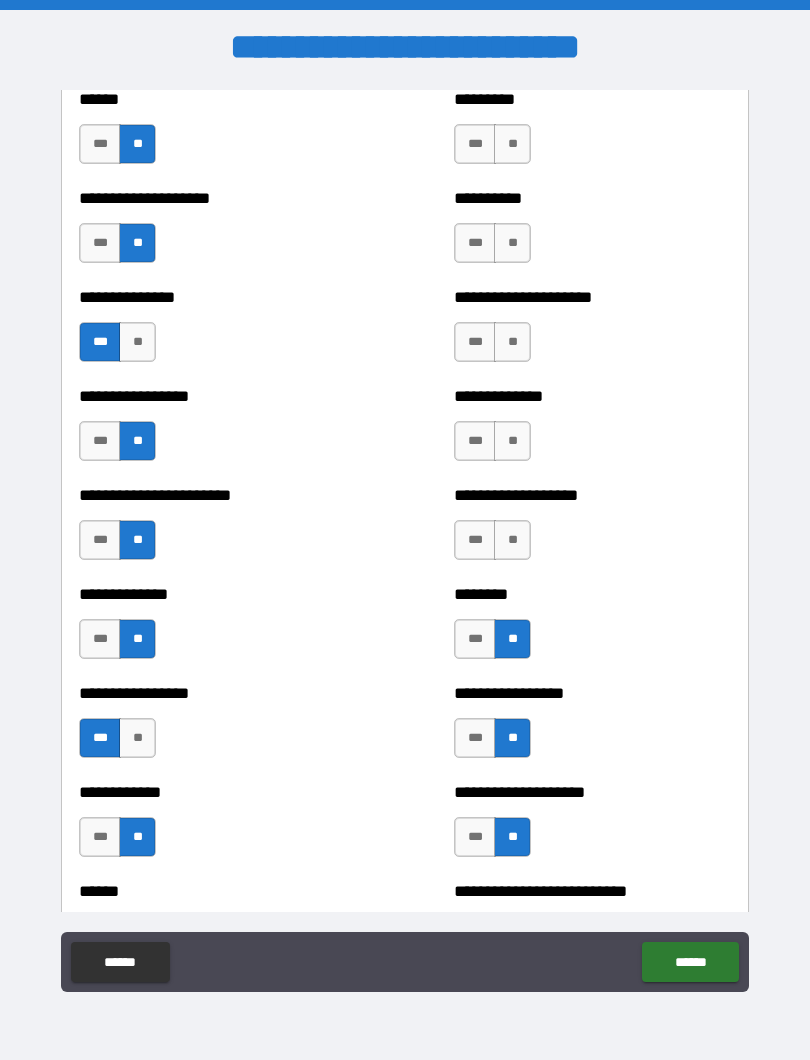 click on "**" at bounding box center (512, 540) 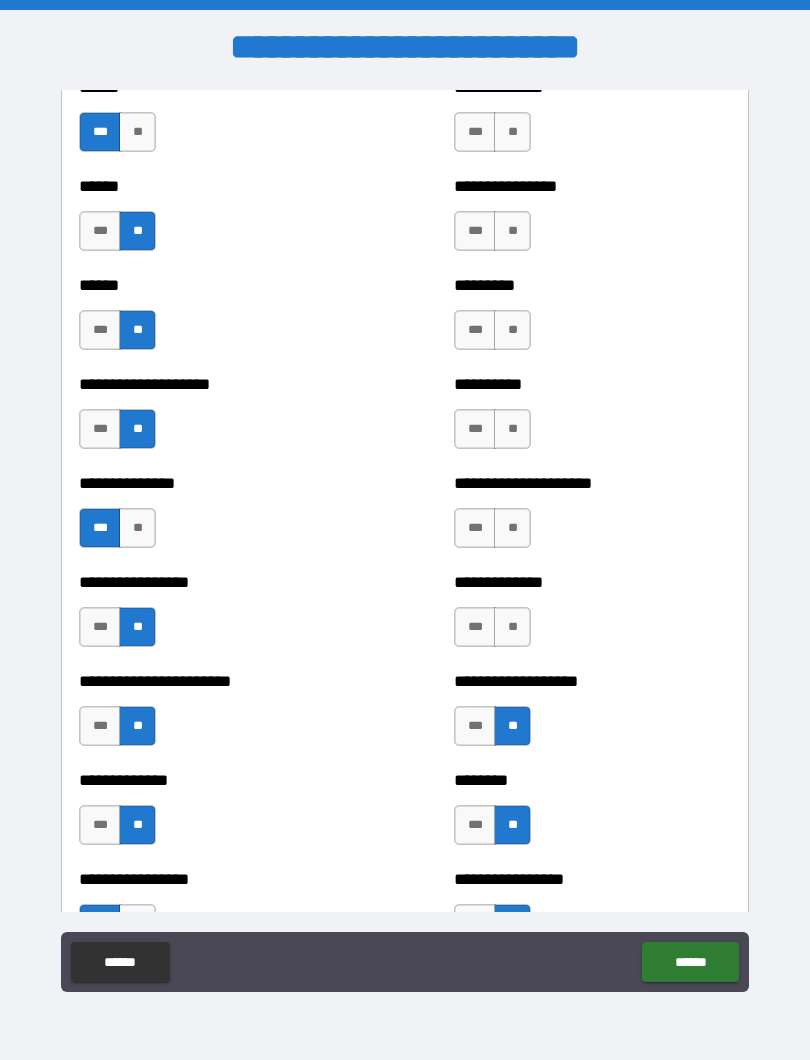 scroll, scrollTop: 3043, scrollLeft: 0, axis: vertical 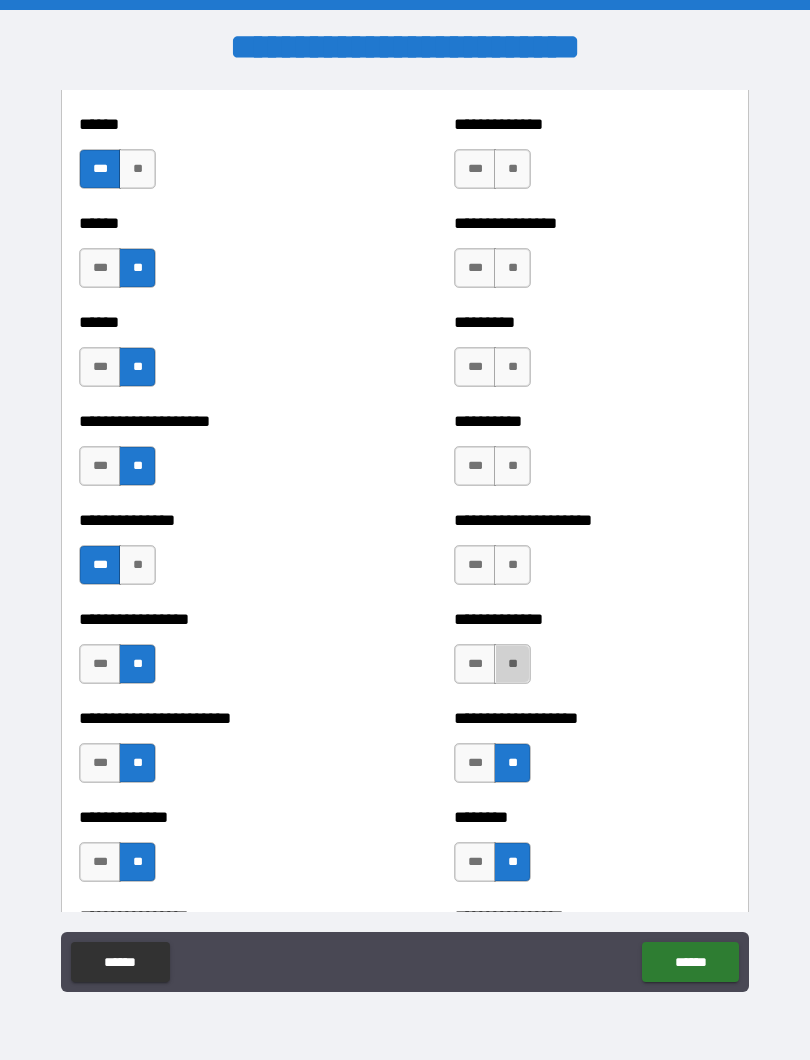 click on "**" at bounding box center (512, 664) 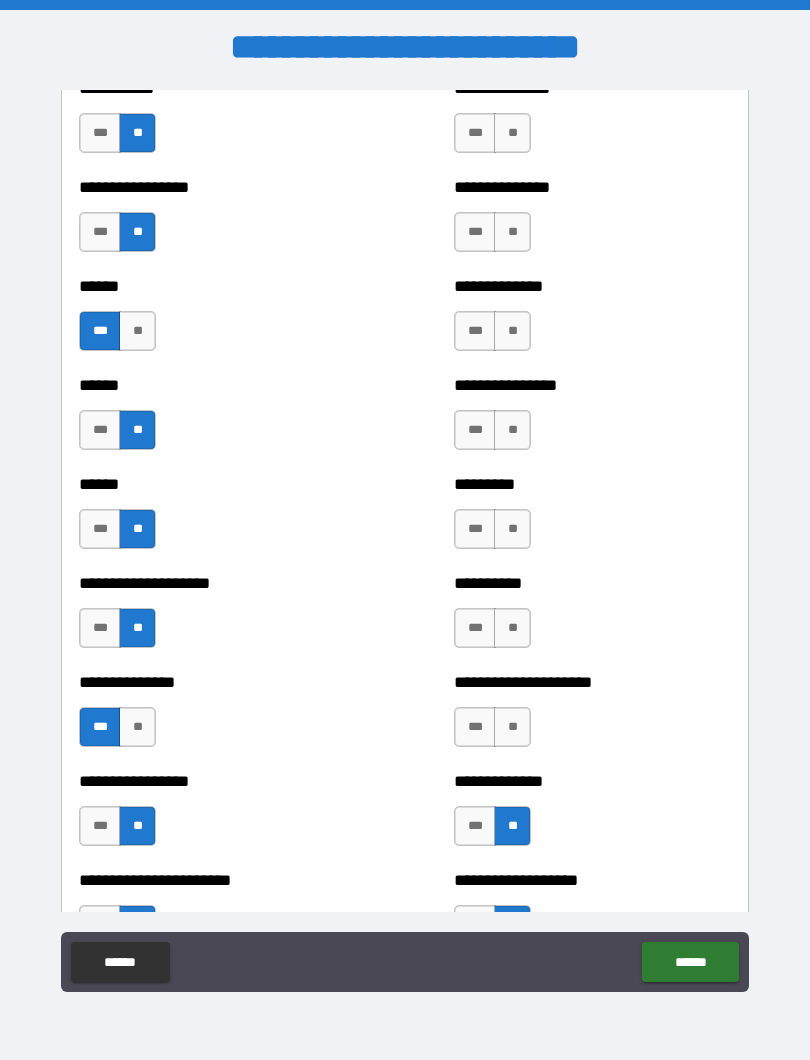 scroll, scrollTop: 2868, scrollLeft: 0, axis: vertical 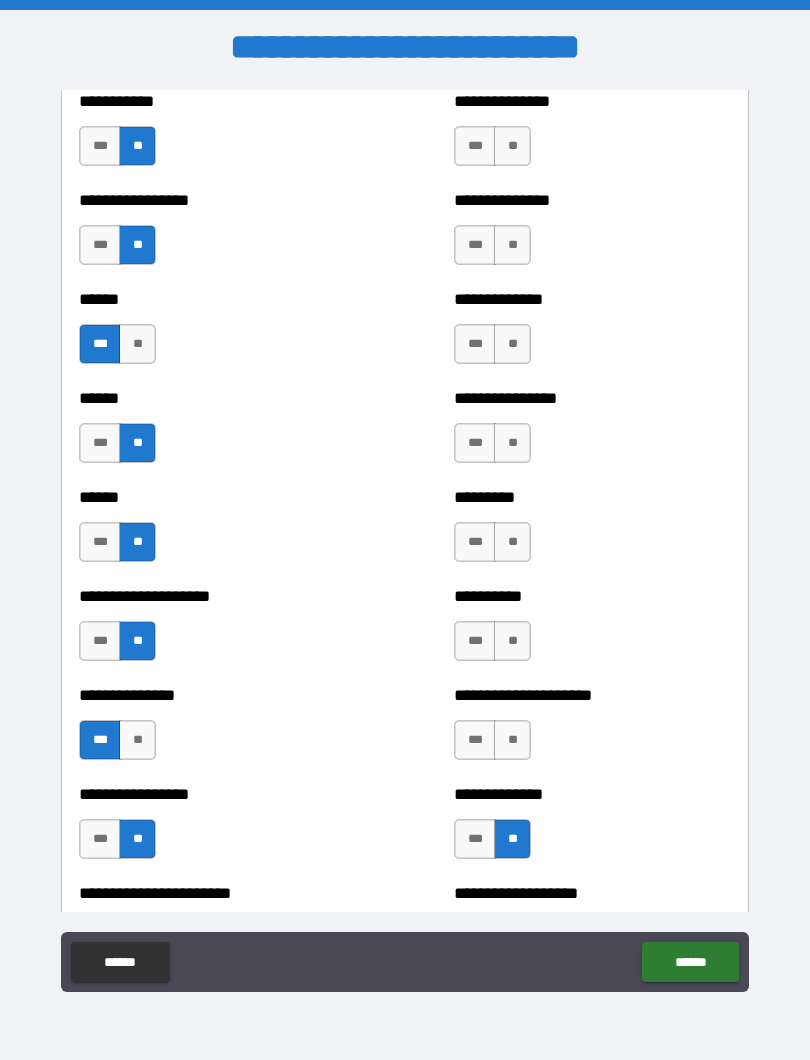 click on "**" at bounding box center (512, 740) 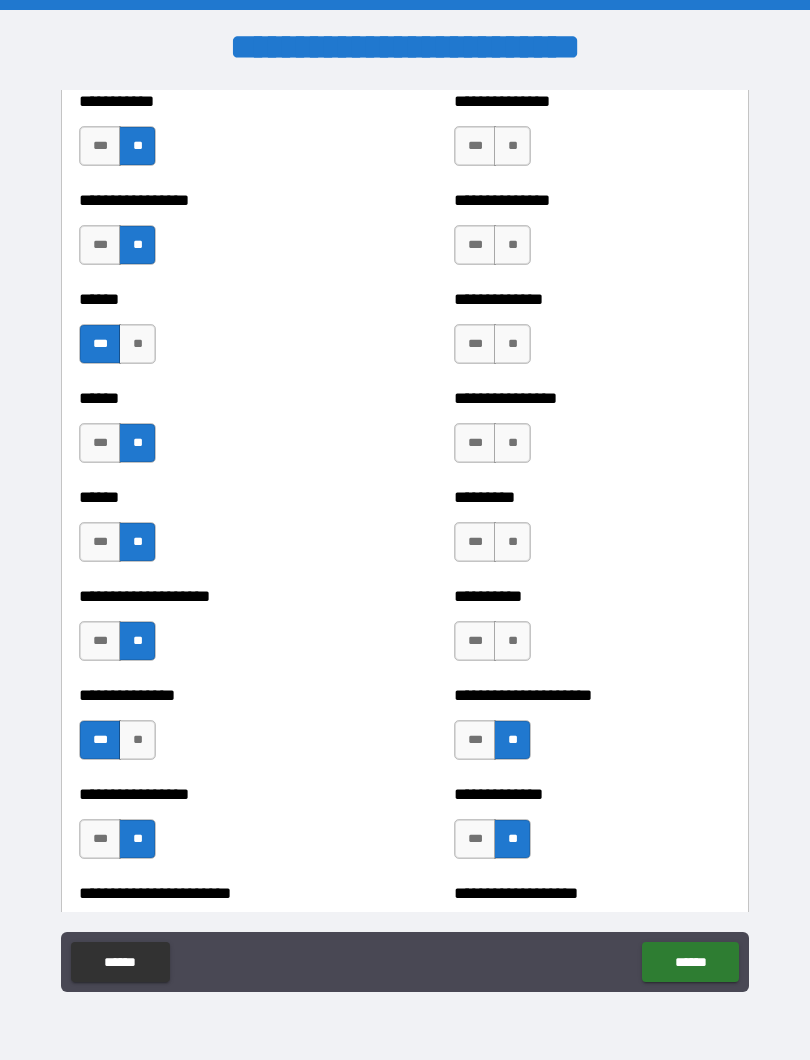 click on "**" at bounding box center (512, 641) 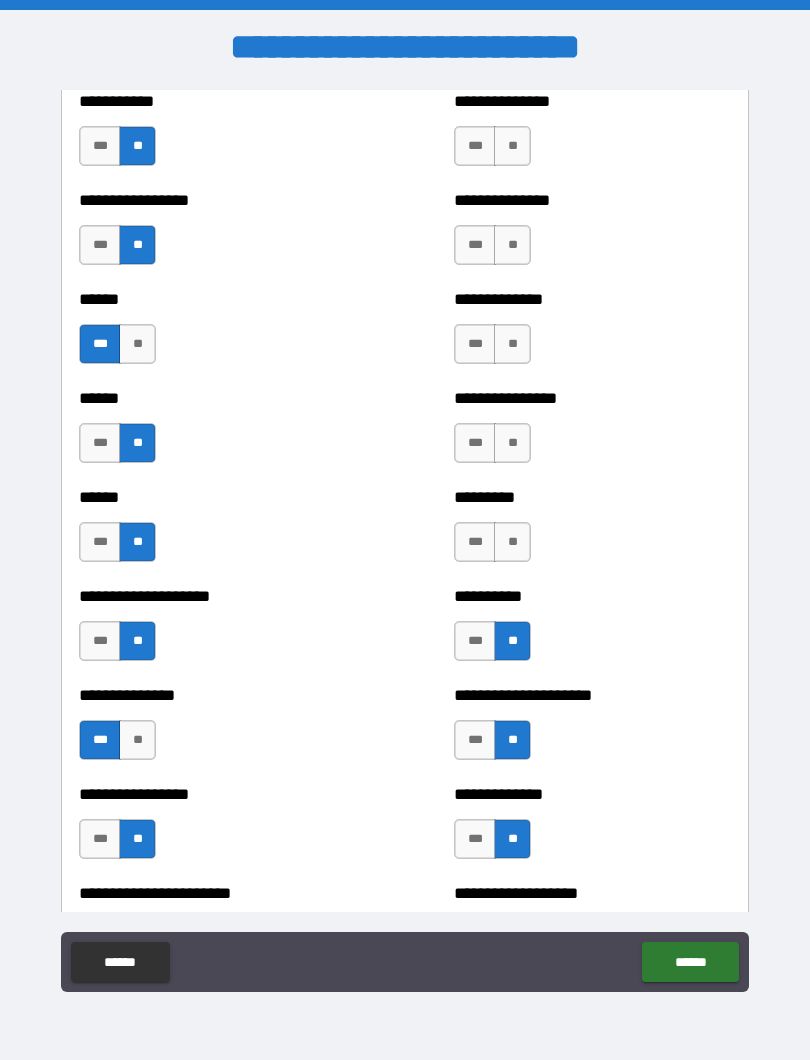 click on "**" at bounding box center [512, 542] 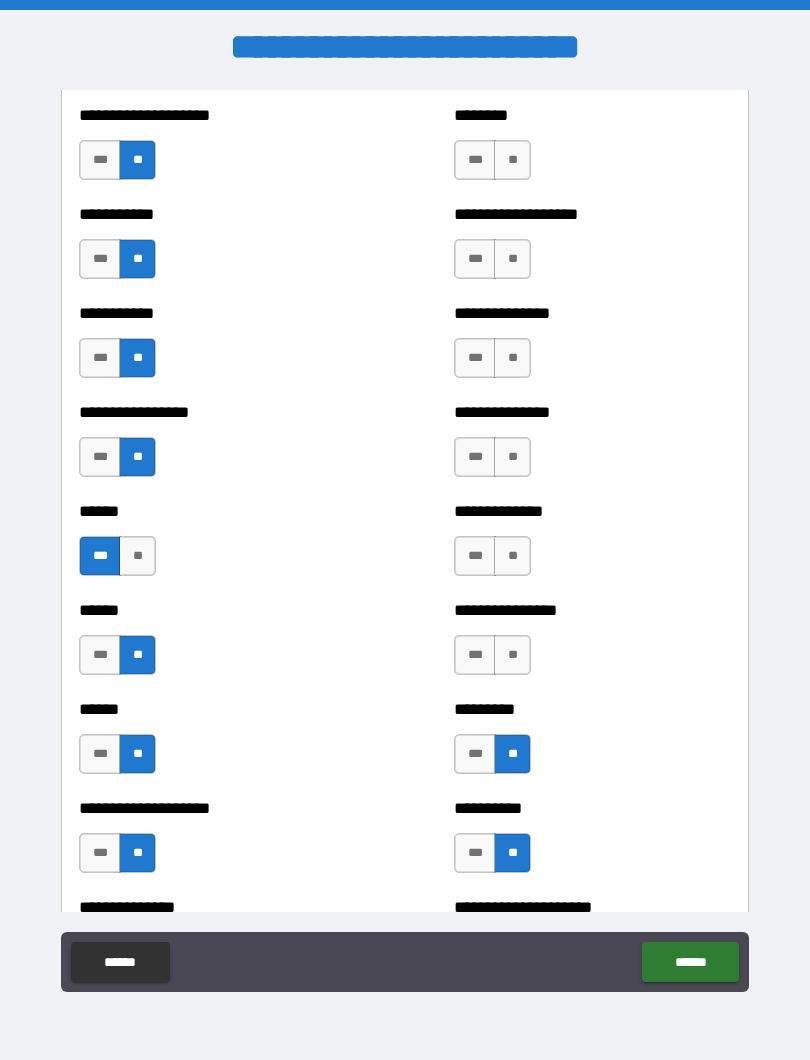 scroll, scrollTop: 2657, scrollLeft: 0, axis: vertical 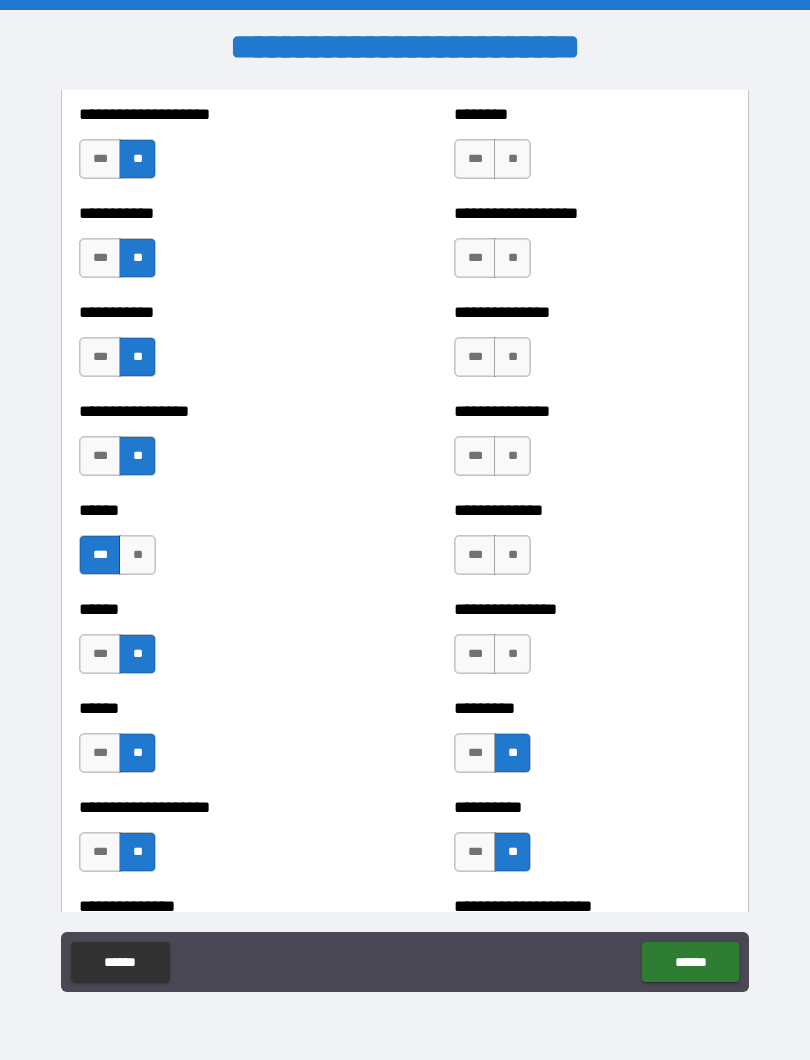 click on "**" at bounding box center (512, 654) 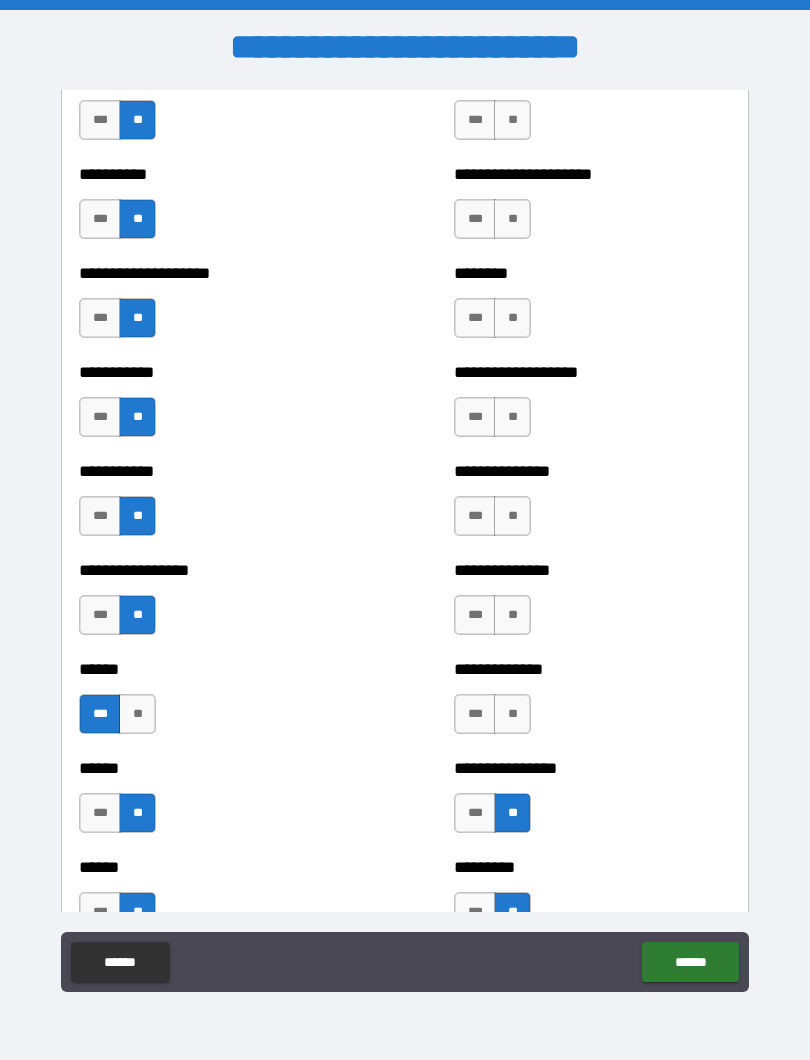 scroll, scrollTop: 2479, scrollLeft: 0, axis: vertical 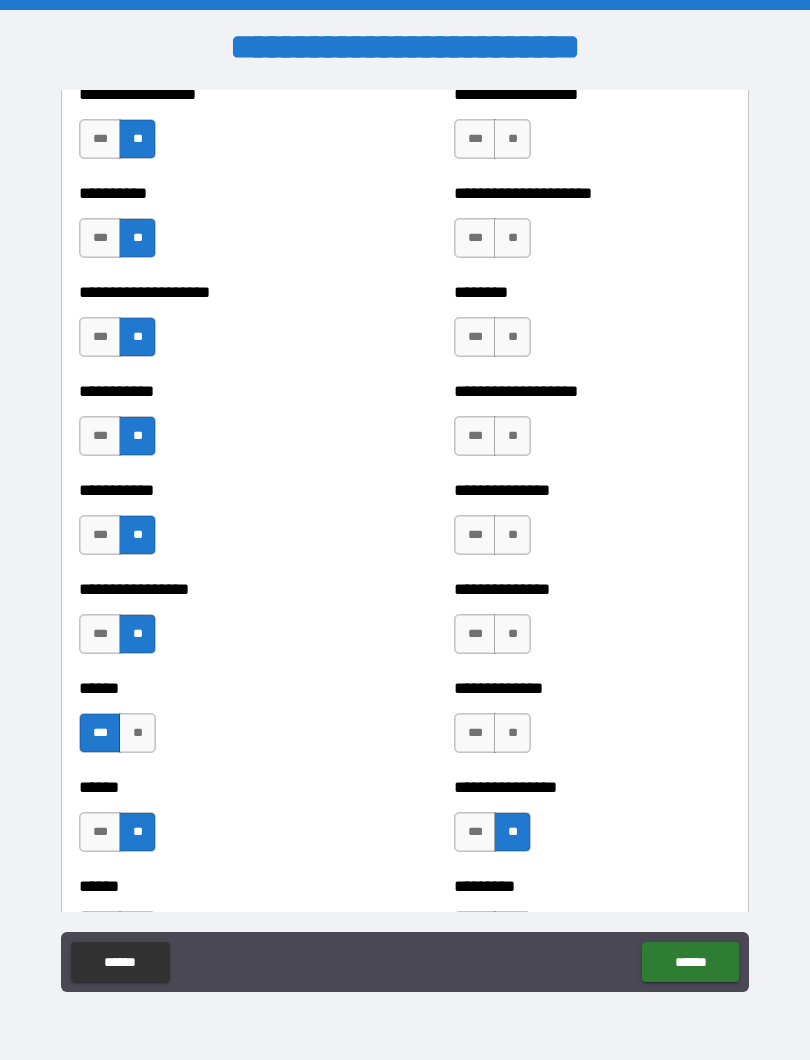 click on "**" at bounding box center (512, 733) 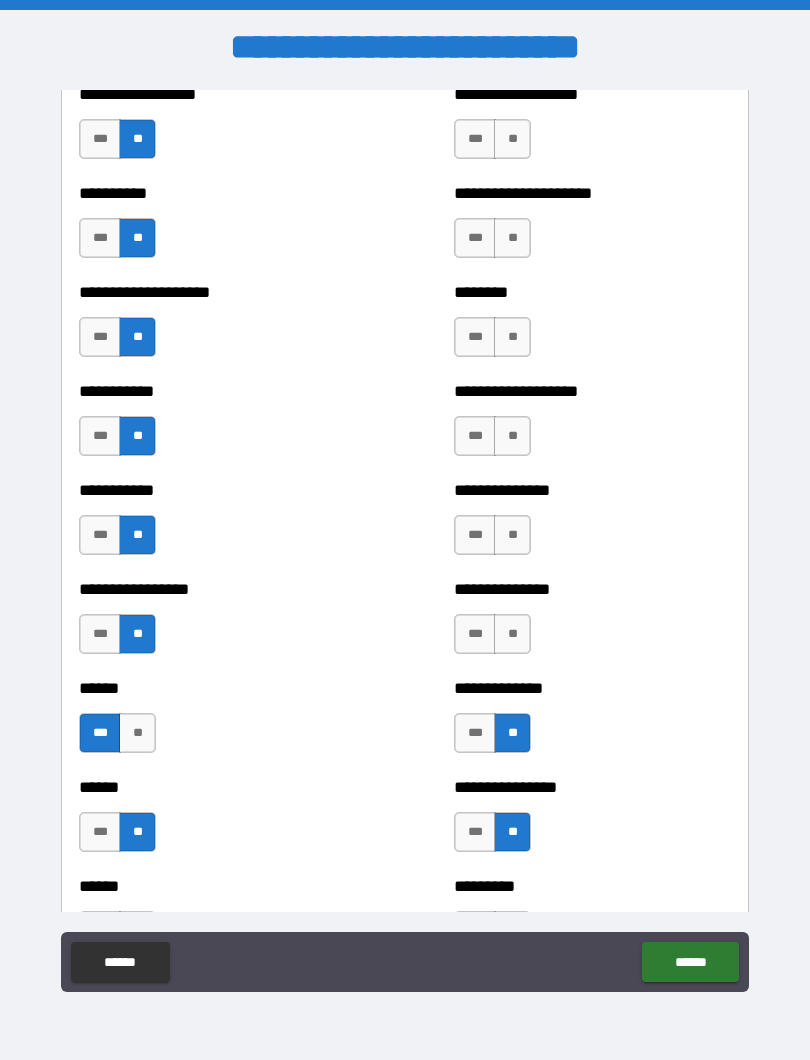 click on "**" at bounding box center [512, 634] 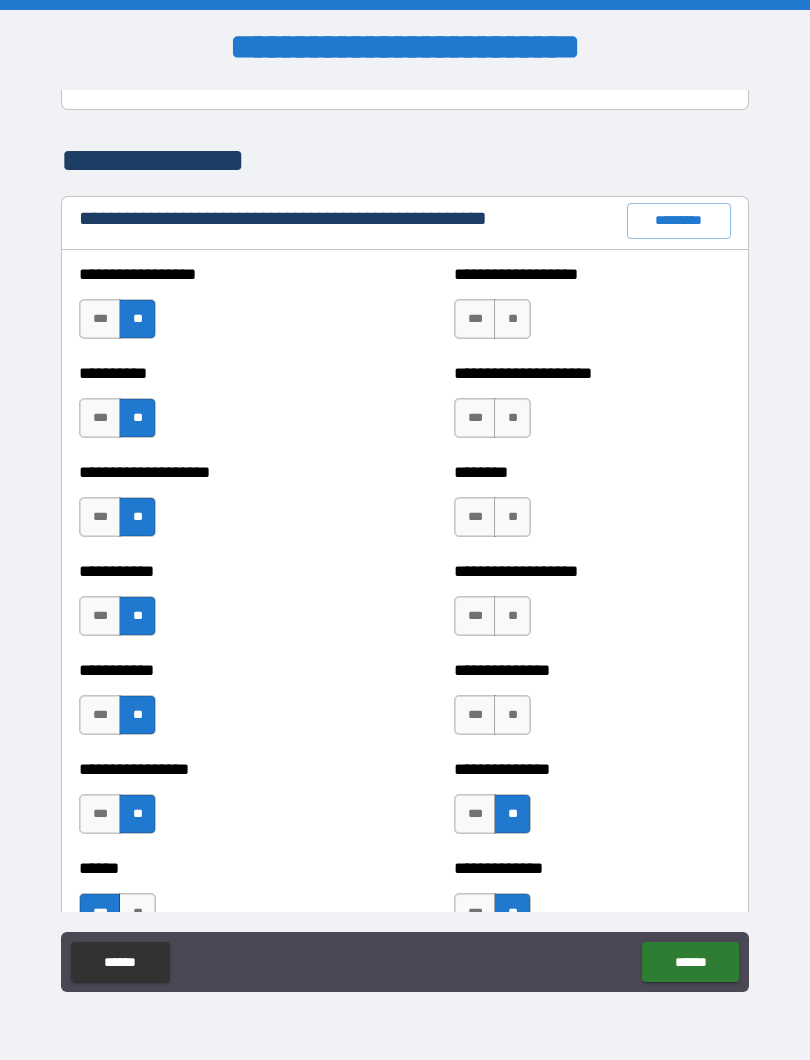 scroll, scrollTop: 2301, scrollLeft: 0, axis: vertical 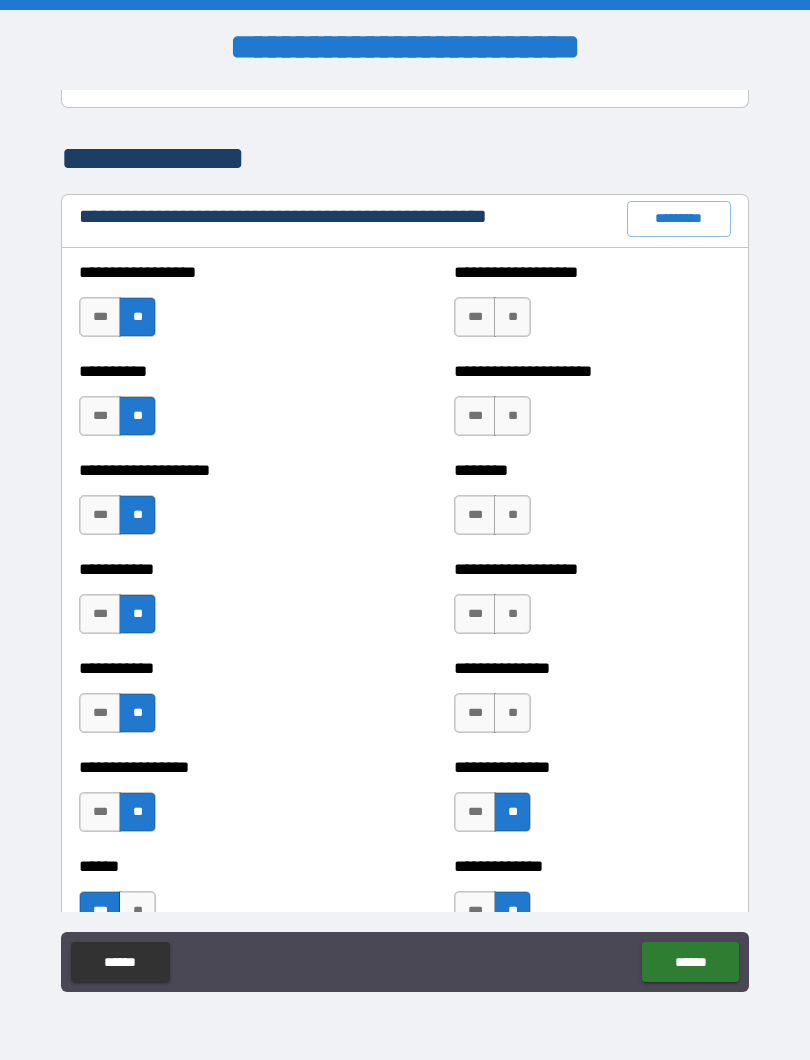 click on "**" at bounding box center [512, 713] 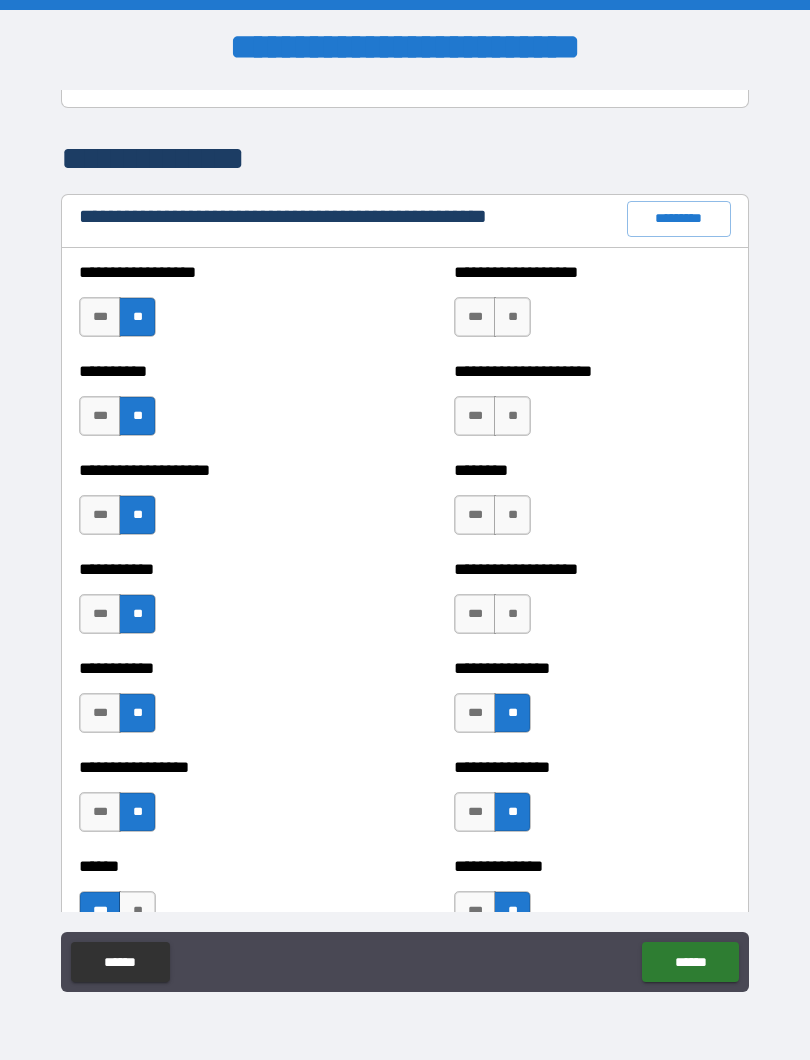 click on "**" at bounding box center [512, 614] 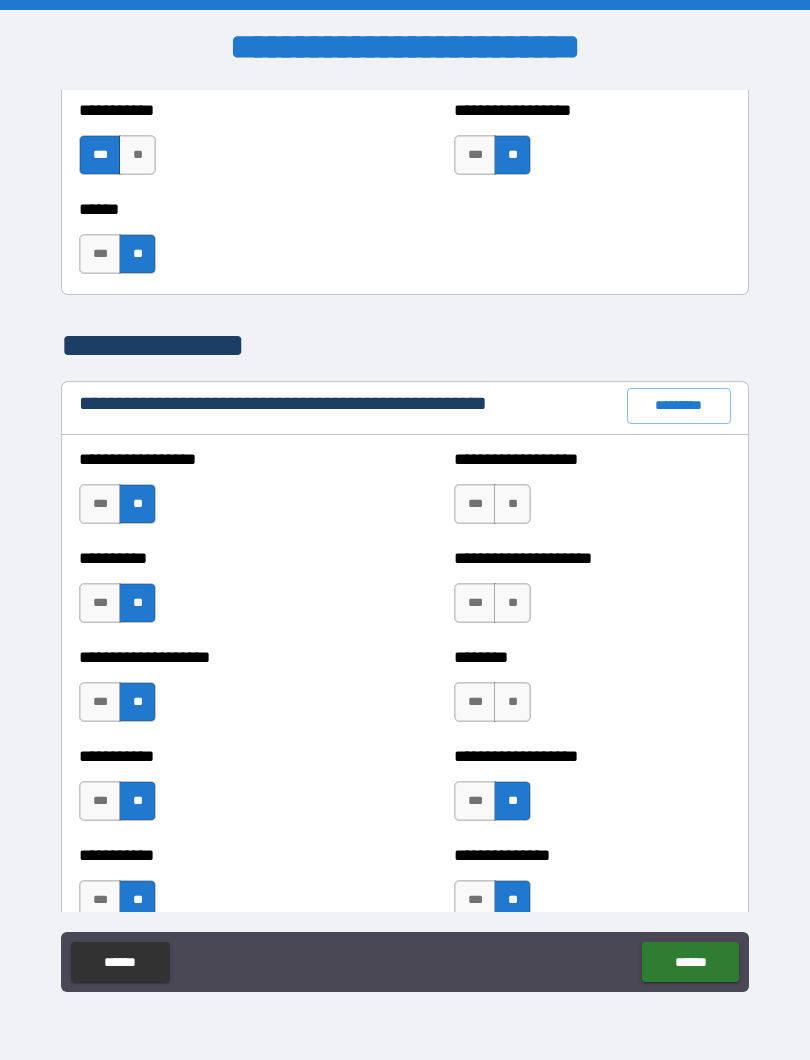 scroll, scrollTop: 2110, scrollLeft: 0, axis: vertical 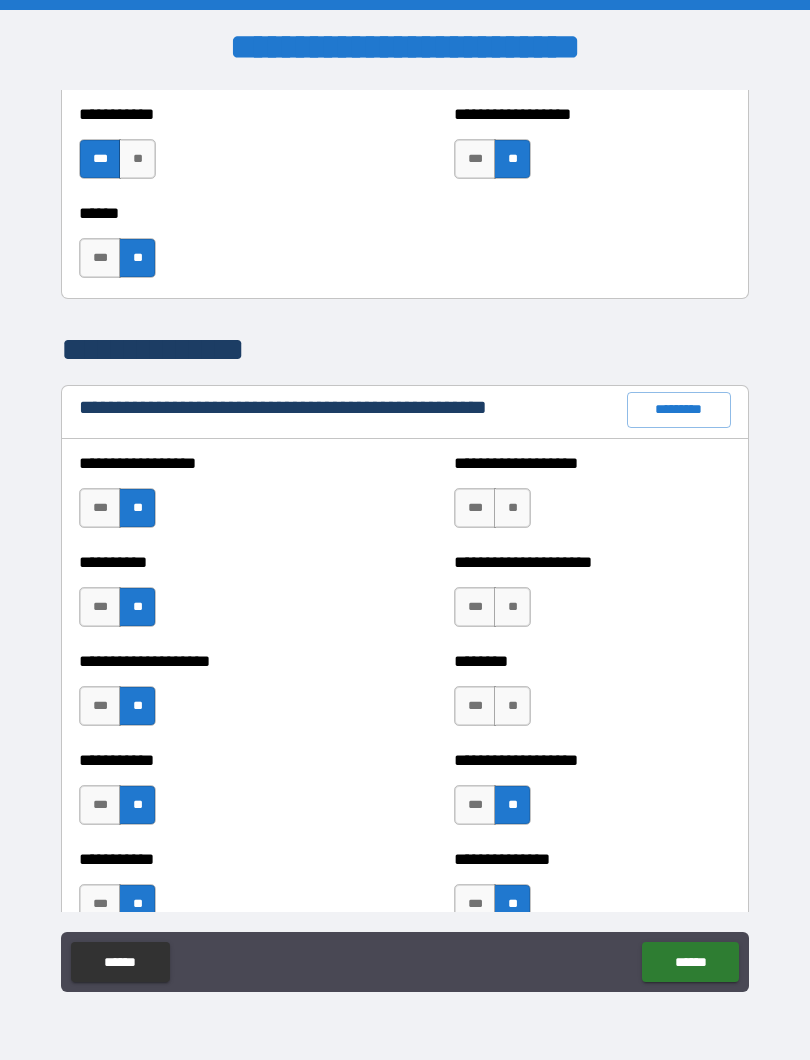 click on "**" at bounding box center (512, 706) 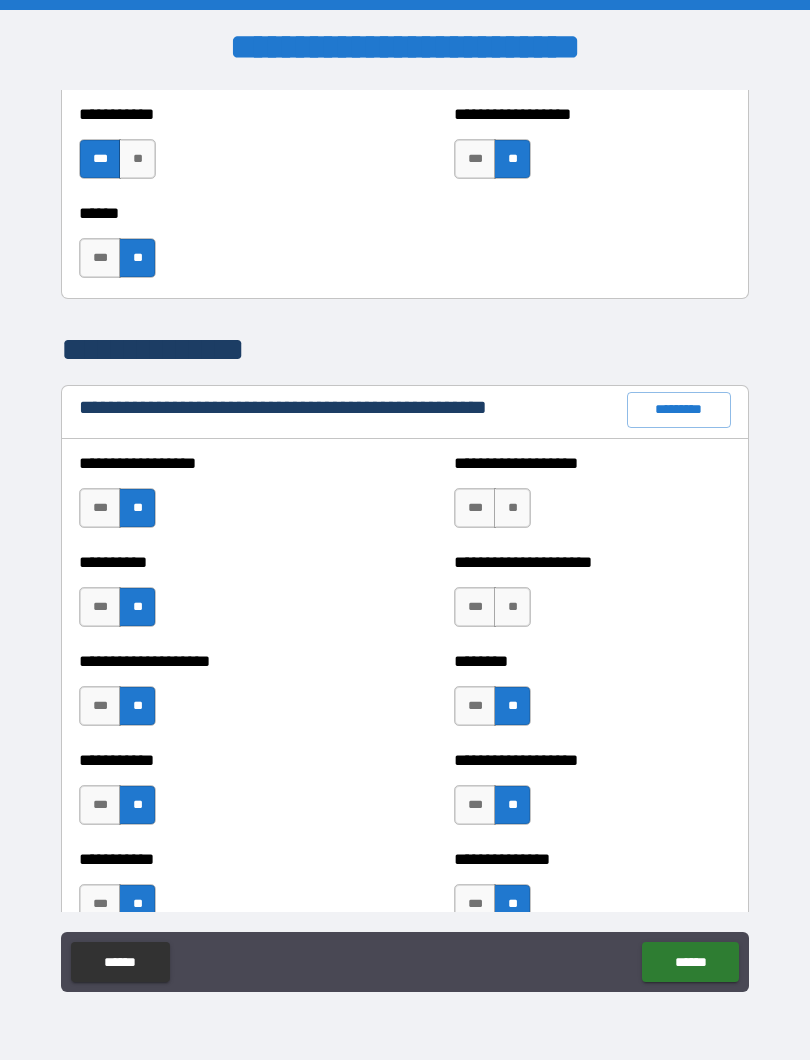click on "**" at bounding box center (512, 607) 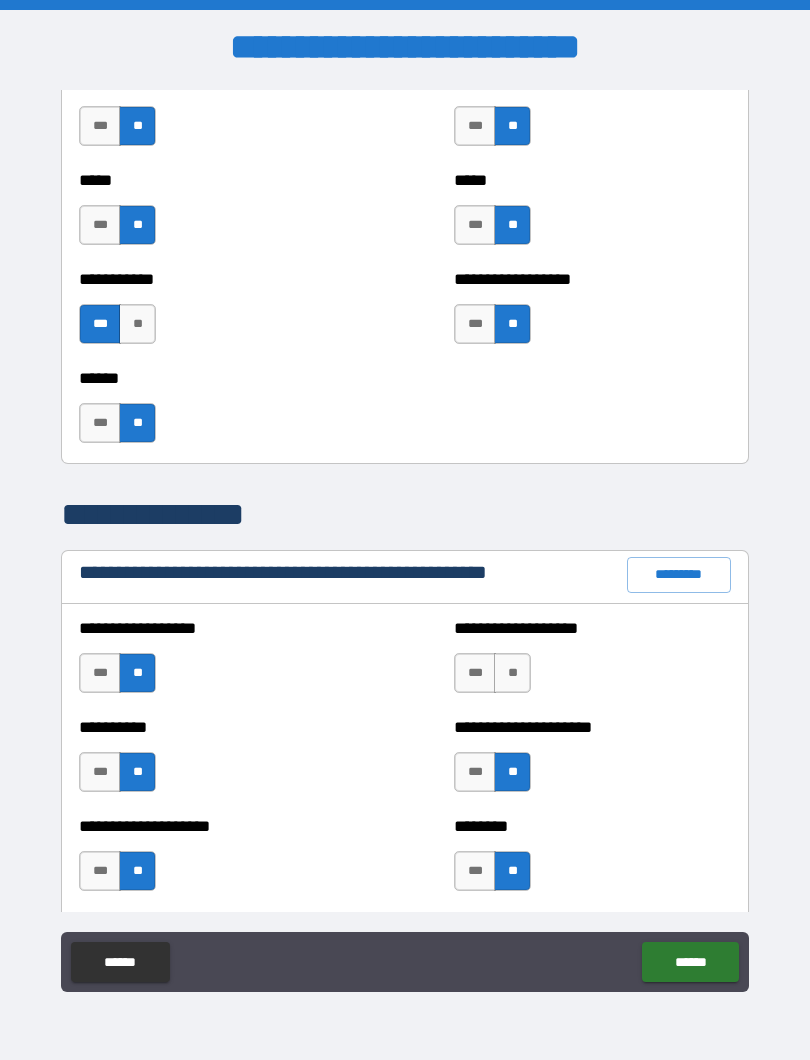 scroll, scrollTop: 1935, scrollLeft: 0, axis: vertical 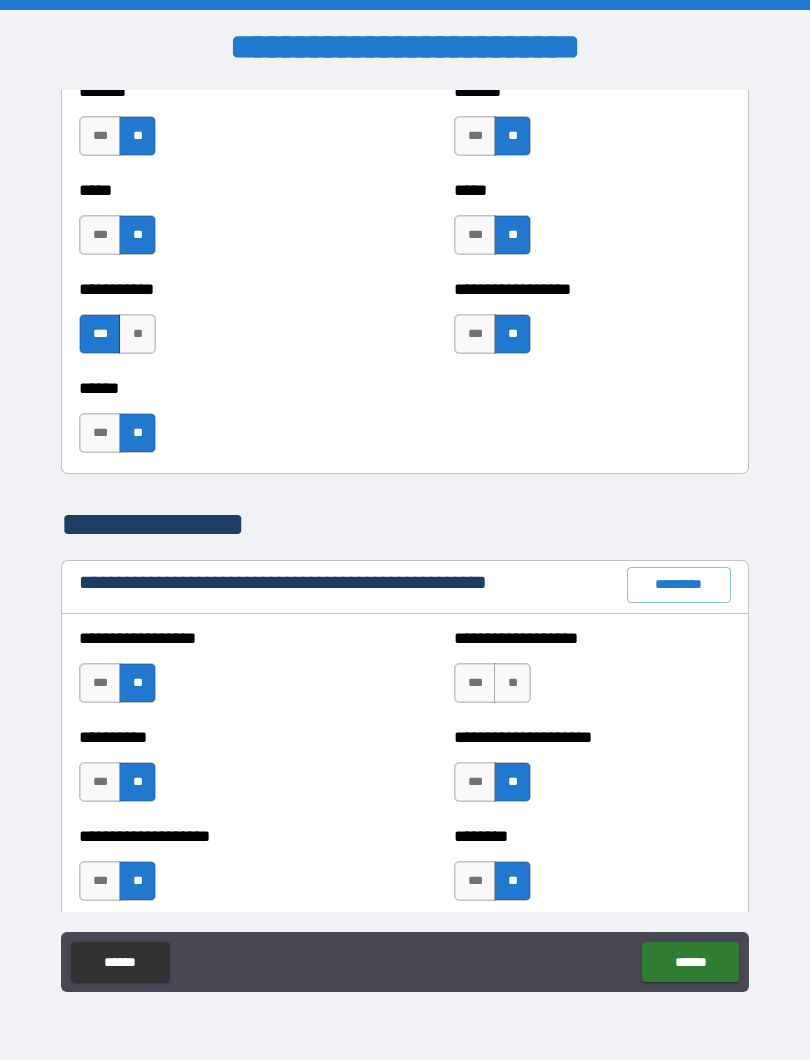 click on "**" at bounding box center (512, 683) 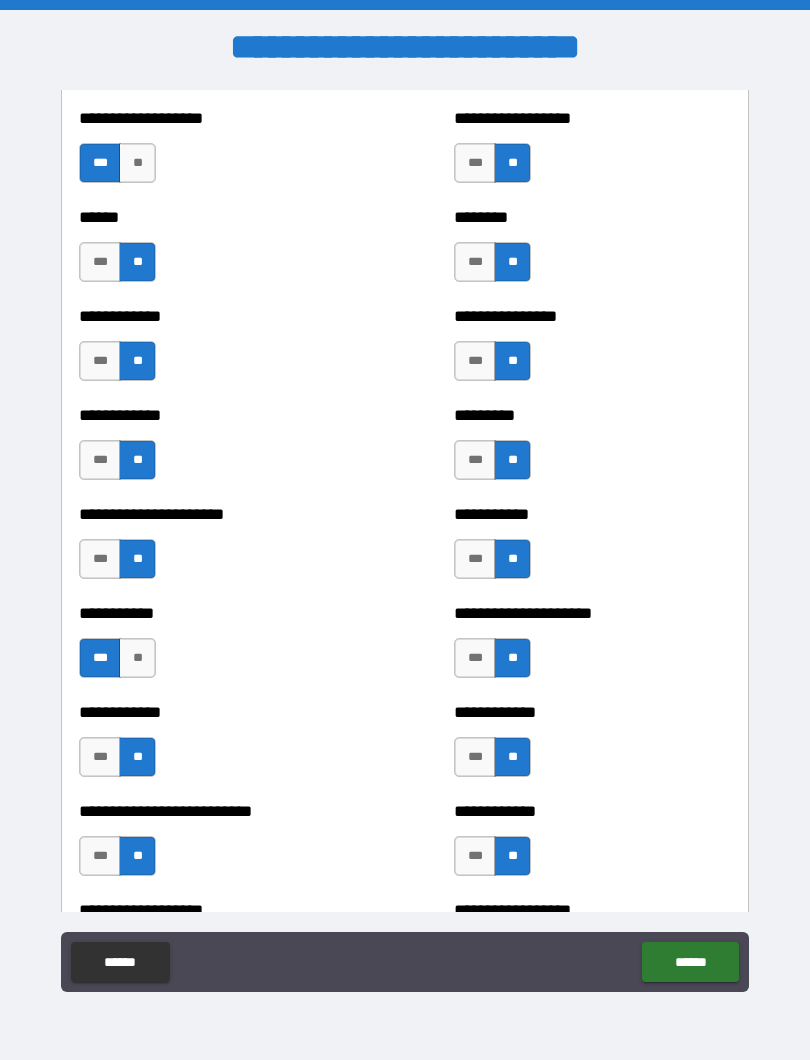 click on "**********" at bounding box center (405, 542) 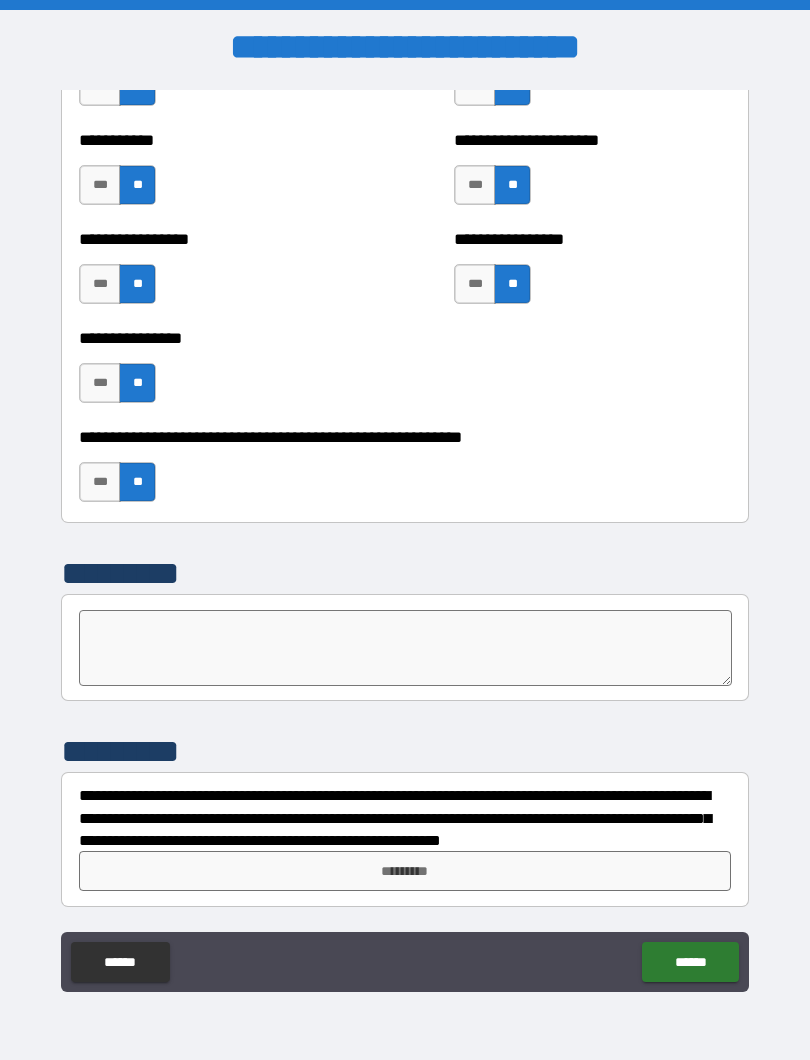 scroll, scrollTop: 5997, scrollLeft: 0, axis: vertical 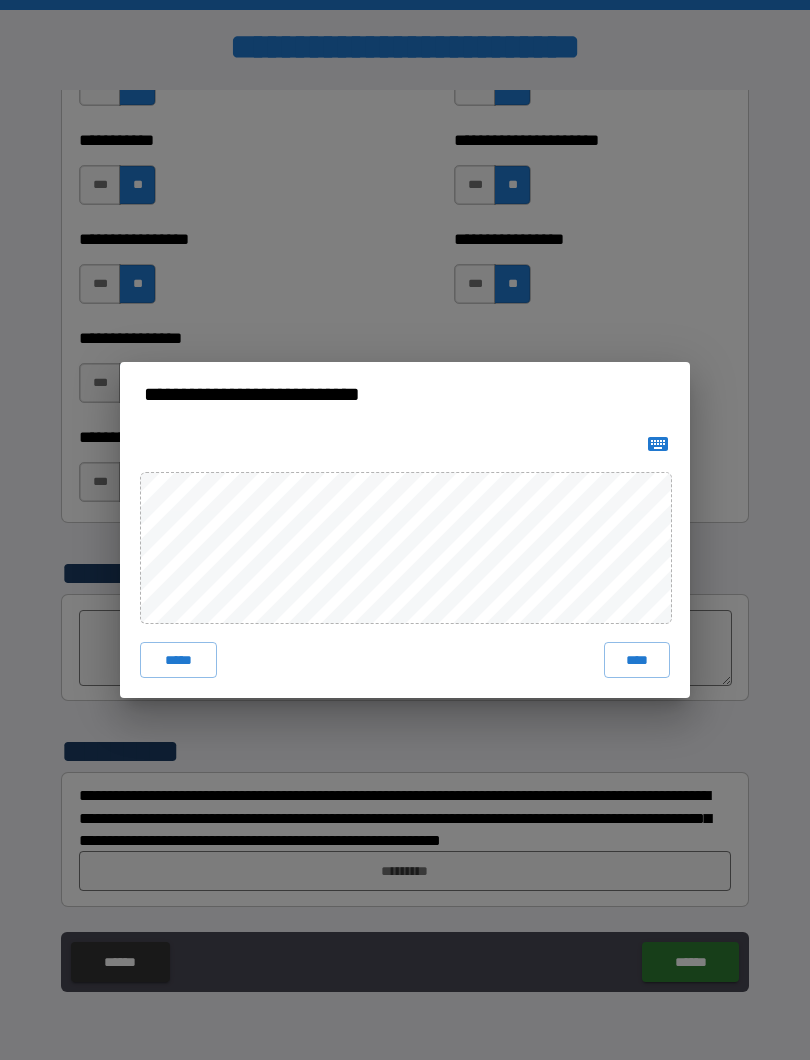 click on "*****" at bounding box center (178, 660) 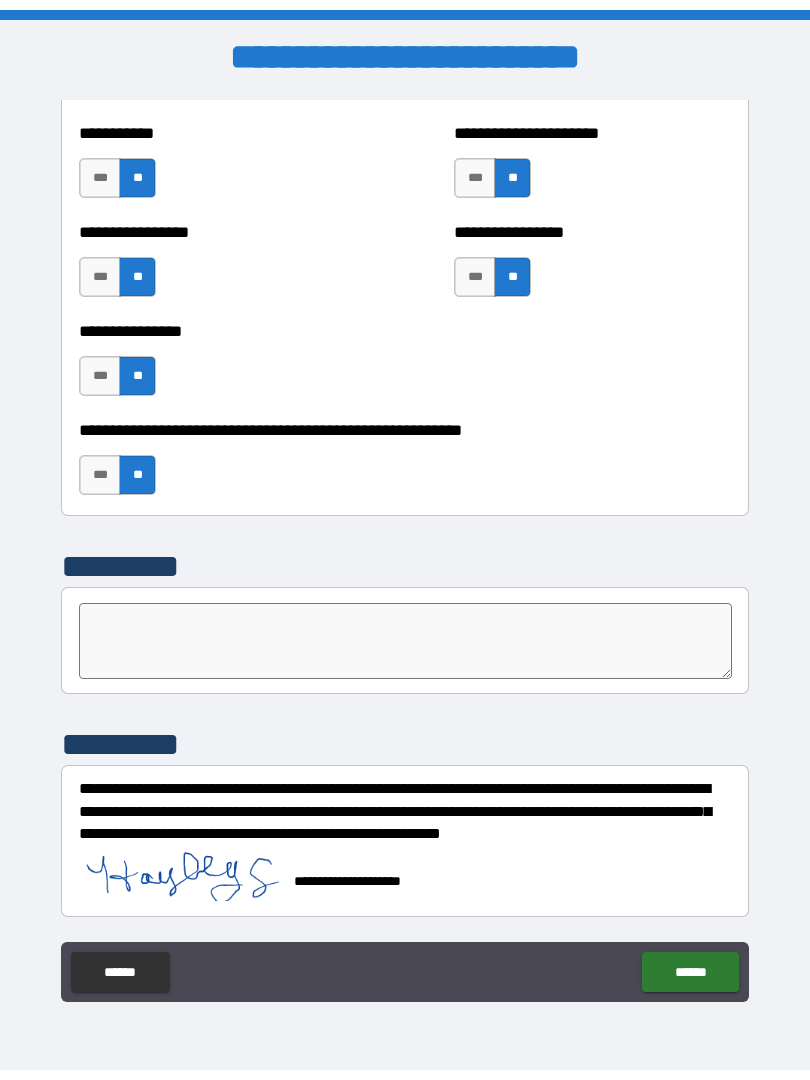 scroll, scrollTop: 6014, scrollLeft: 0, axis: vertical 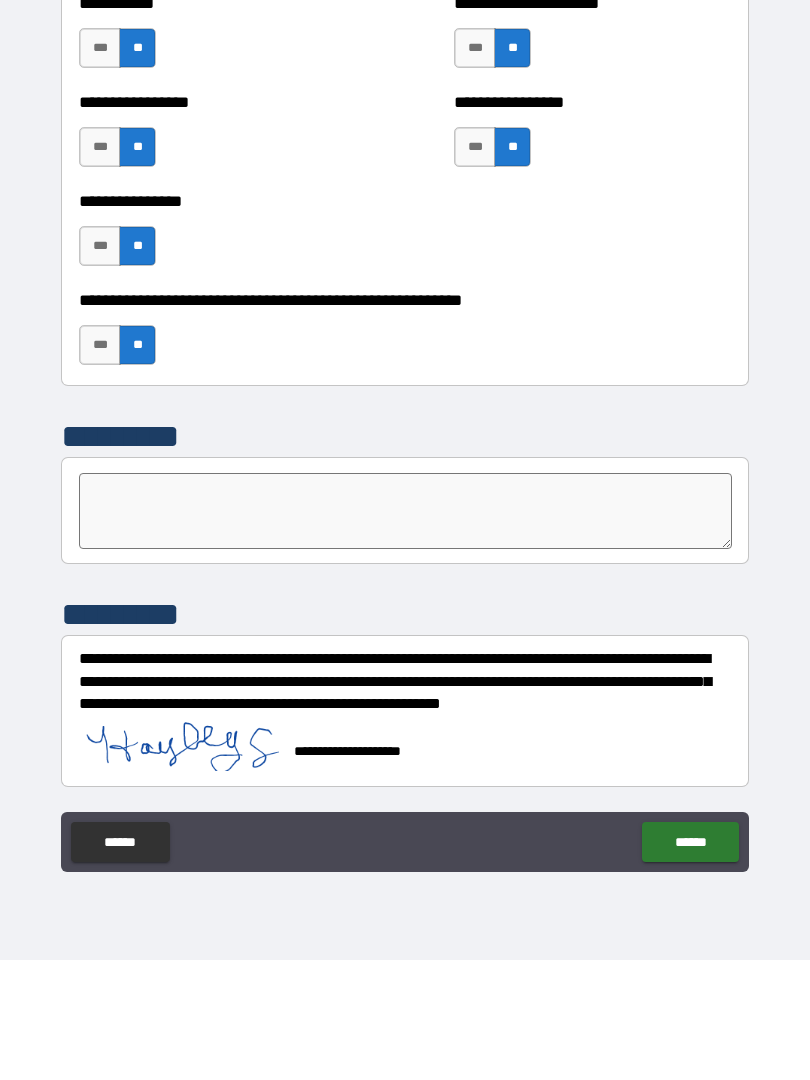 click on "******" at bounding box center (690, 962) 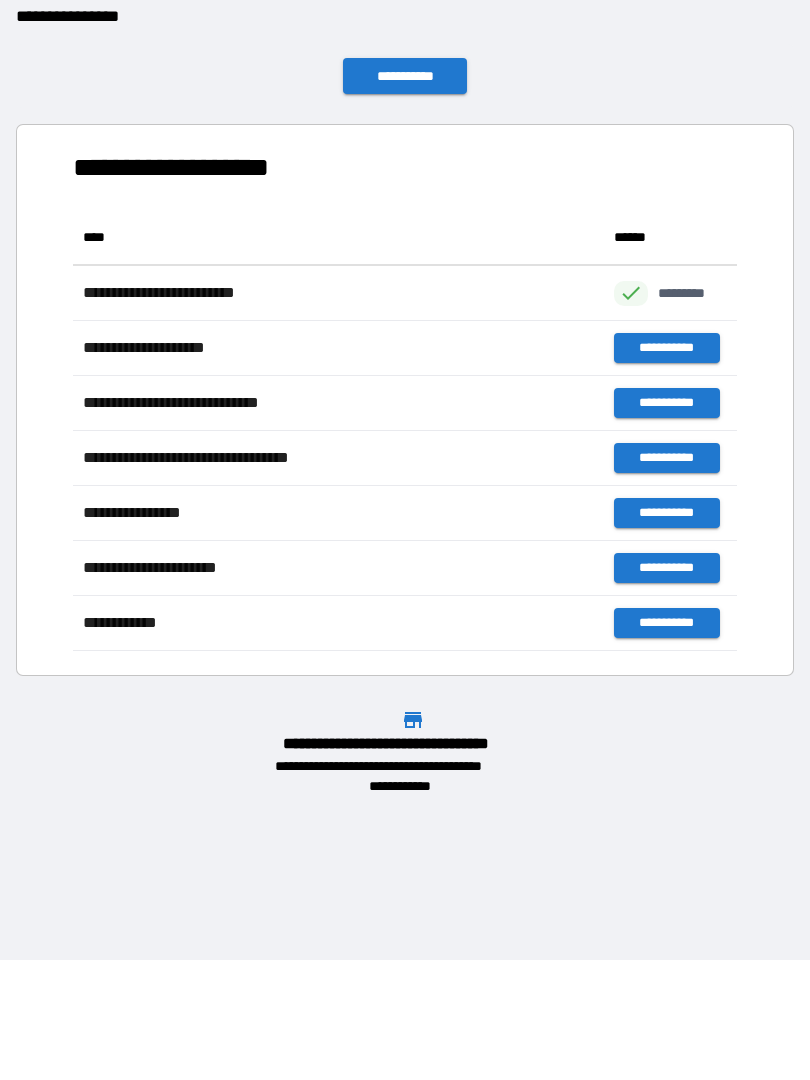 scroll, scrollTop: 1, scrollLeft: 1, axis: both 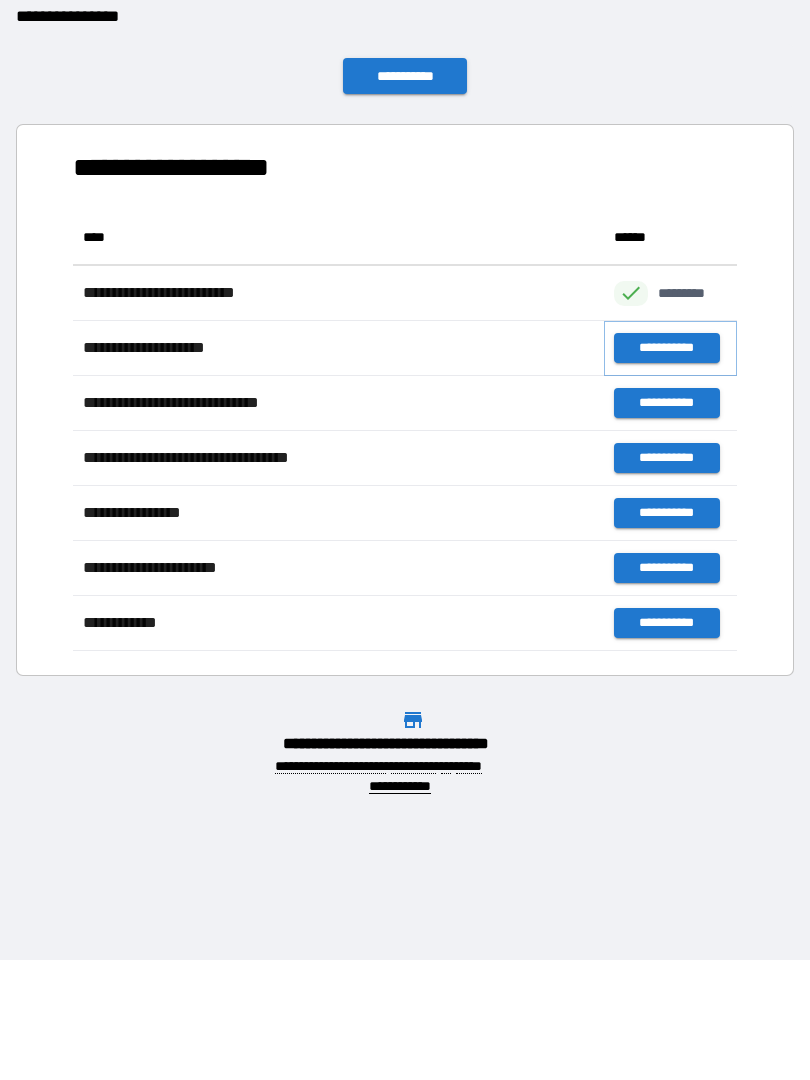 click on "**********" at bounding box center [666, 468] 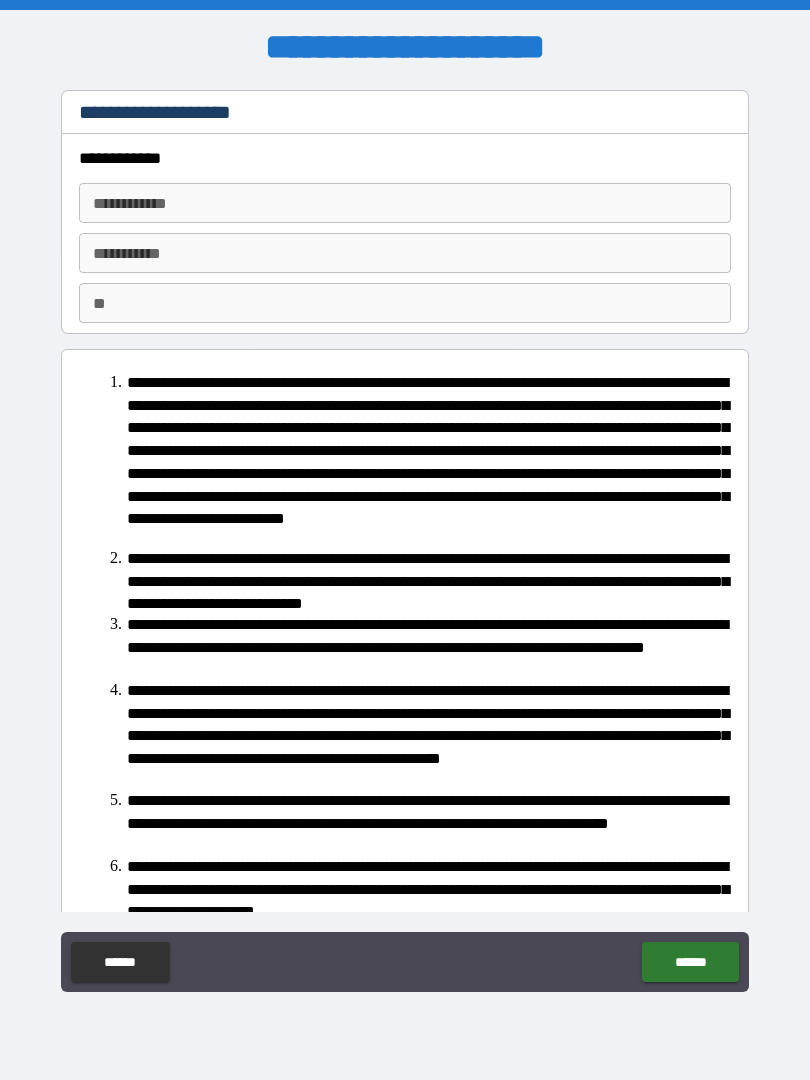 click on "**********" at bounding box center (405, 203) 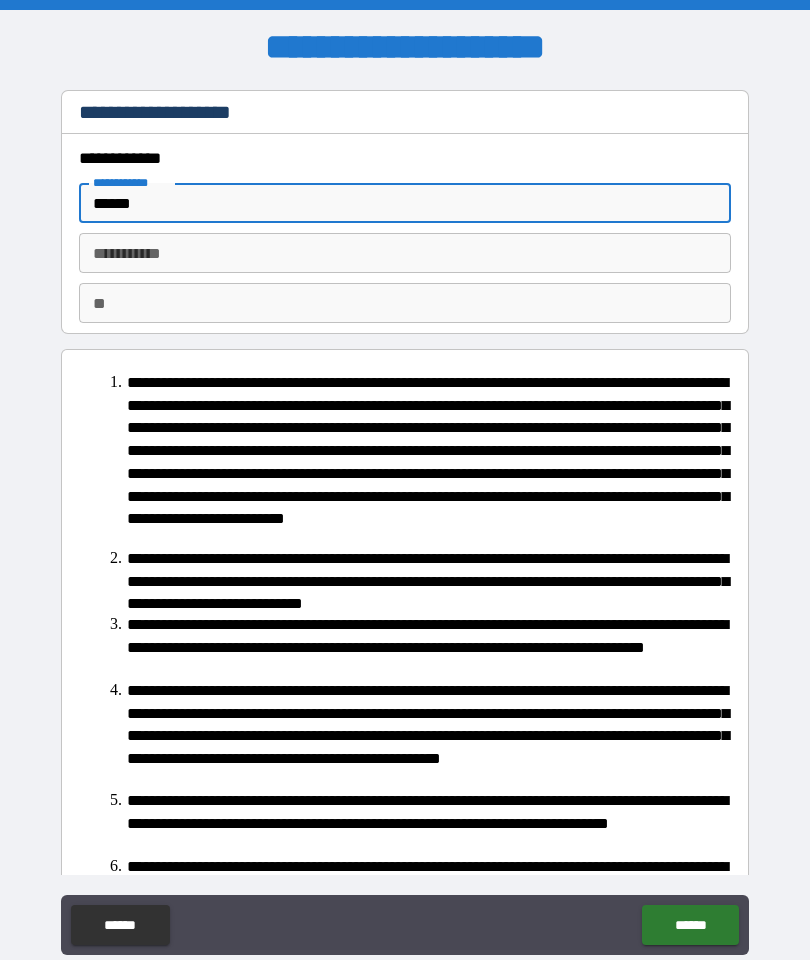 type on "******" 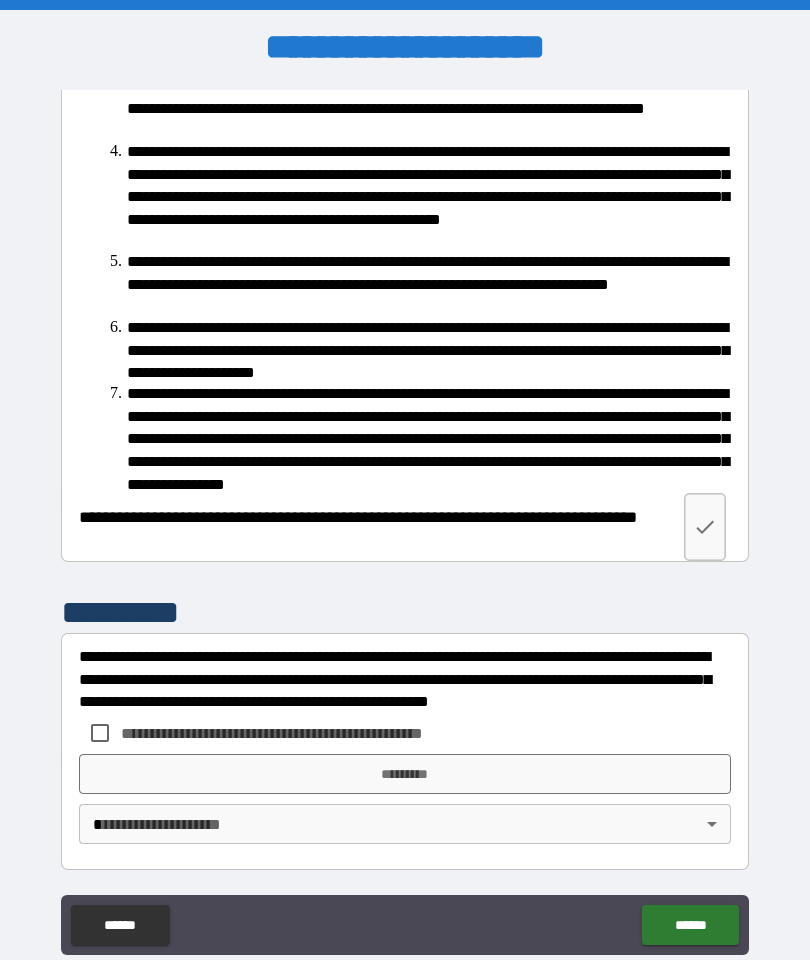 scroll, scrollTop: 539, scrollLeft: 0, axis: vertical 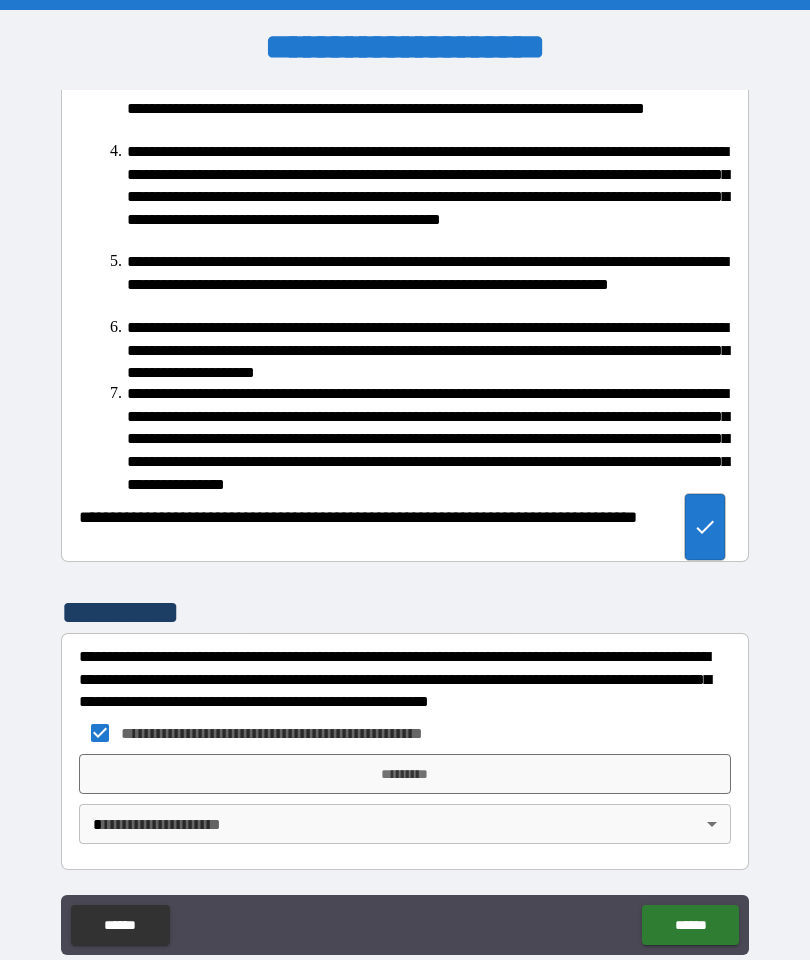 click on "*********" at bounding box center [405, 774] 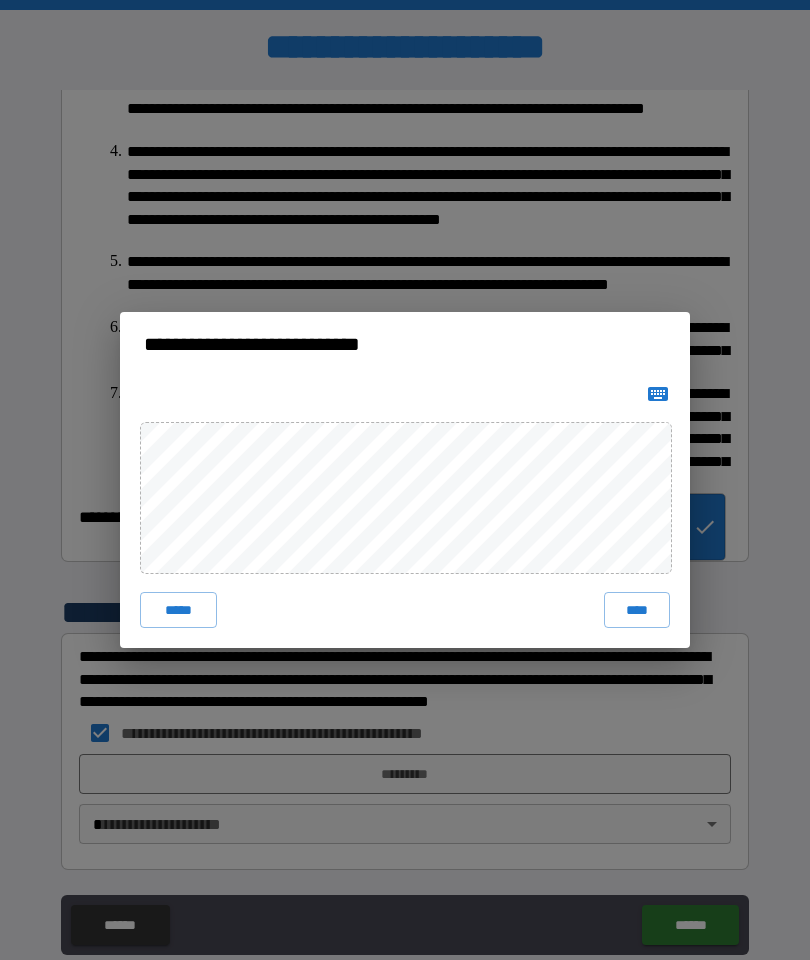 click on "****" at bounding box center [637, 610] 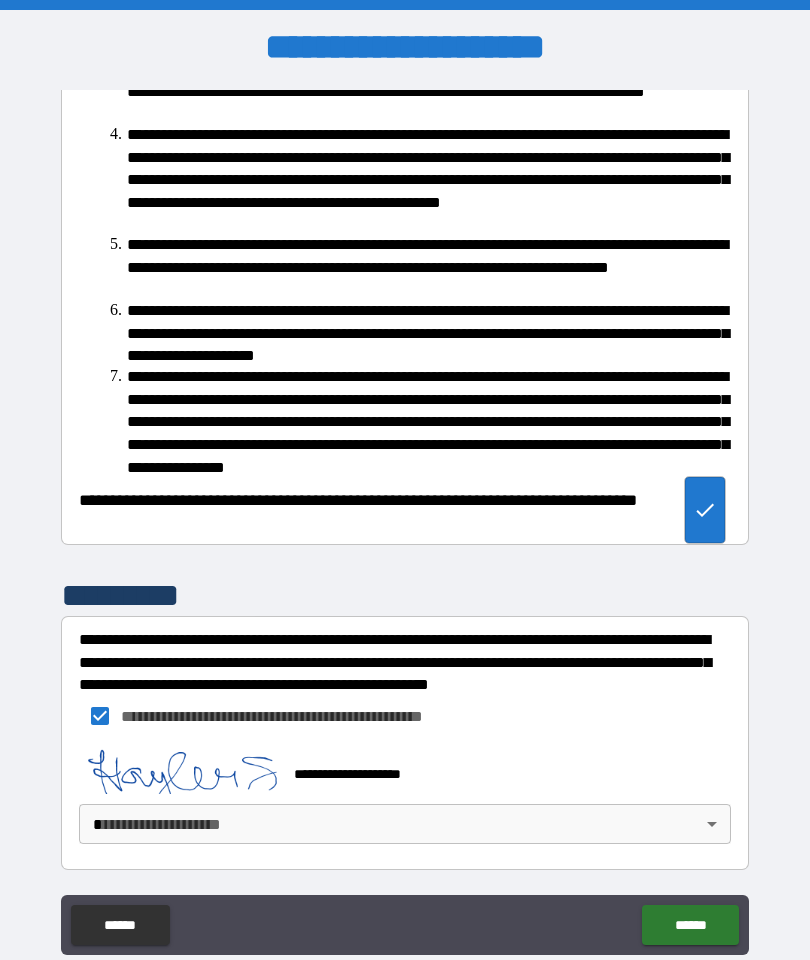 scroll, scrollTop: 556, scrollLeft: 0, axis: vertical 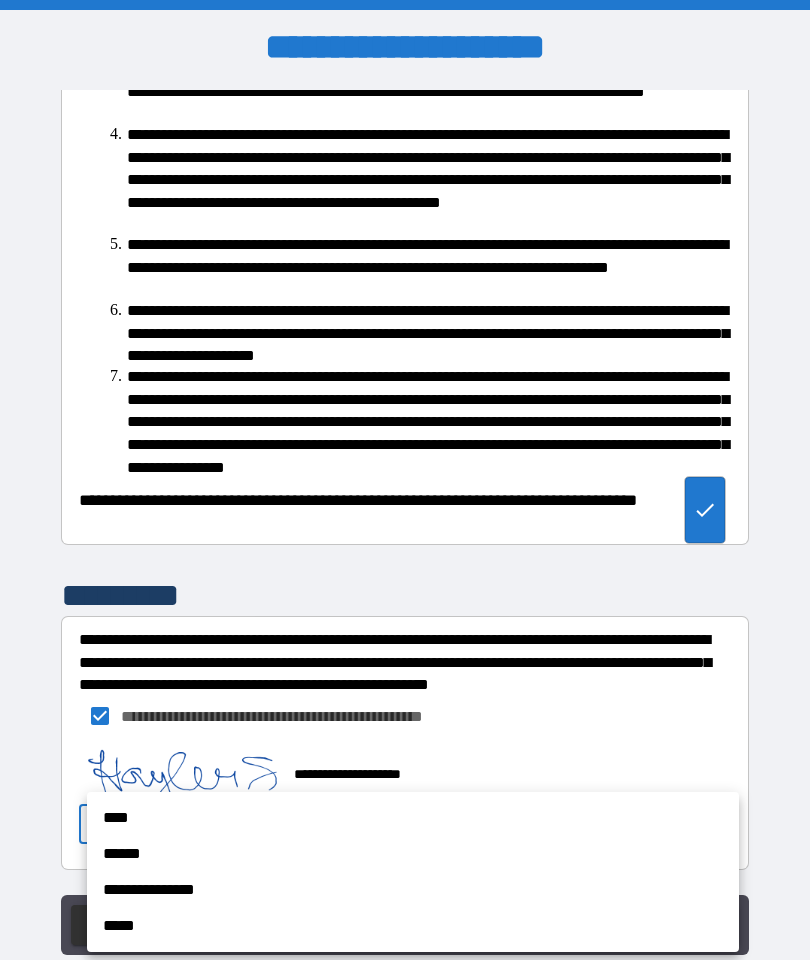 click on "****" at bounding box center [413, 818] 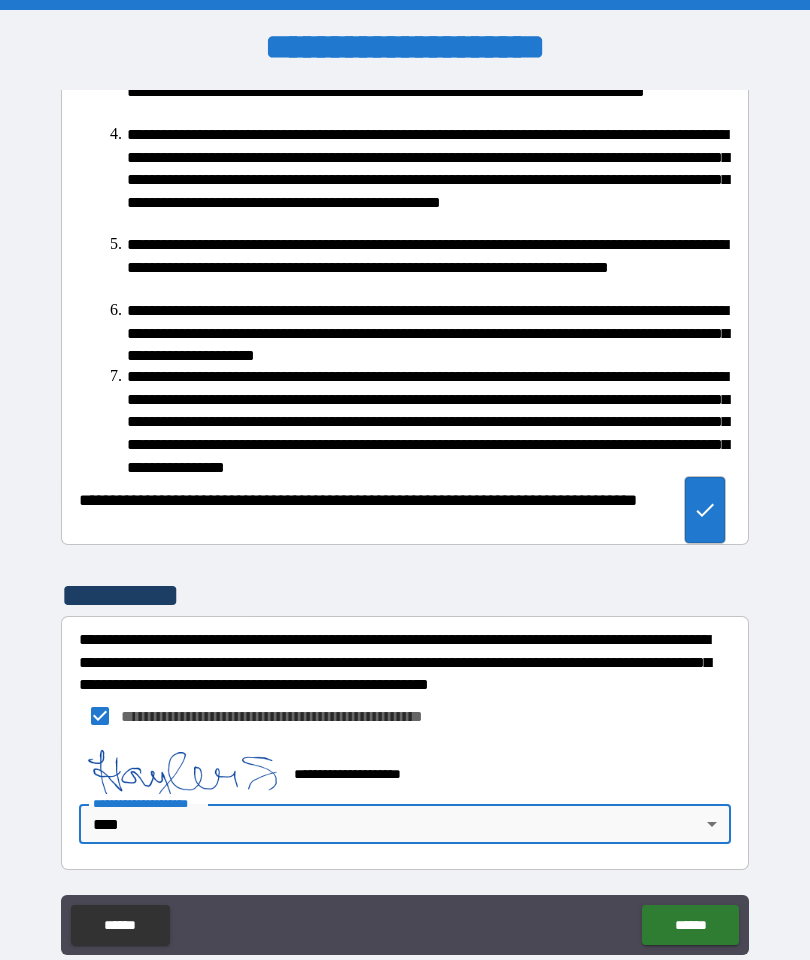 click on "******" at bounding box center [690, 925] 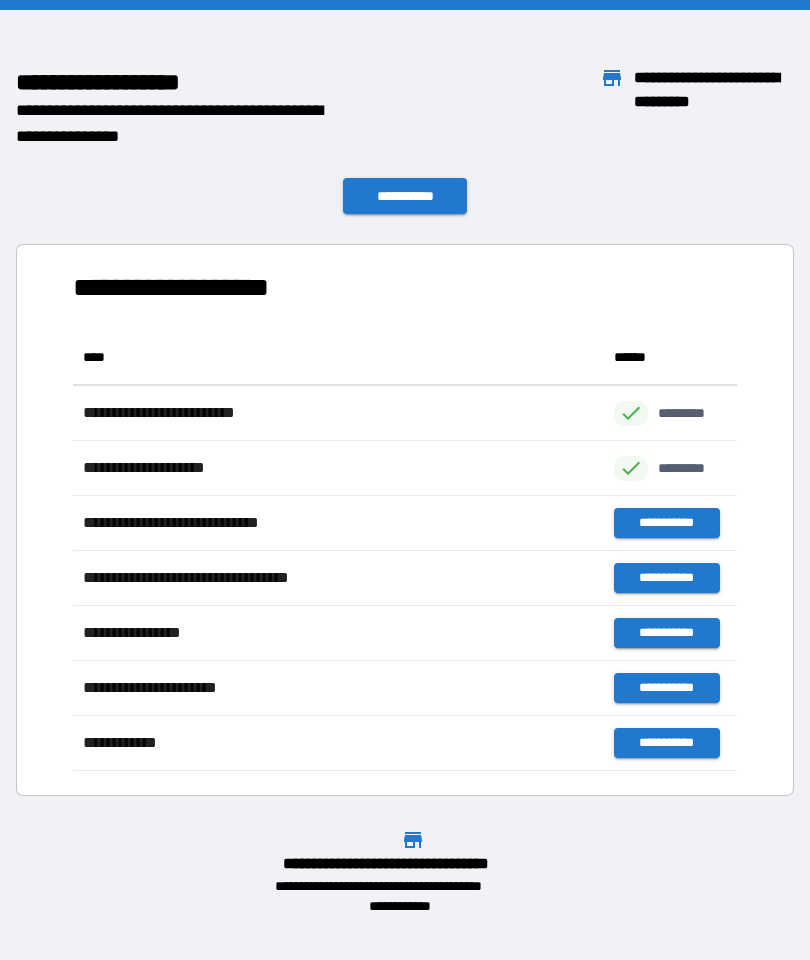 scroll, scrollTop: 1, scrollLeft: 1, axis: both 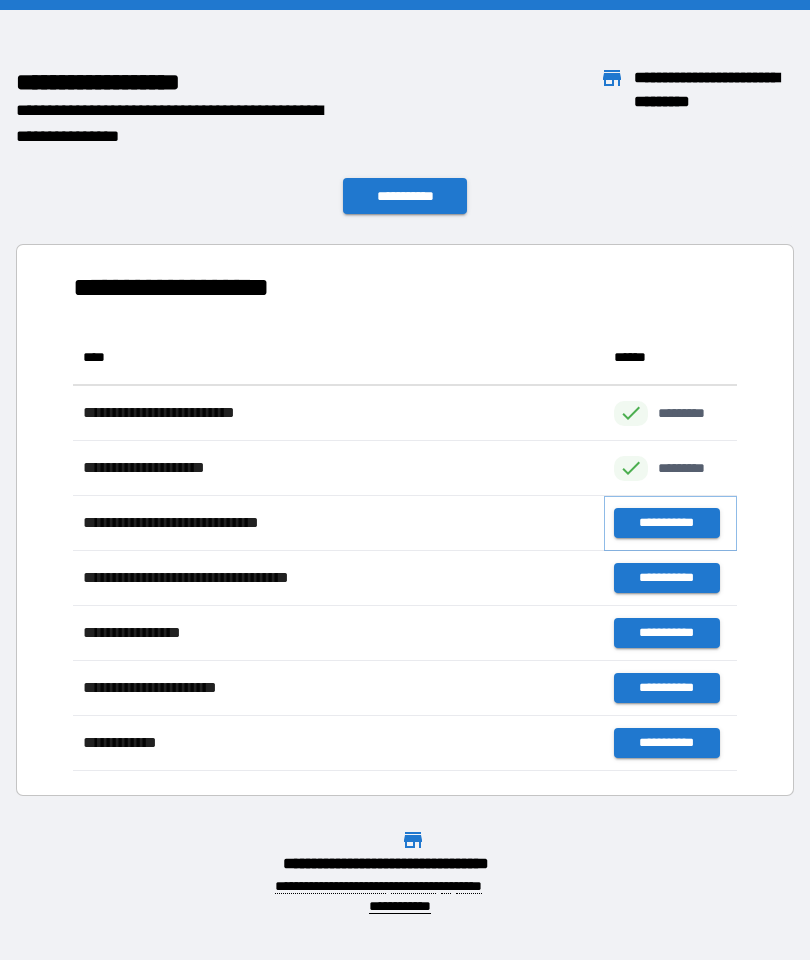click on "**********" at bounding box center (666, 523) 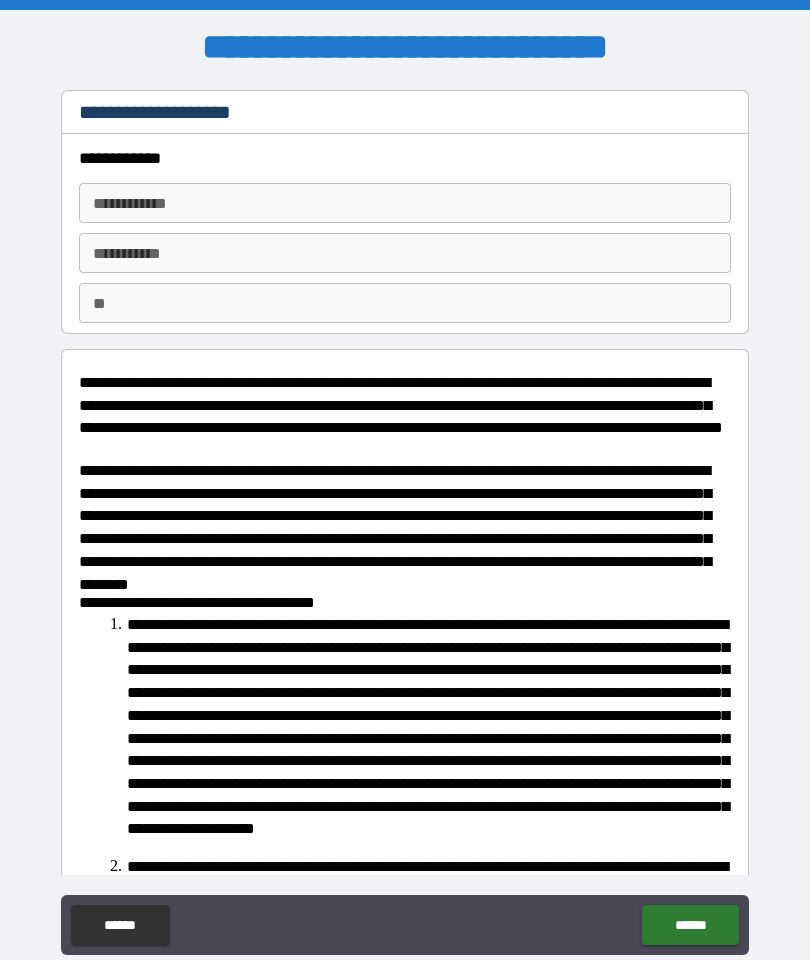 click on "**********" at bounding box center (405, 203) 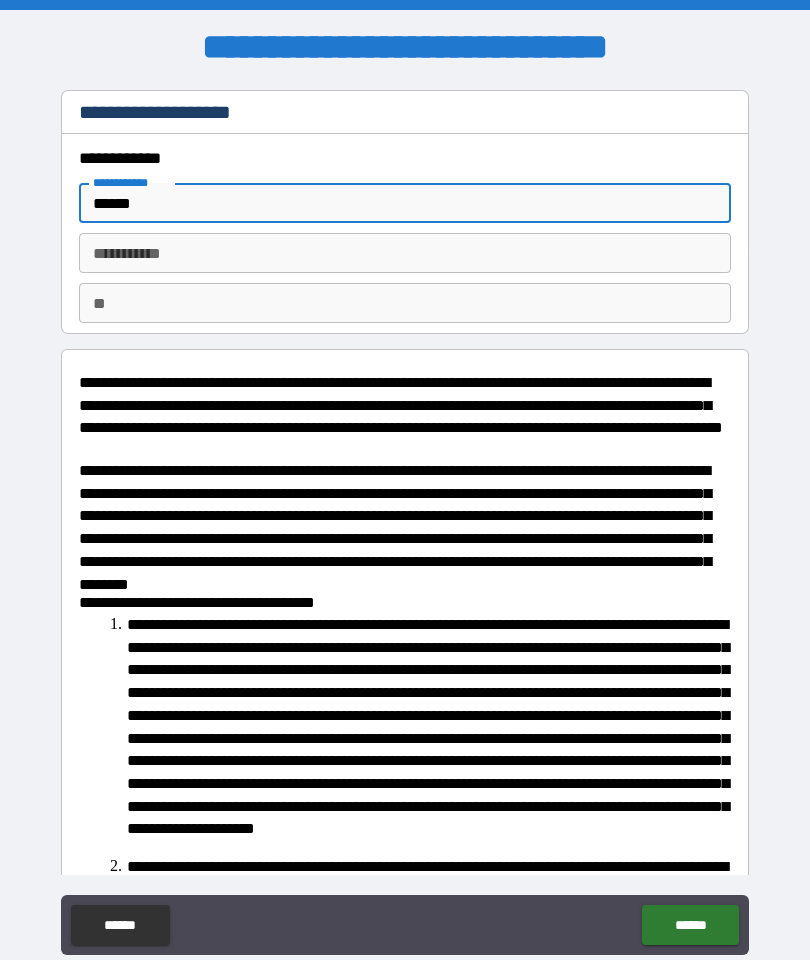 type on "******" 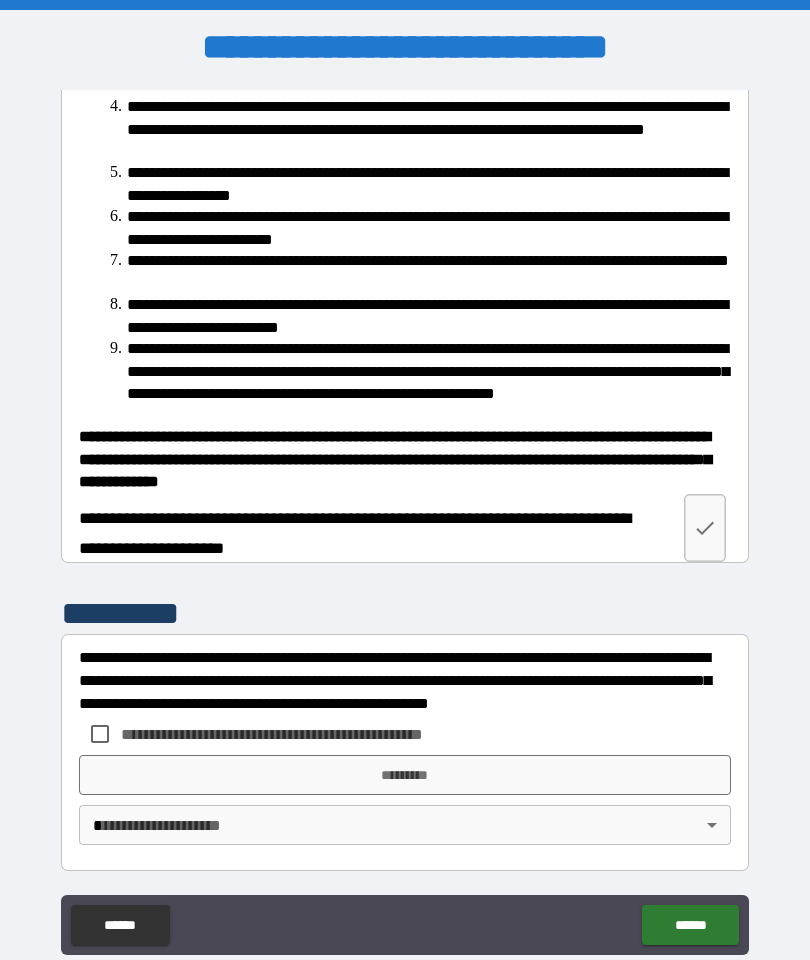 scroll, scrollTop: 935, scrollLeft: 0, axis: vertical 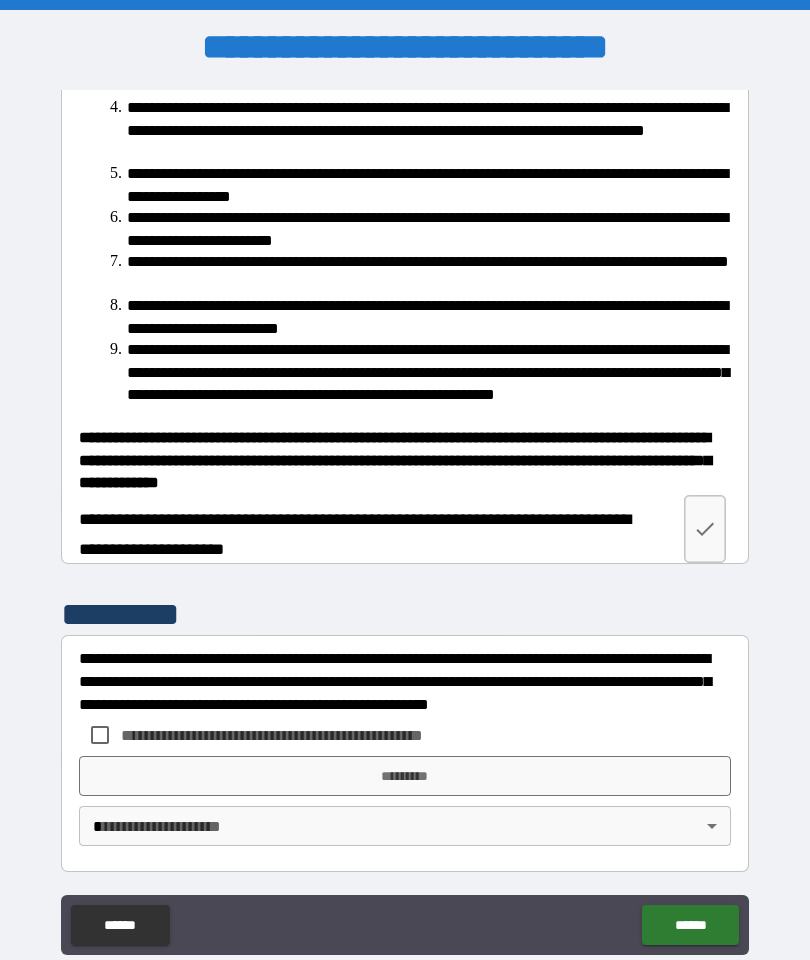 type on "*******" 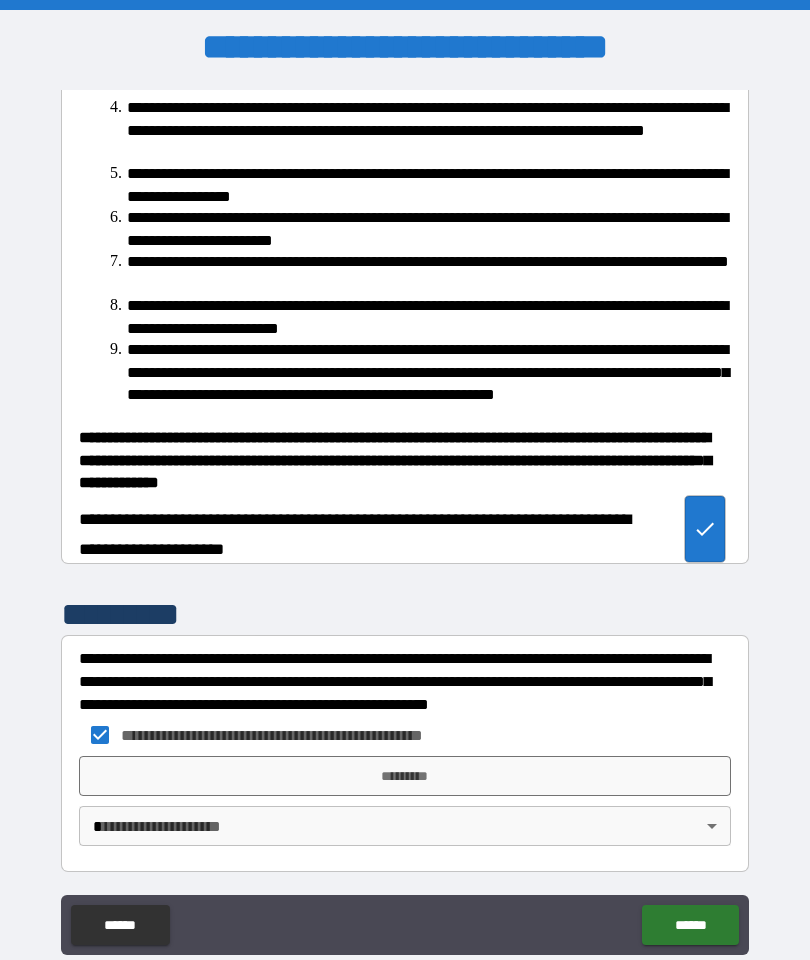 click on "*********" at bounding box center [405, 776] 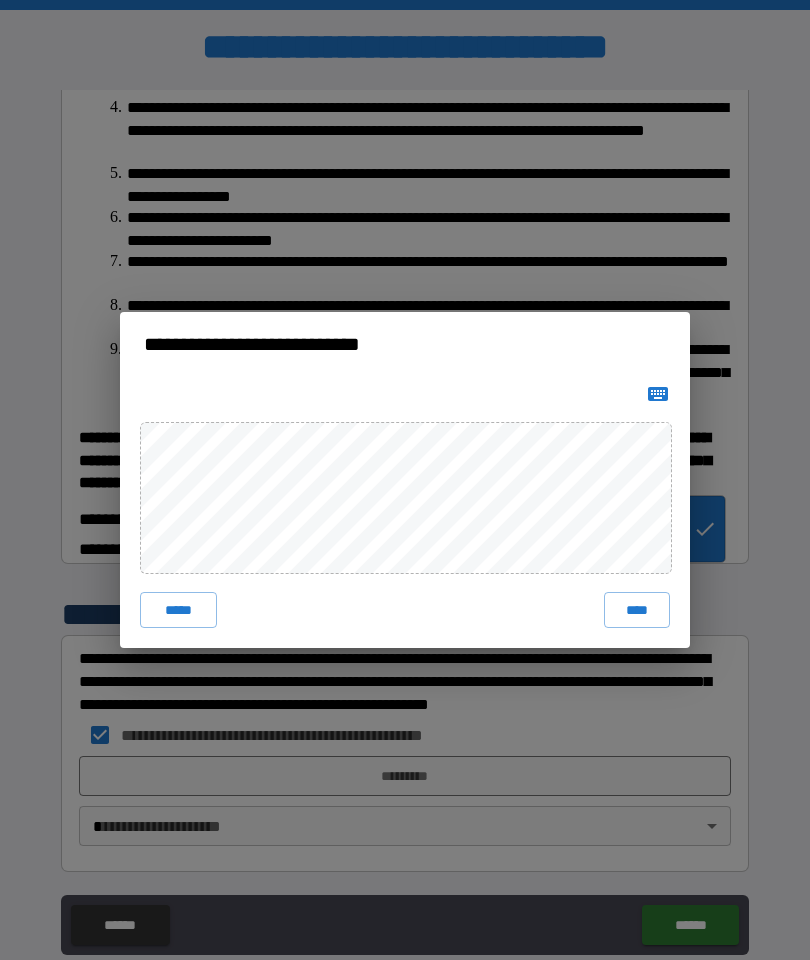 click on "****" at bounding box center (637, 610) 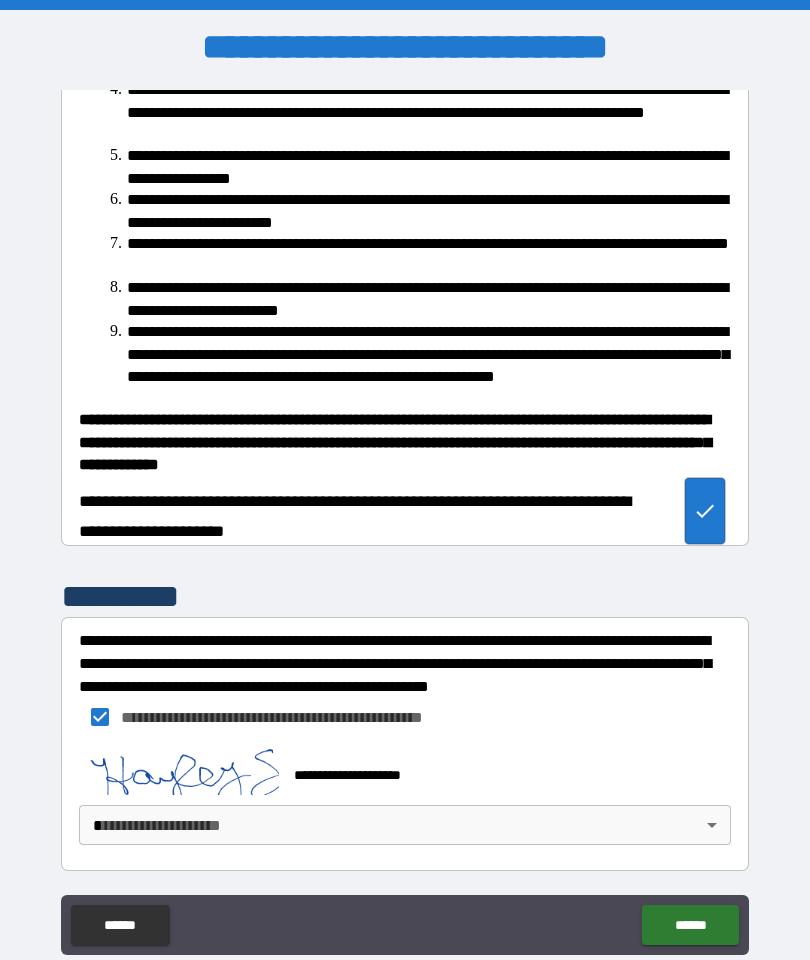 scroll, scrollTop: 952, scrollLeft: 0, axis: vertical 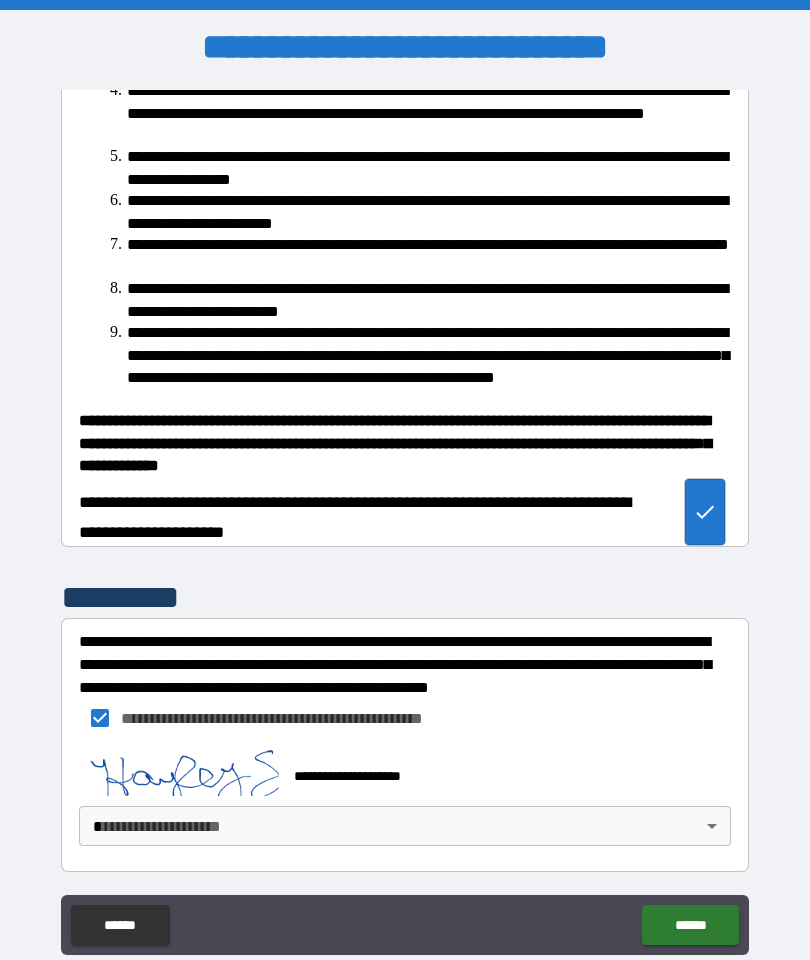 click on "**********" at bounding box center (405, 520) 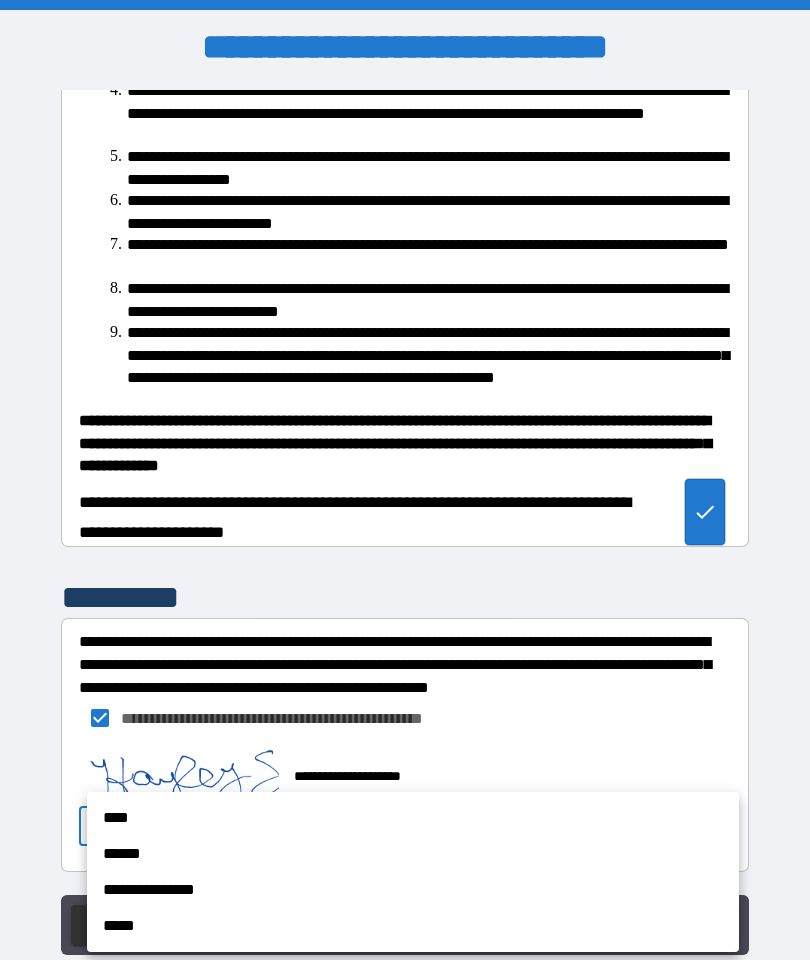 click on "****" at bounding box center (413, 818) 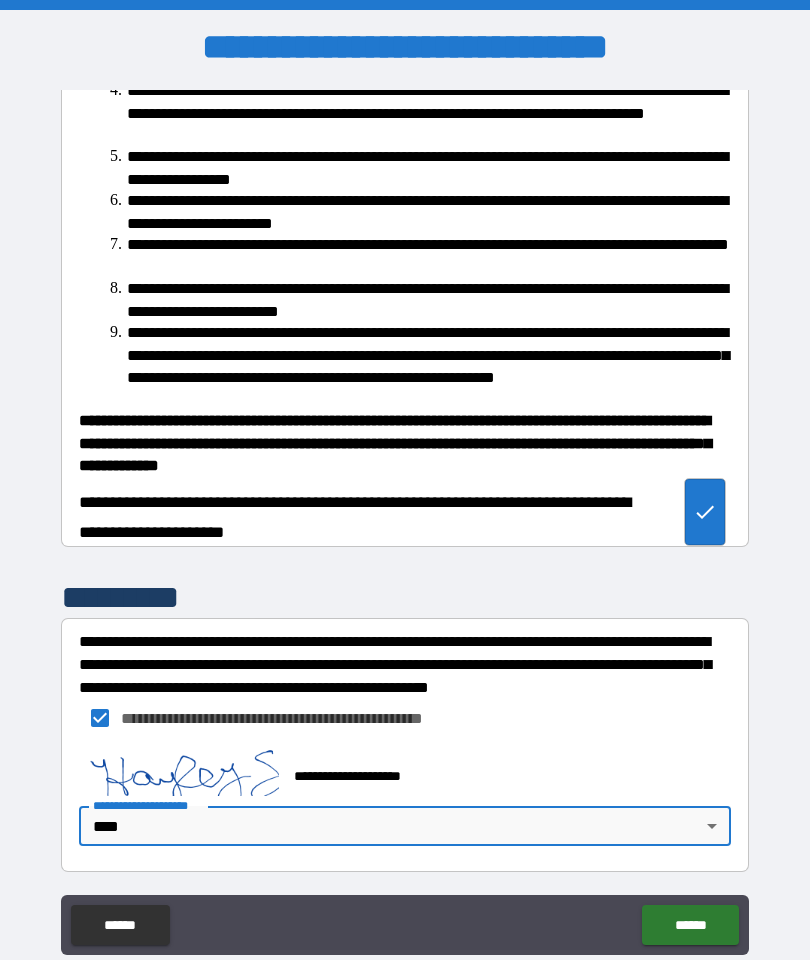click on "******" at bounding box center [690, 925] 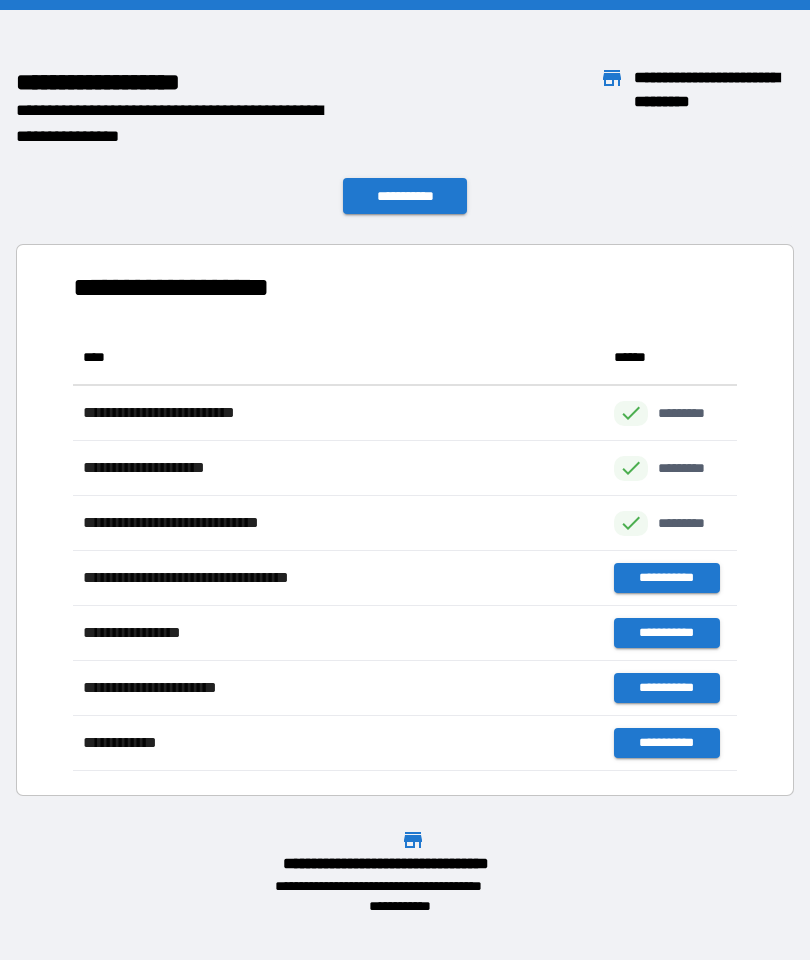 scroll, scrollTop: 1, scrollLeft: 1, axis: both 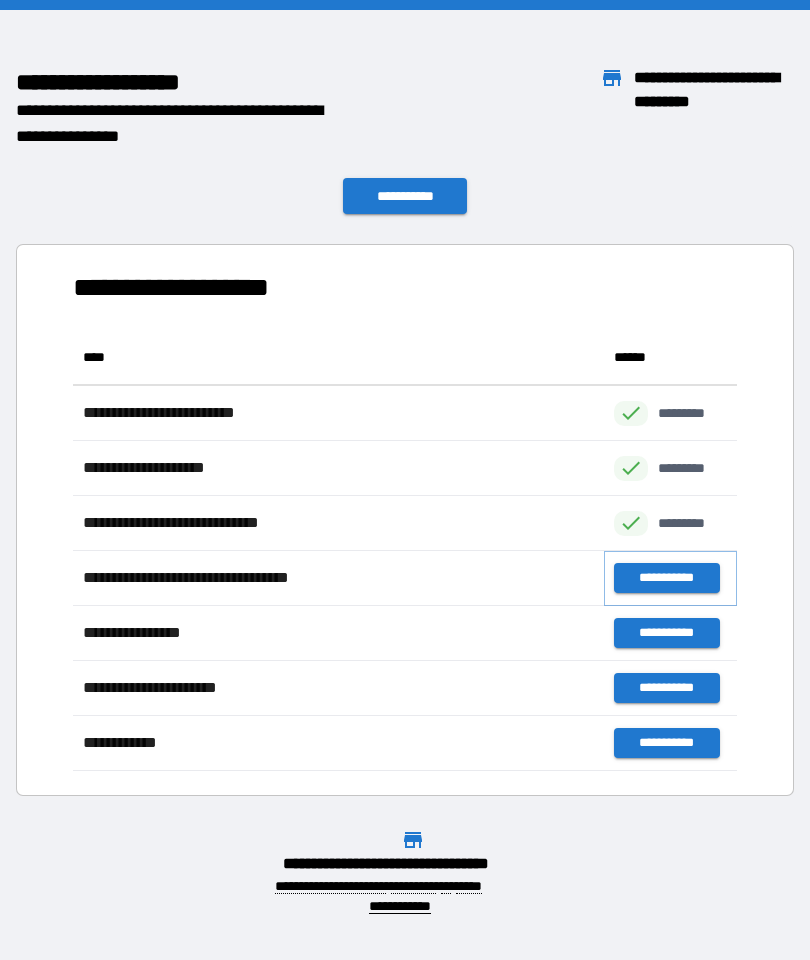 click on "**********" at bounding box center (666, 578) 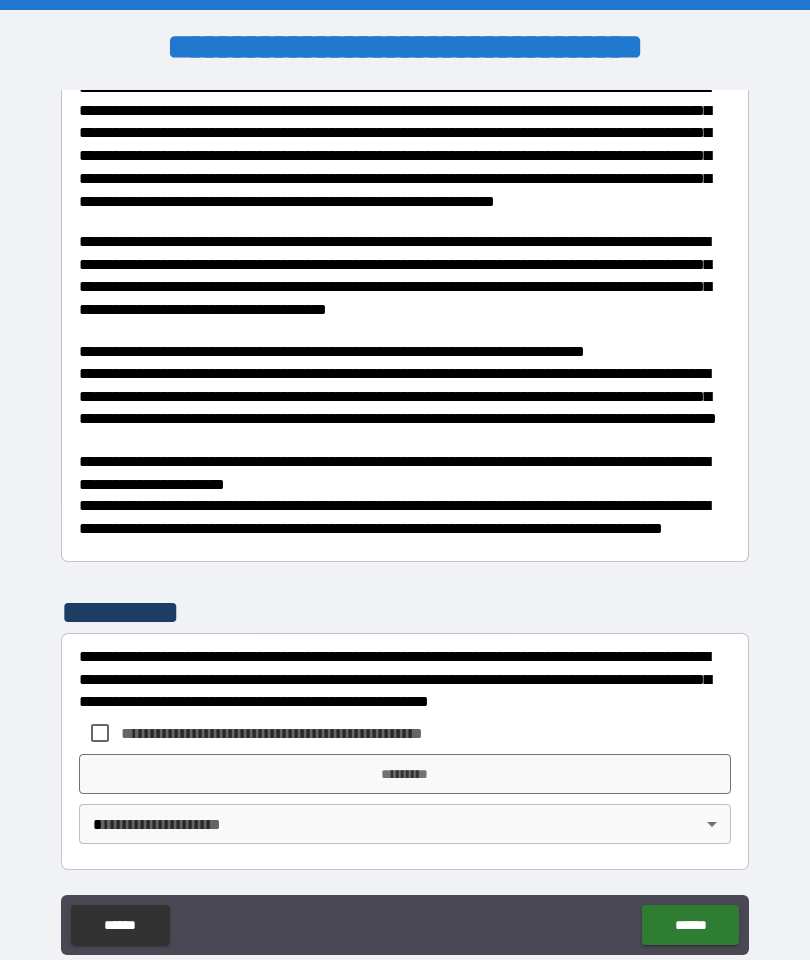 scroll, scrollTop: 295, scrollLeft: 0, axis: vertical 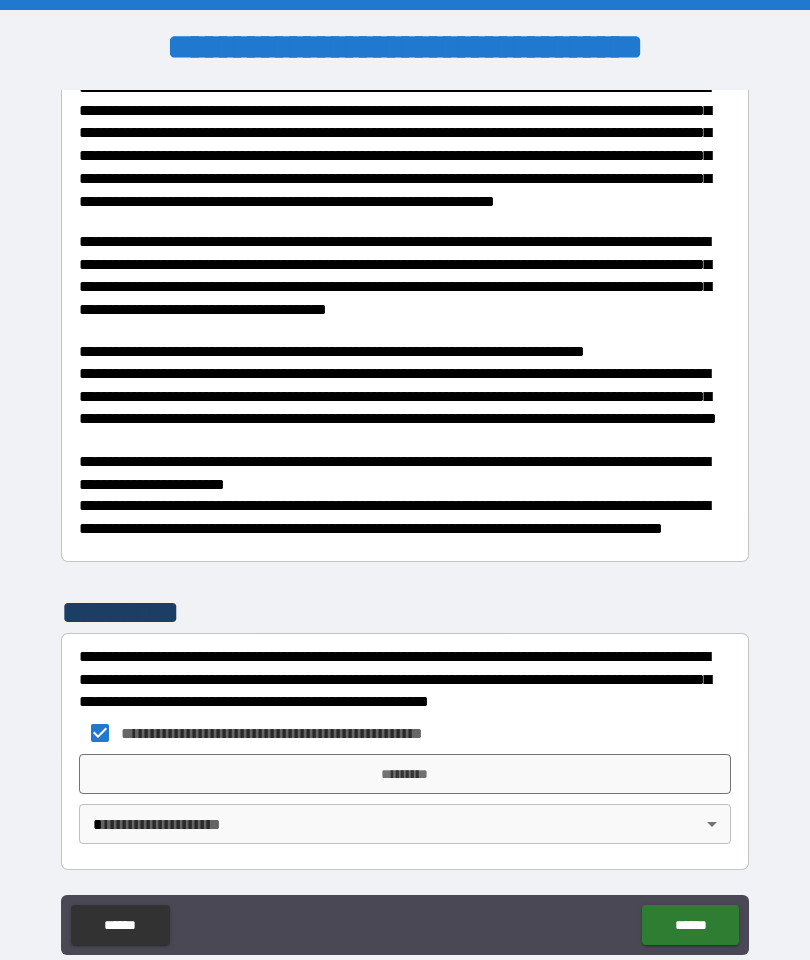 click on "*********" at bounding box center (405, 774) 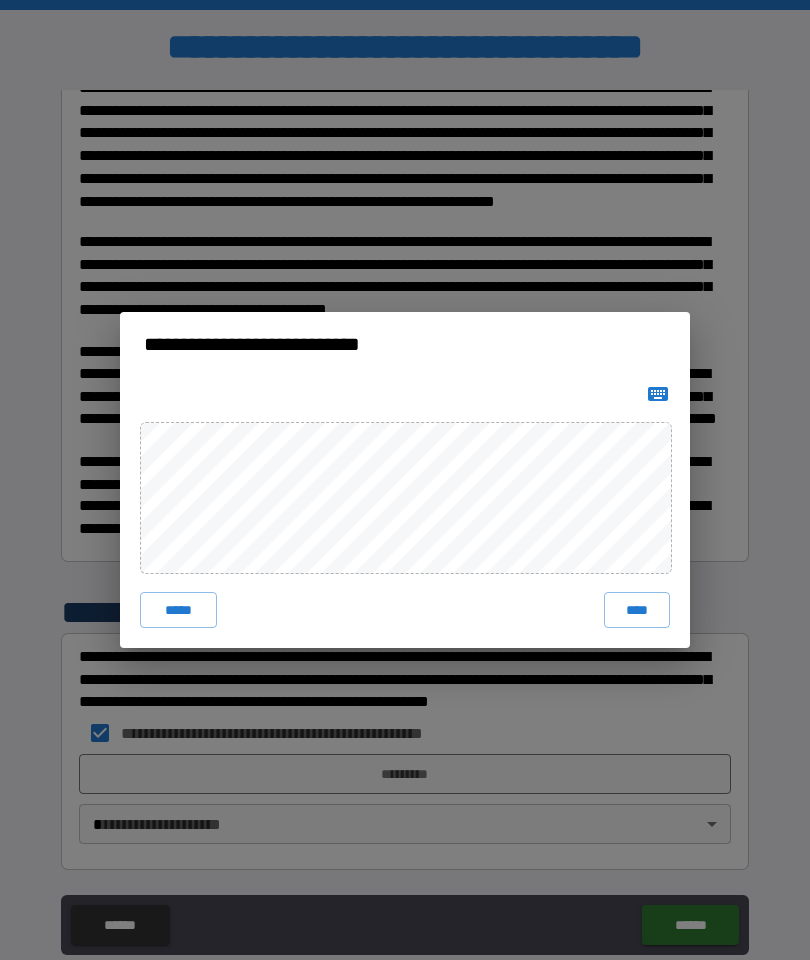 click on "****" at bounding box center [637, 610] 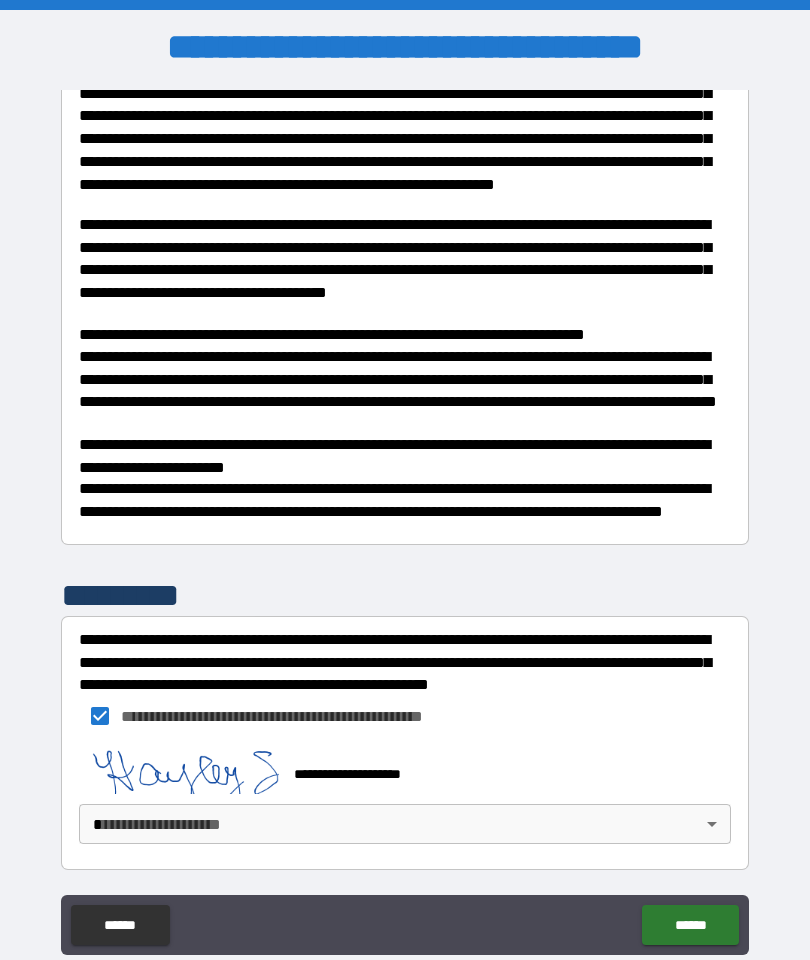 scroll, scrollTop: 312, scrollLeft: 0, axis: vertical 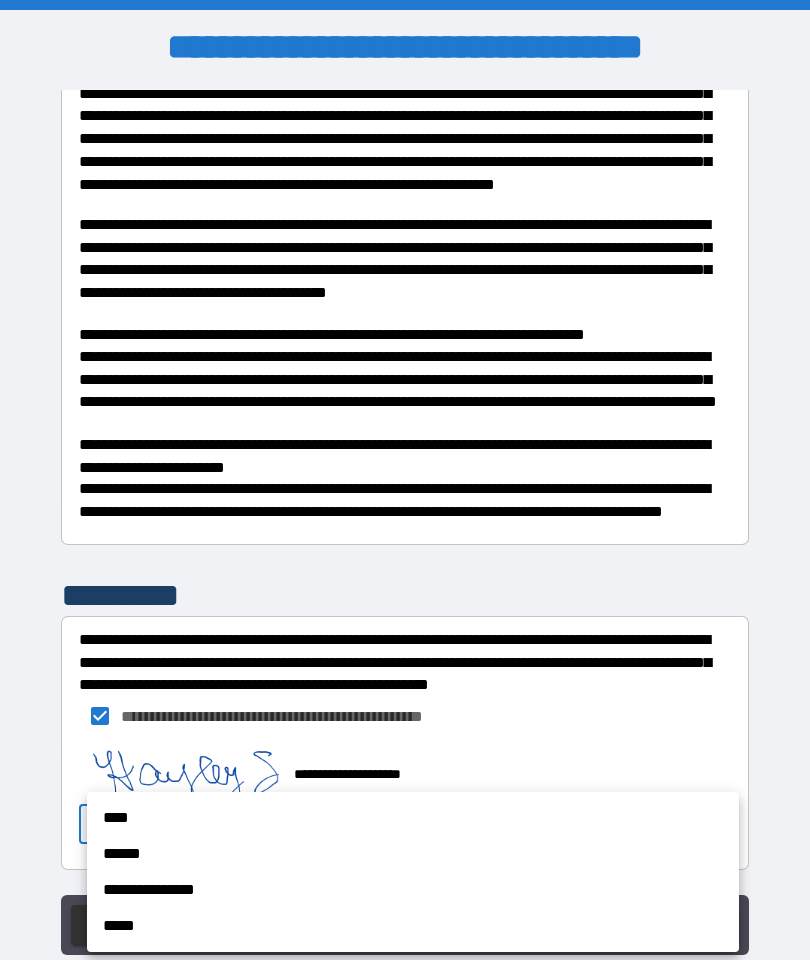 click on "****" at bounding box center [413, 818] 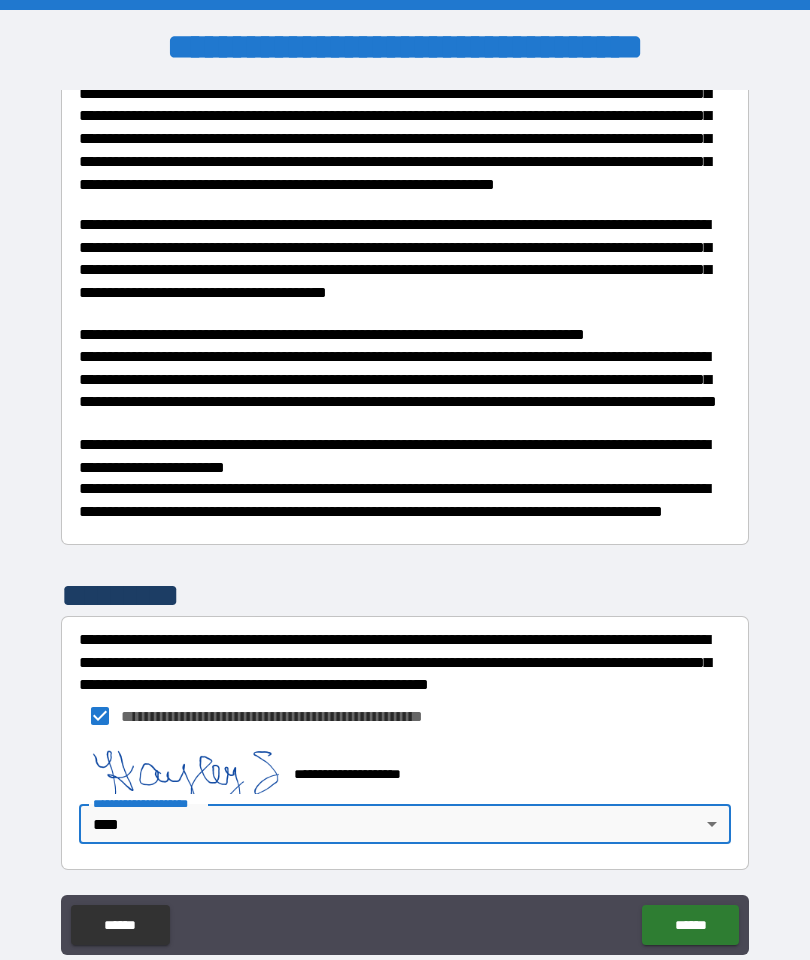 click on "******" at bounding box center (690, 925) 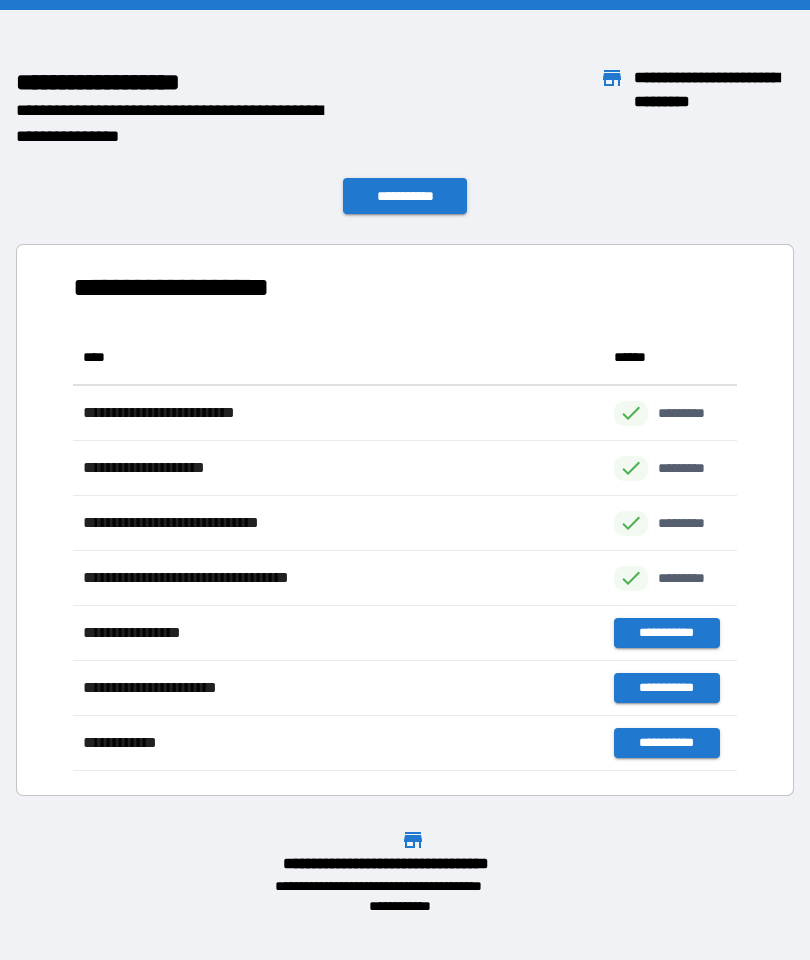 scroll, scrollTop: 1, scrollLeft: 1, axis: both 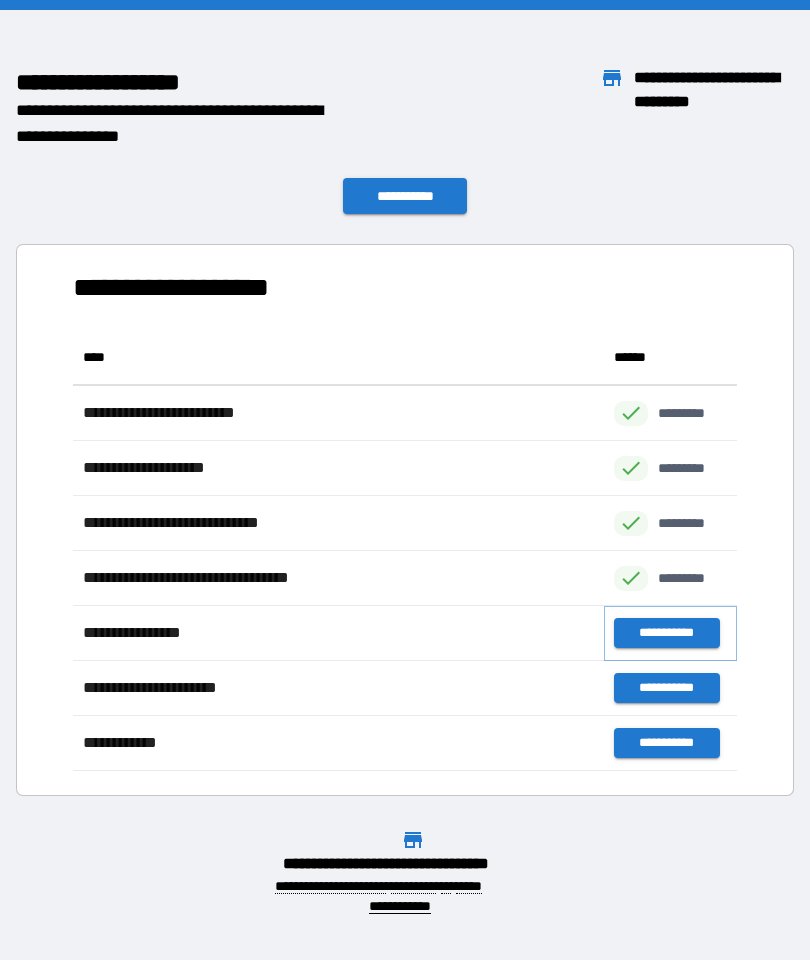 click on "**********" at bounding box center [666, 633] 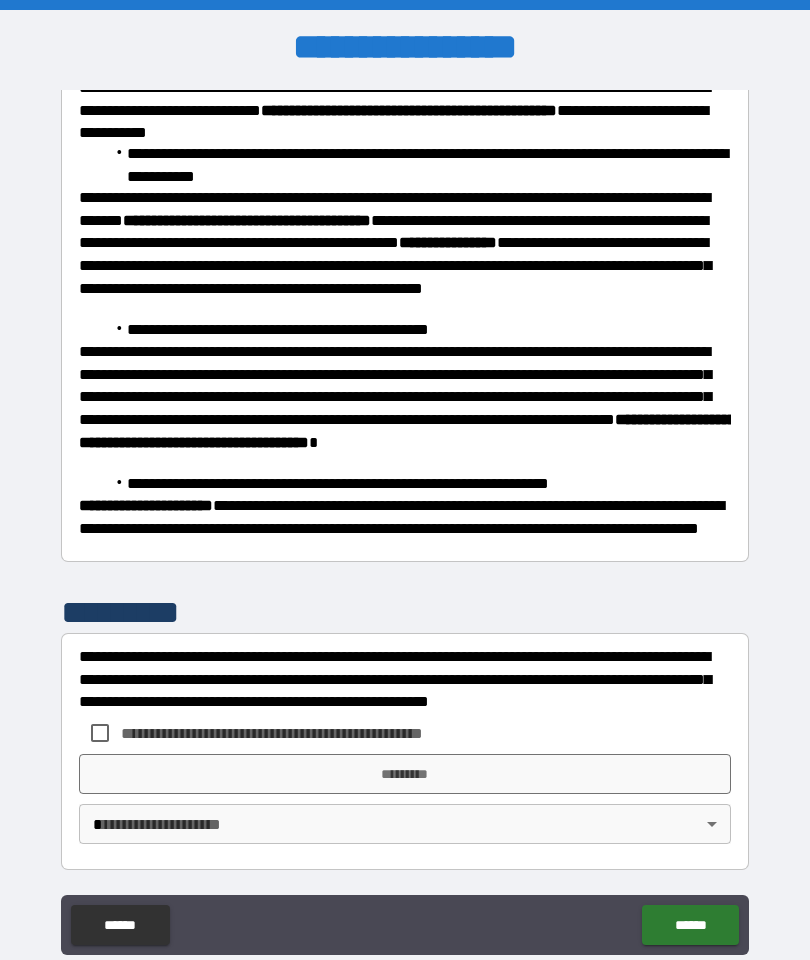 scroll, scrollTop: 449, scrollLeft: 0, axis: vertical 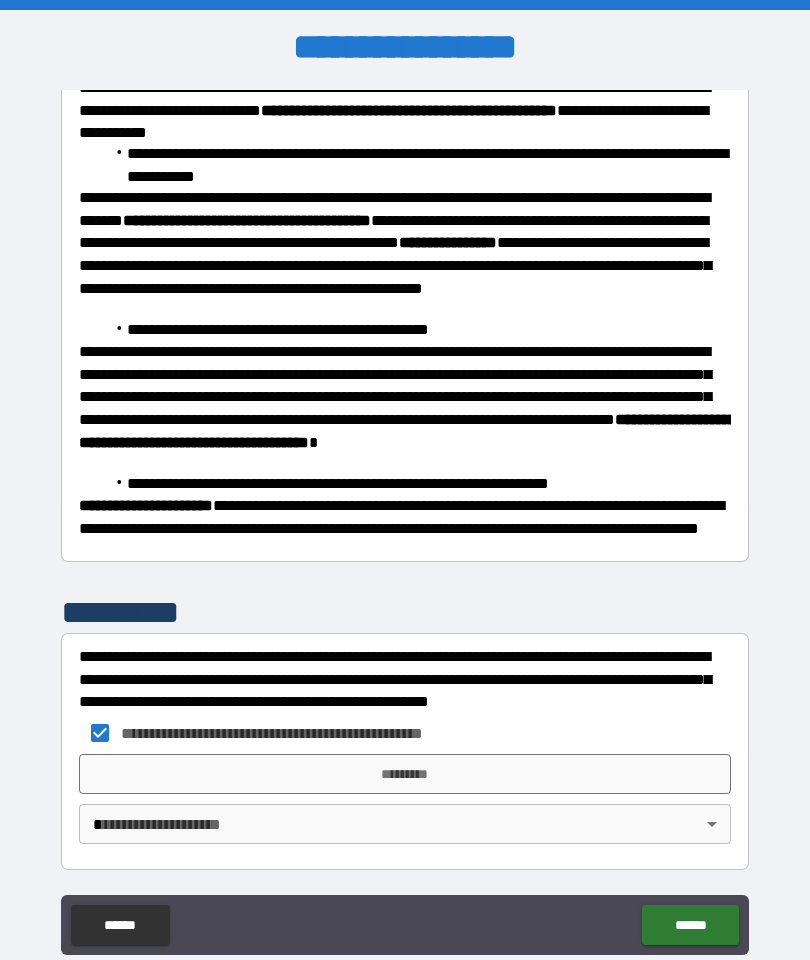 click on "*********" at bounding box center [405, 774] 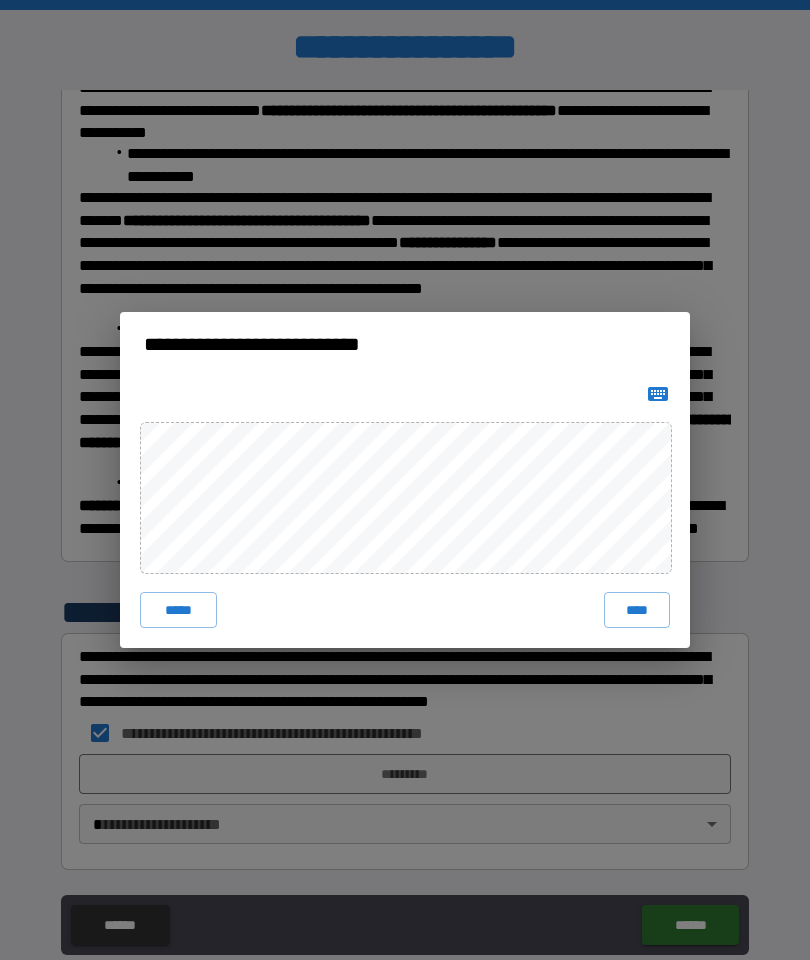 click on "****" at bounding box center [637, 610] 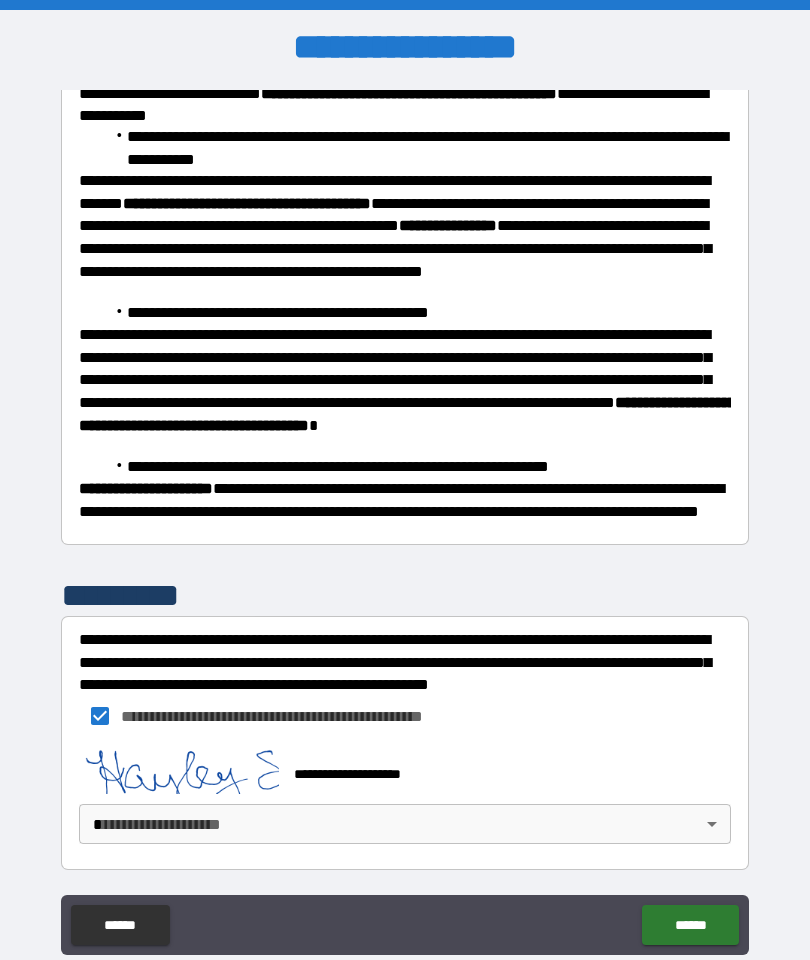 scroll, scrollTop: 466, scrollLeft: 0, axis: vertical 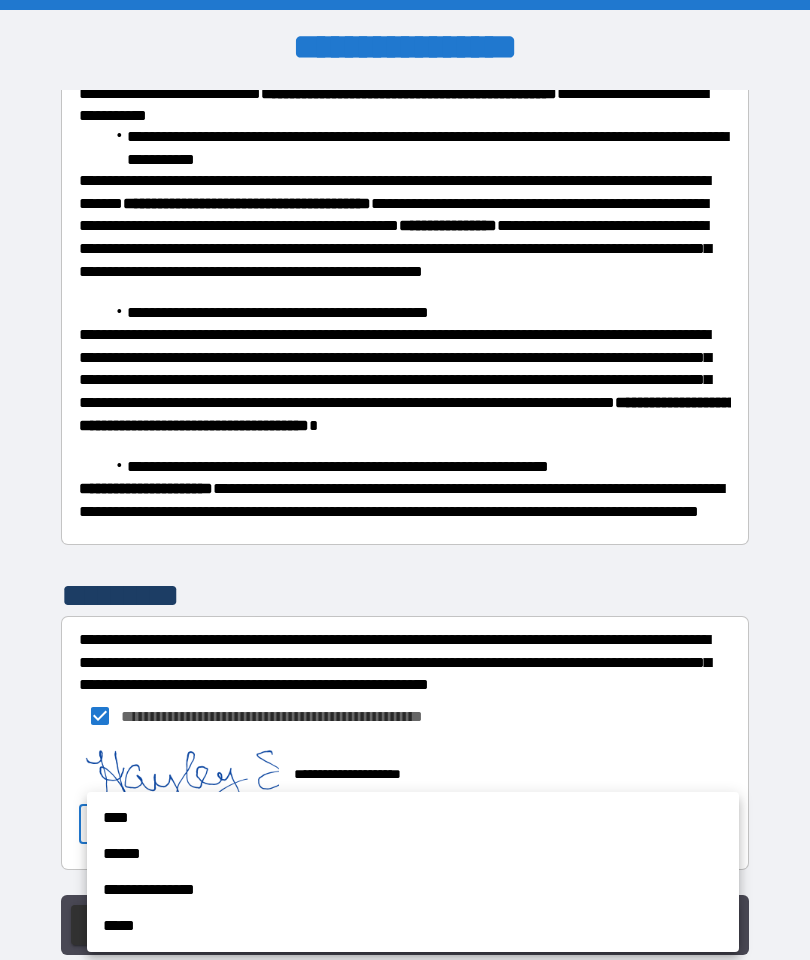 click on "****" at bounding box center (413, 818) 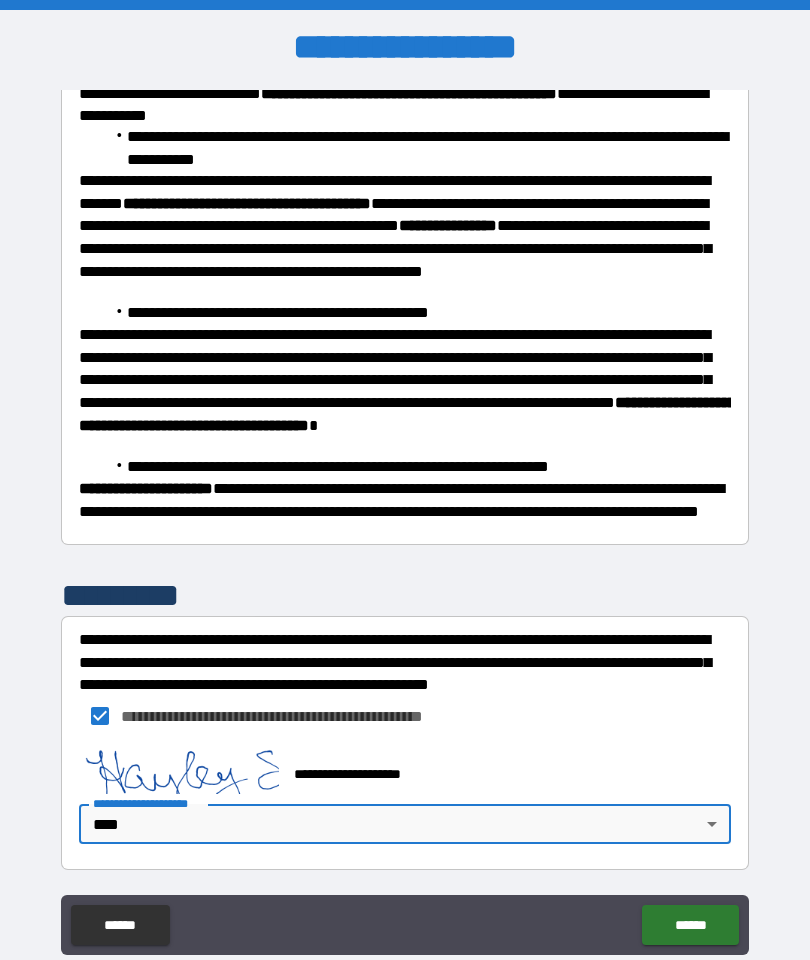 click on "******" at bounding box center [690, 925] 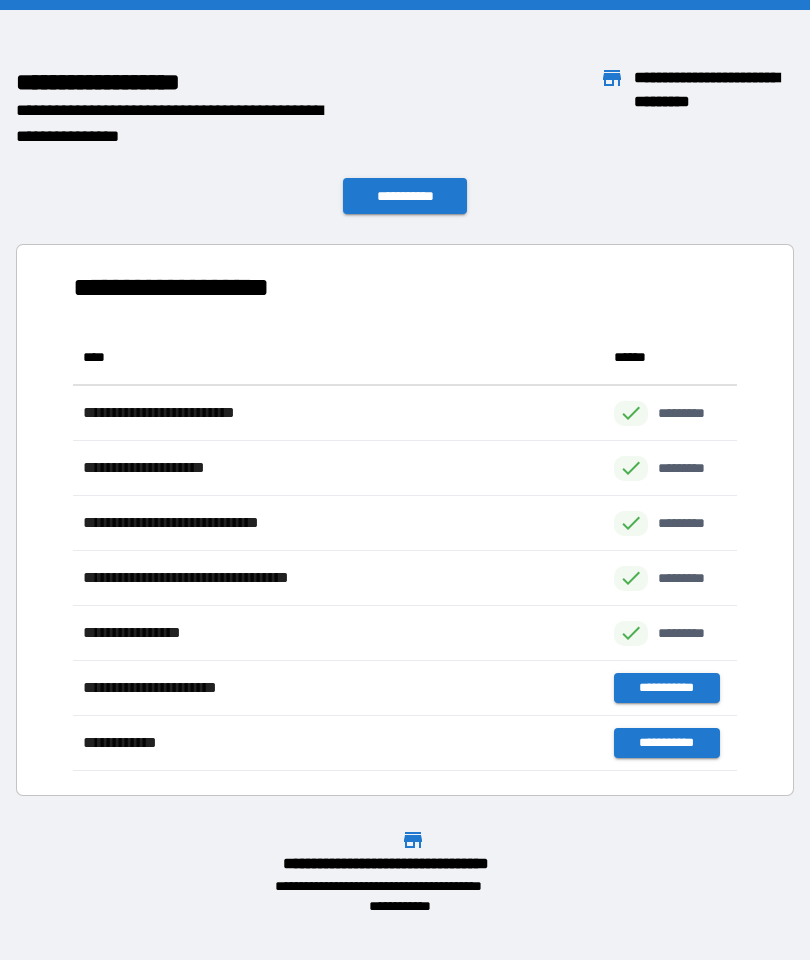 scroll, scrollTop: 1, scrollLeft: 1, axis: both 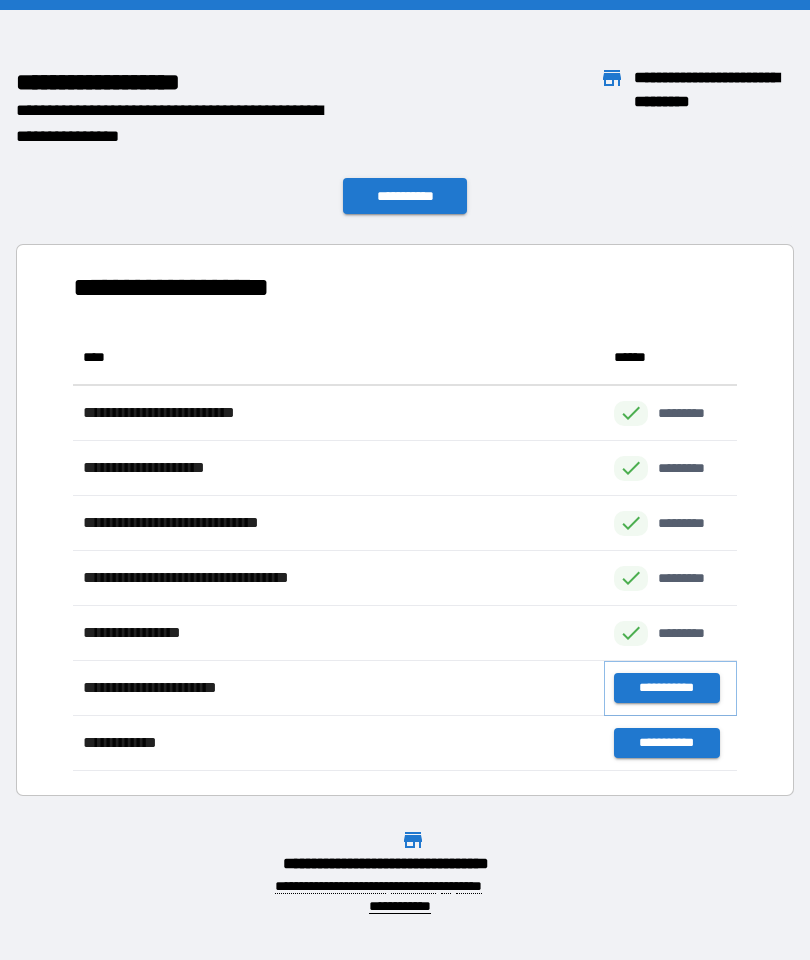 click on "**********" at bounding box center (666, 688) 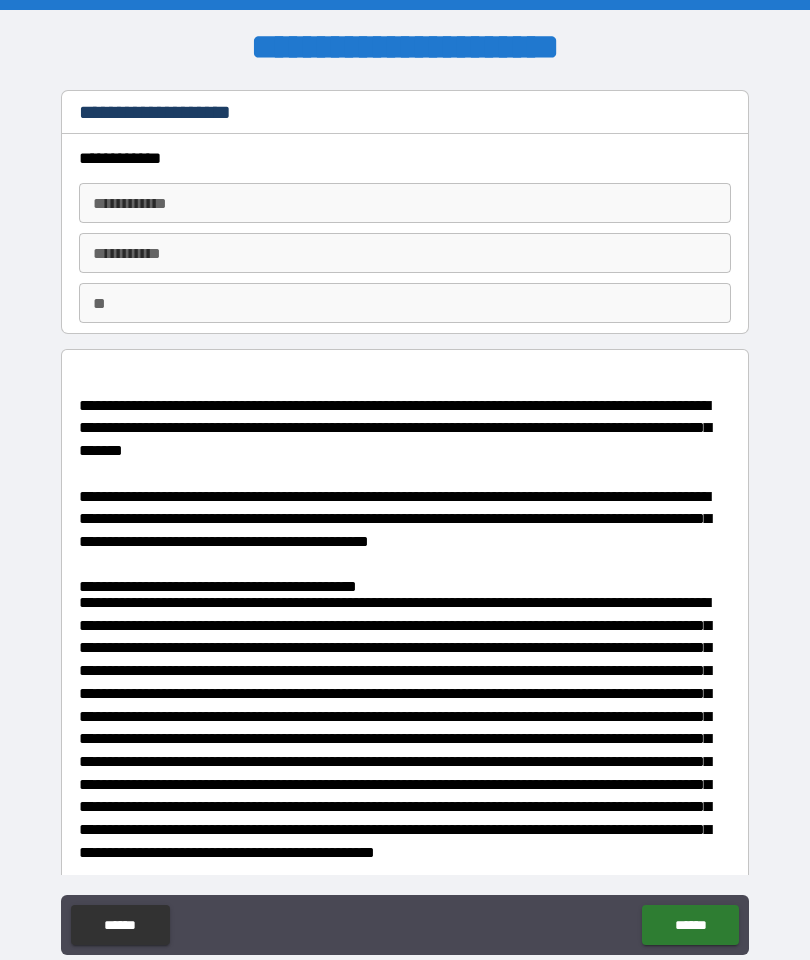 click on "**********" at bounding box center [405, 203] 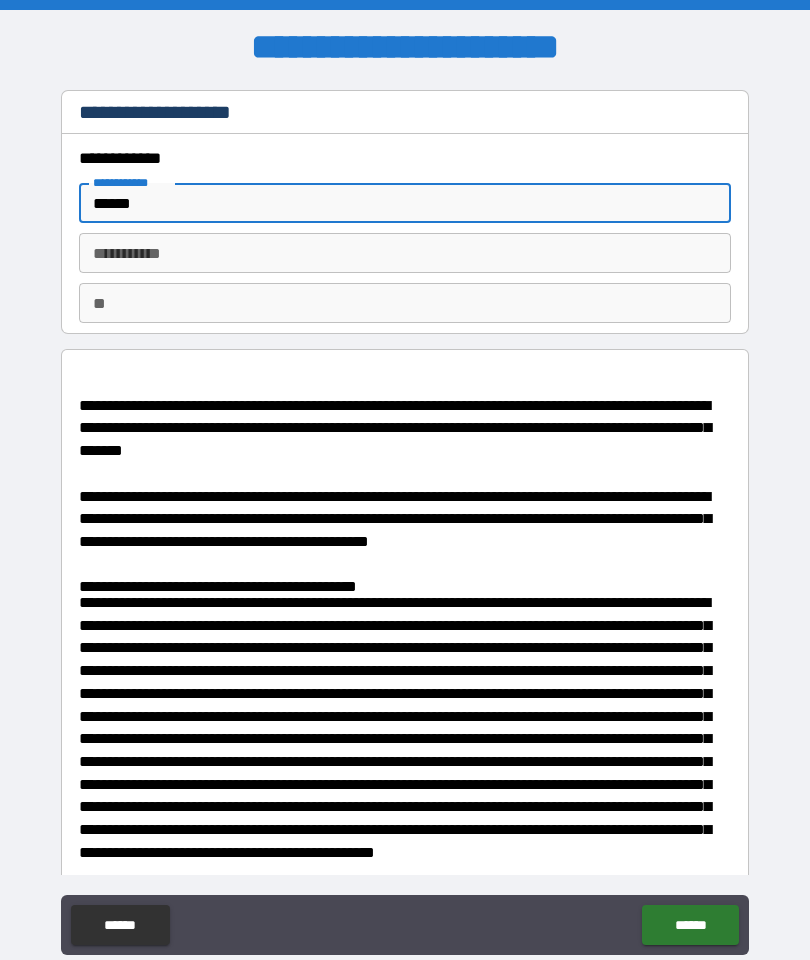 type on "******" 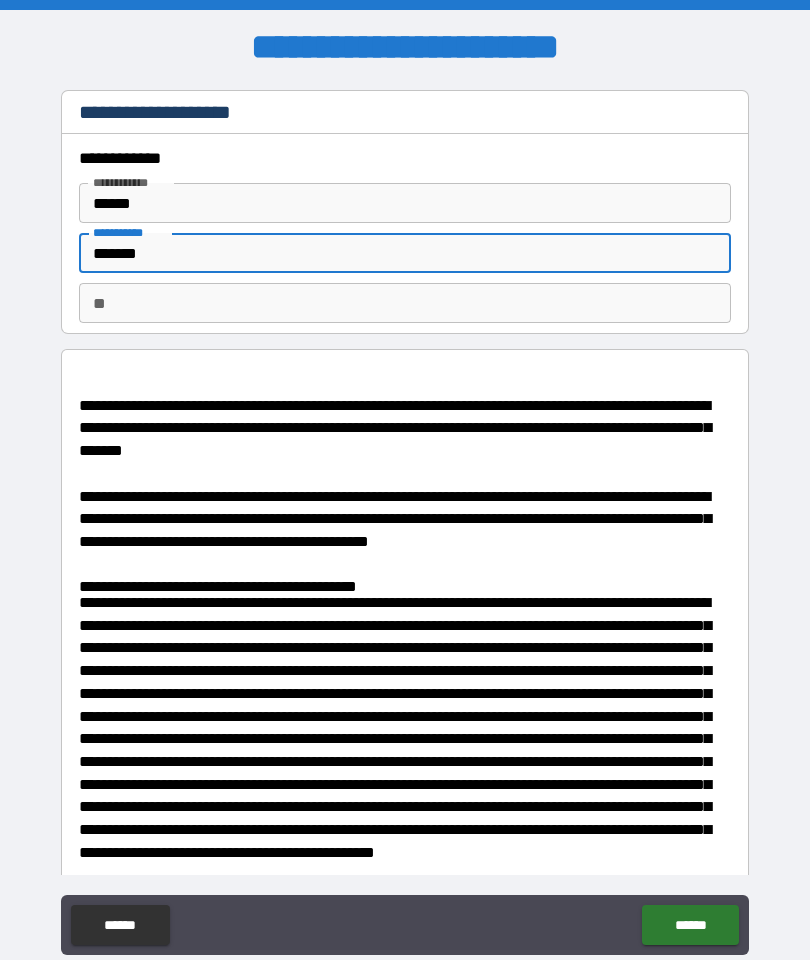 type on "*******" 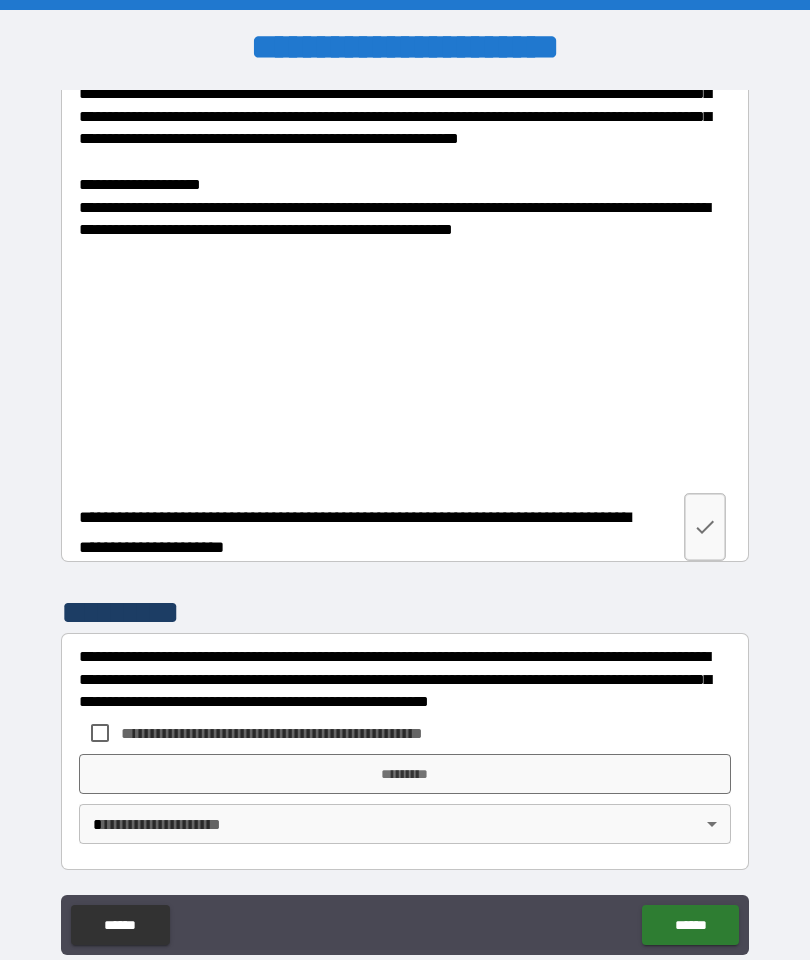 scroll, scrollTop: 3311, scrollLeft: 0, axis: vertical 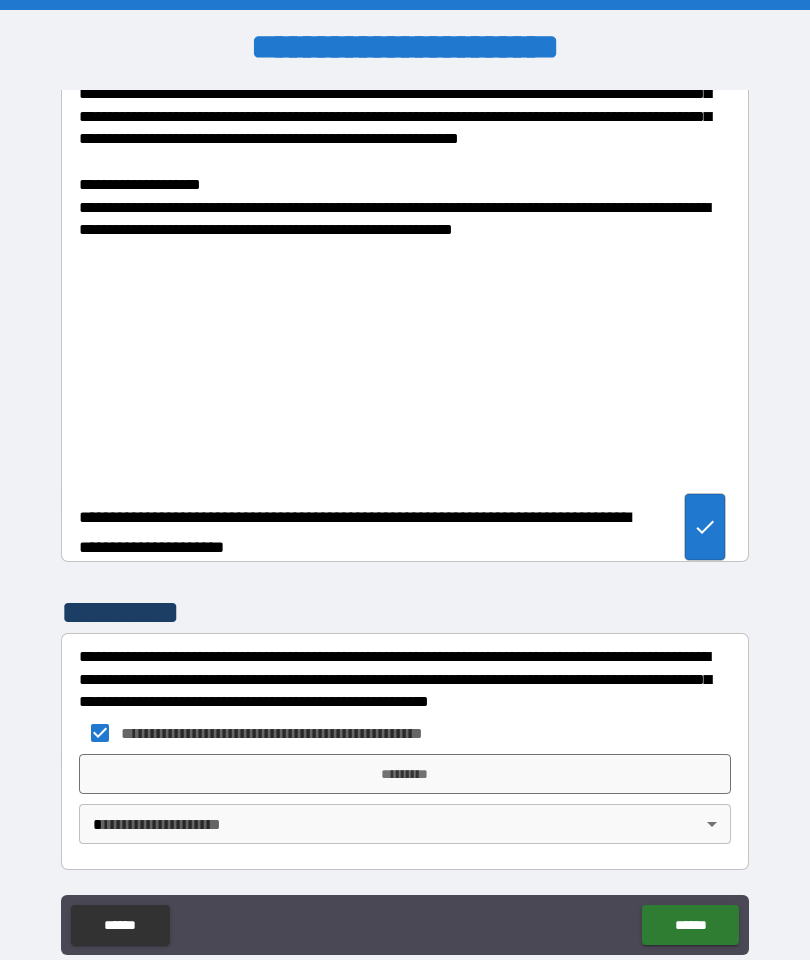 click on "*********" at bounding box center [405, 774] 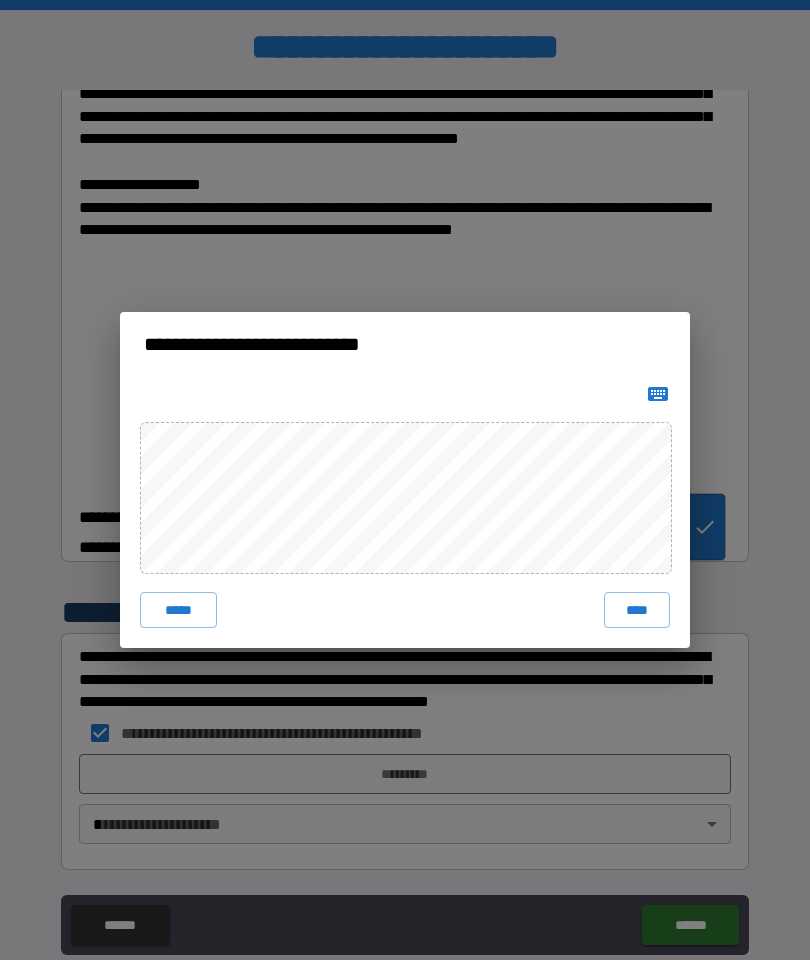 click on "****" at bounding box center (637, 610) 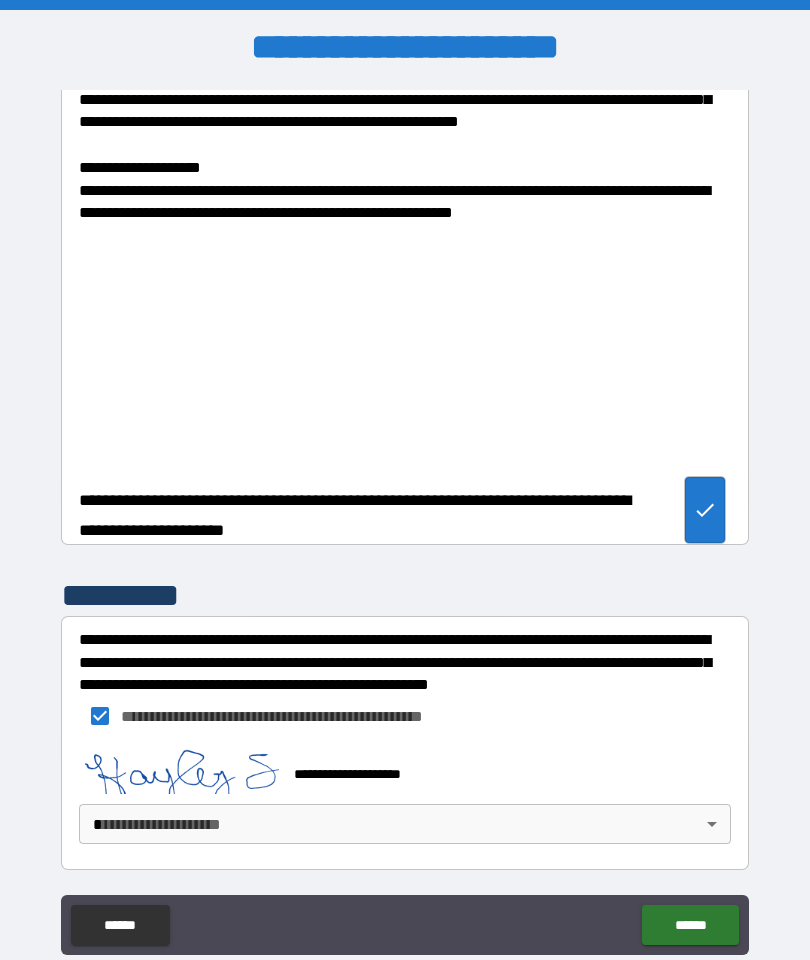 scroll, scrollTop: 3328, scrollLeft: 0, axis: vertical 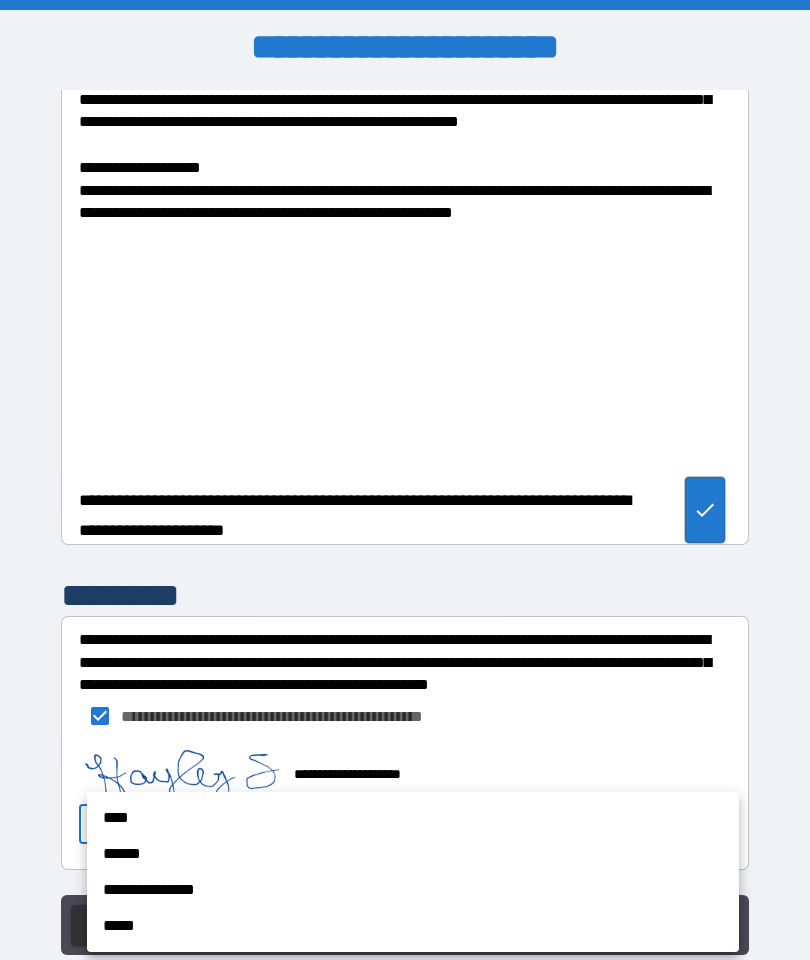 click on "****" at bounding box center (413, 818) 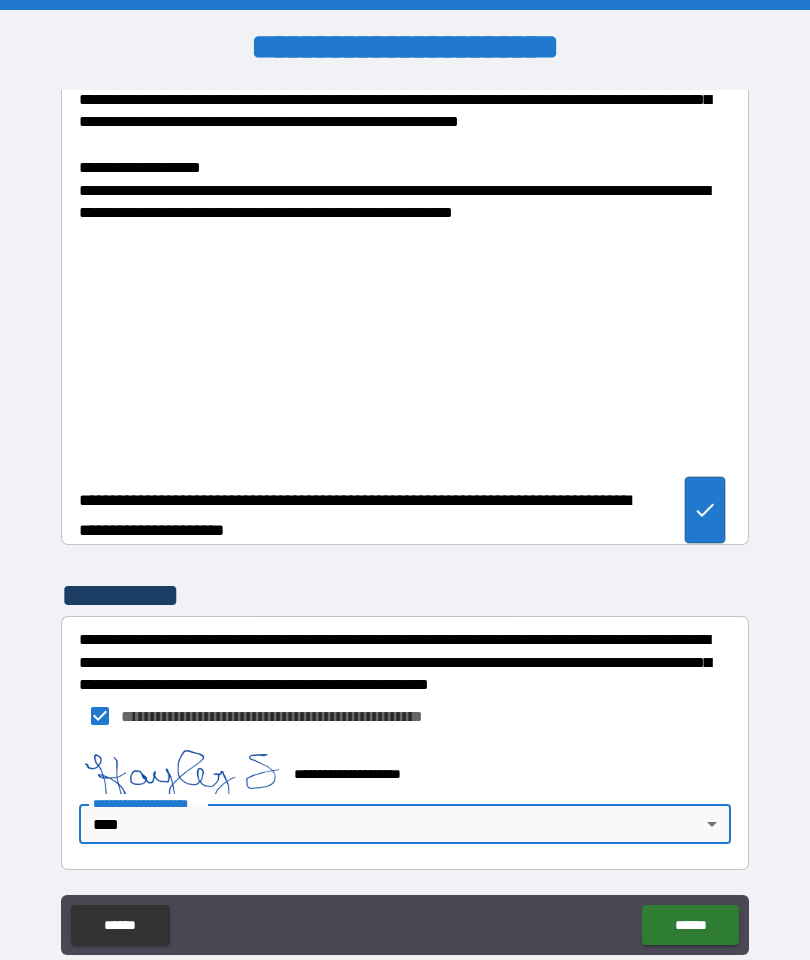 click on "******" at bounding box center (690, 925) 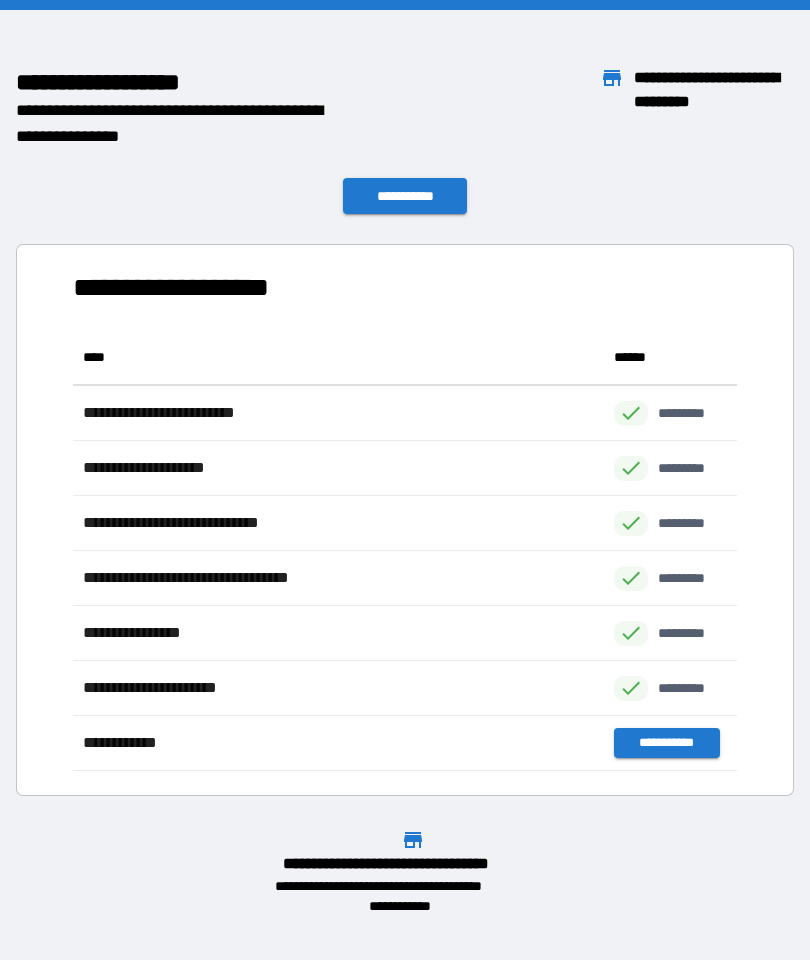 scroll, scrollTop: 1, scrollLeft: 1, axis: both 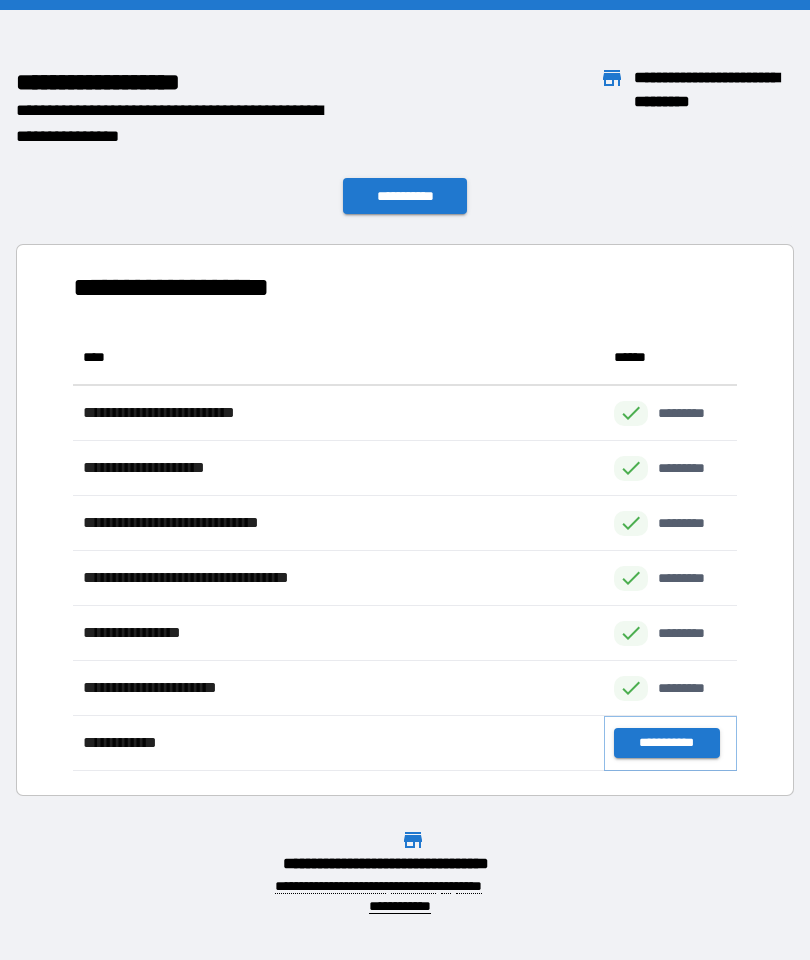 click on "**********" at bounding box center [666, 743] 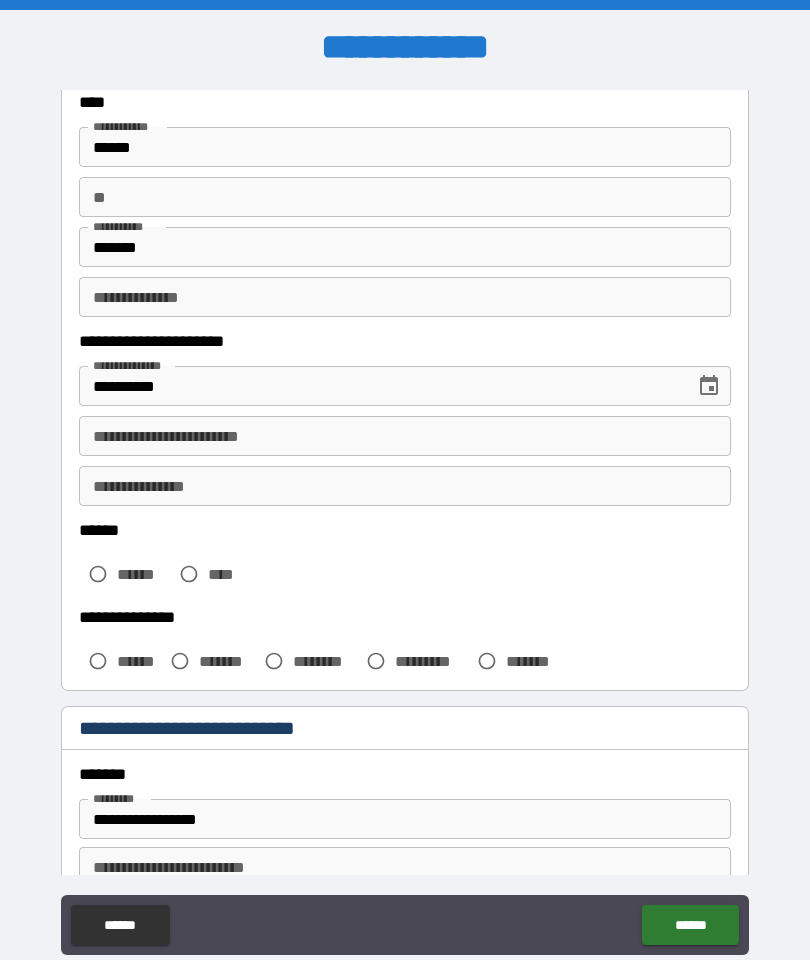scroll, scrollTop: 113, scrollLeft: 0, axis: vertical 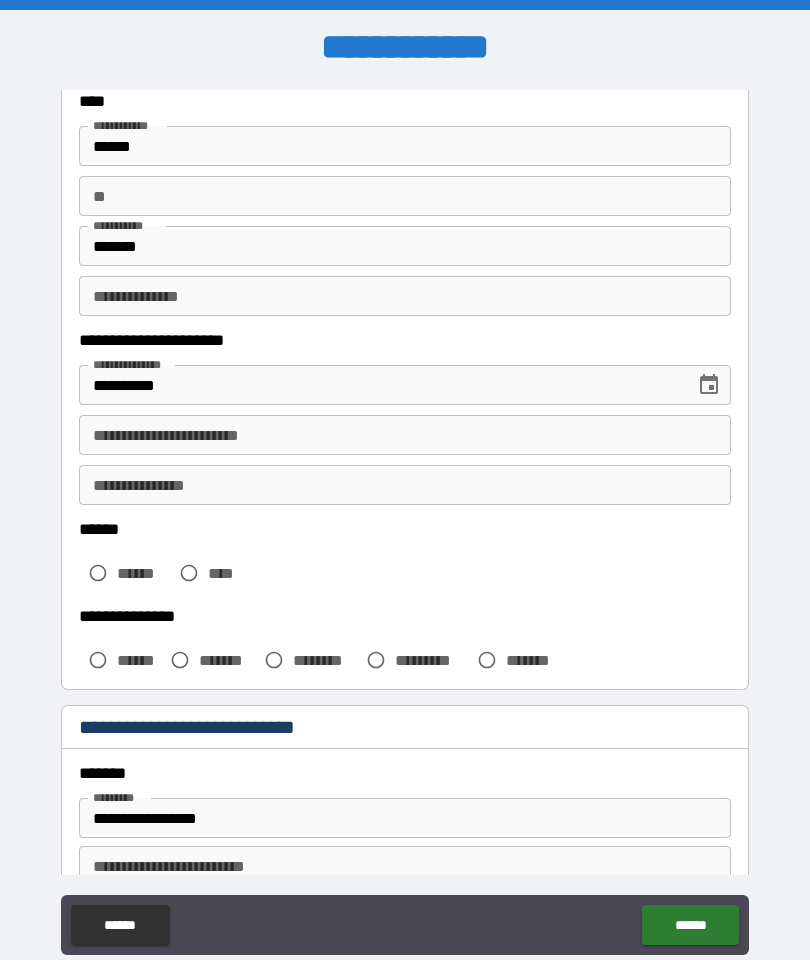 click on "**********" at bounding box center [405, 435] 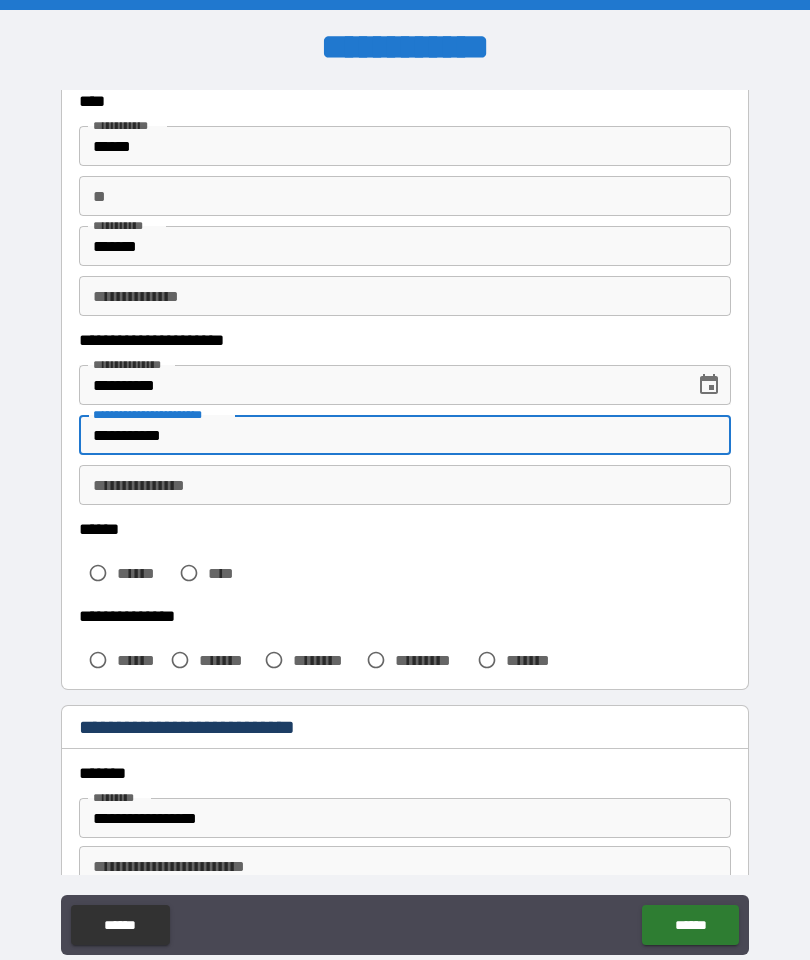 type on "**********" 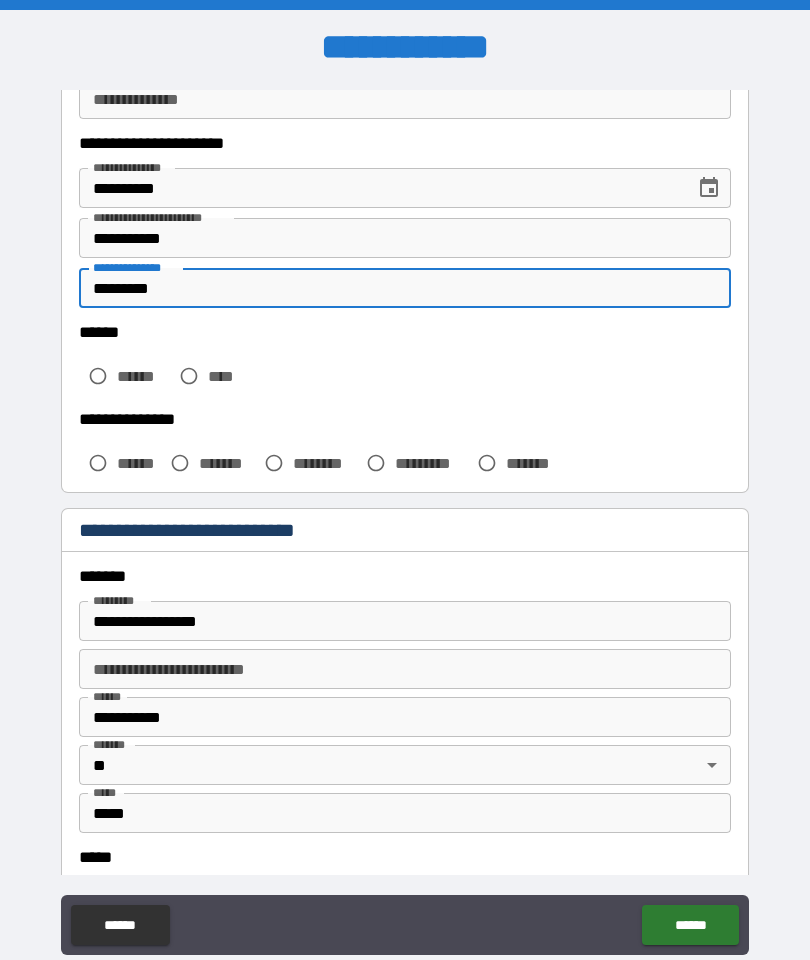 scroll, scrollTop: 334, scrollLeft: 0, axis: vertical 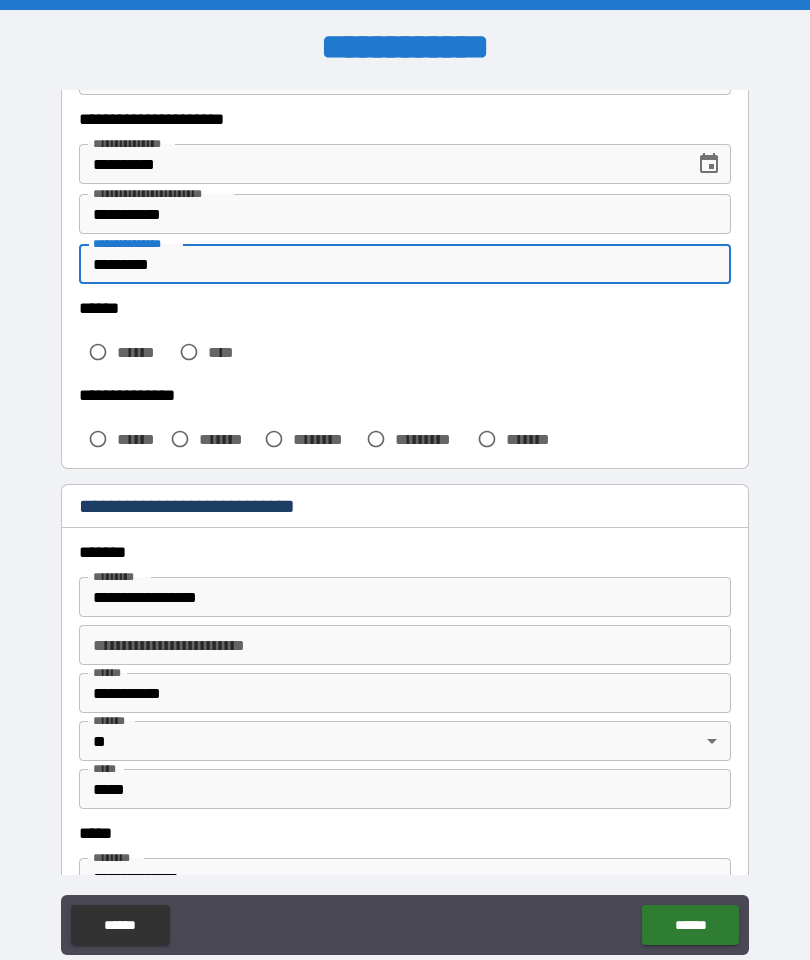 type on "*********" 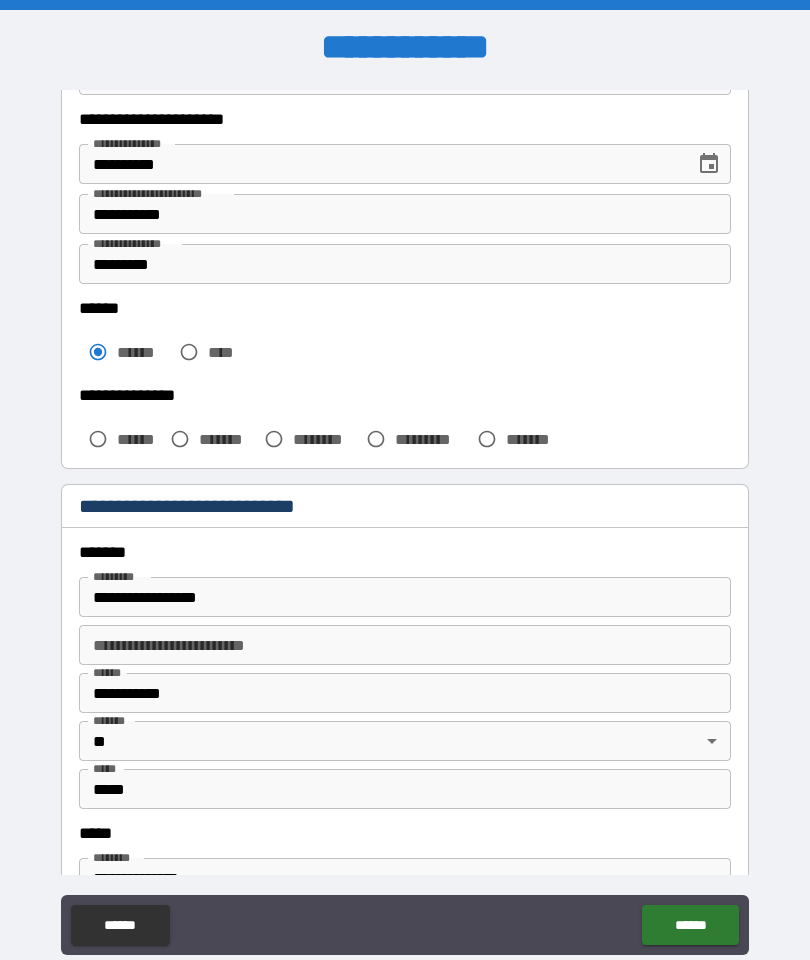 click on "*******" at bounding box center (208, 439) 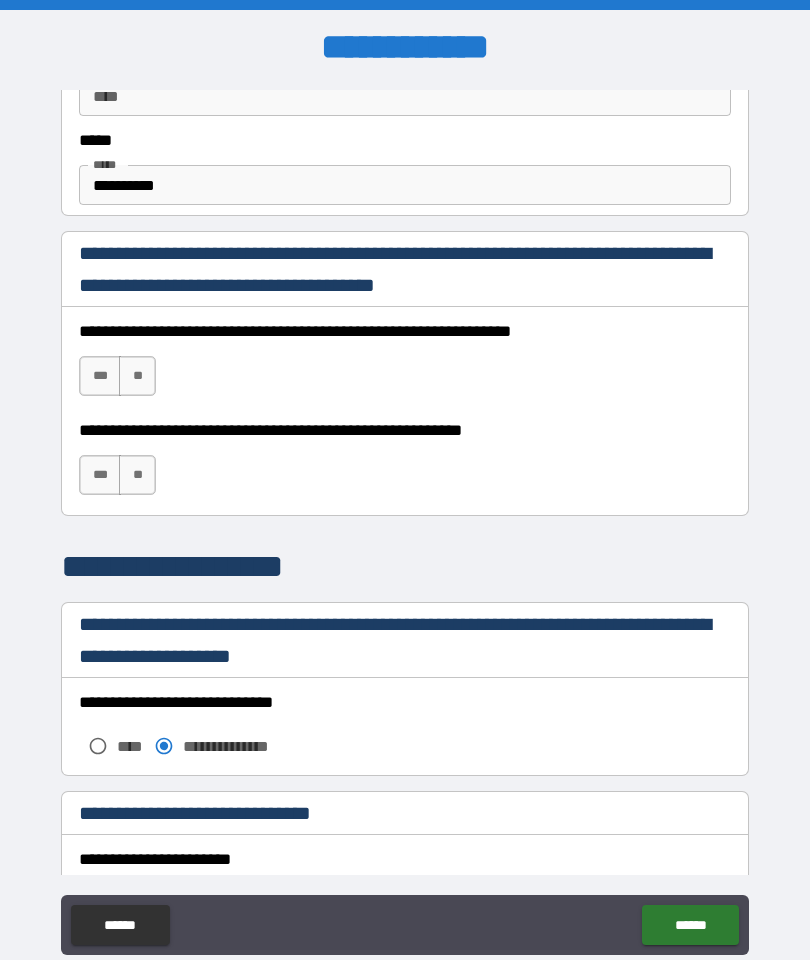 scroll, scrollTop: 1217, scrollLeft: 0, axis: vertical 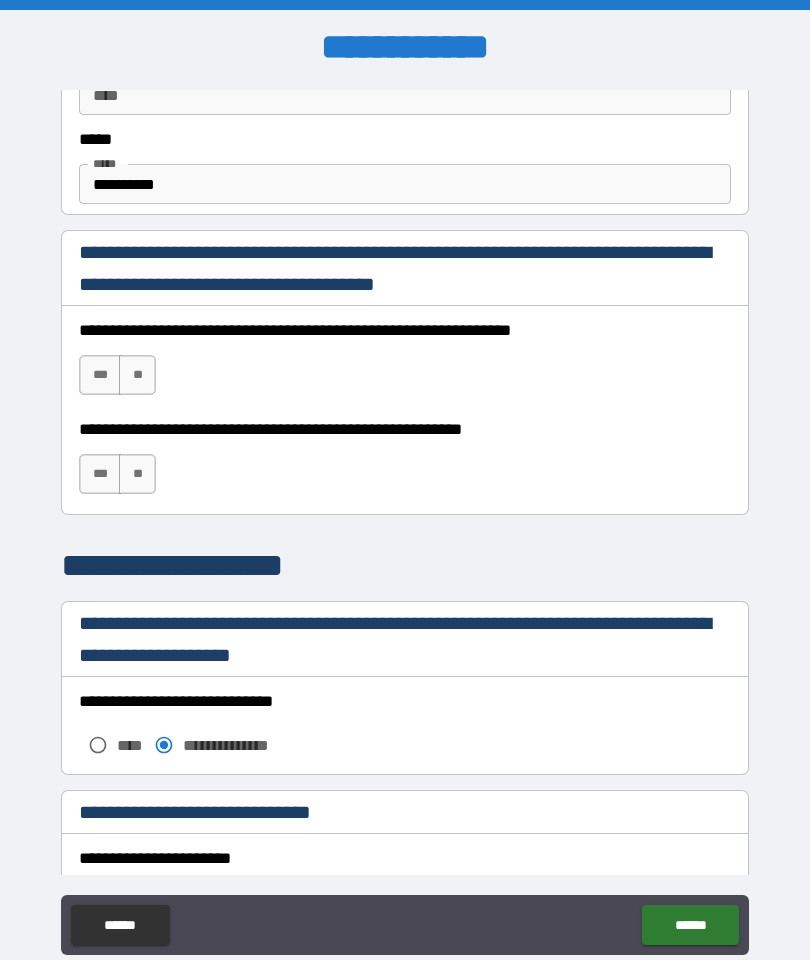 click on "***" at bounding box center (100, 375) 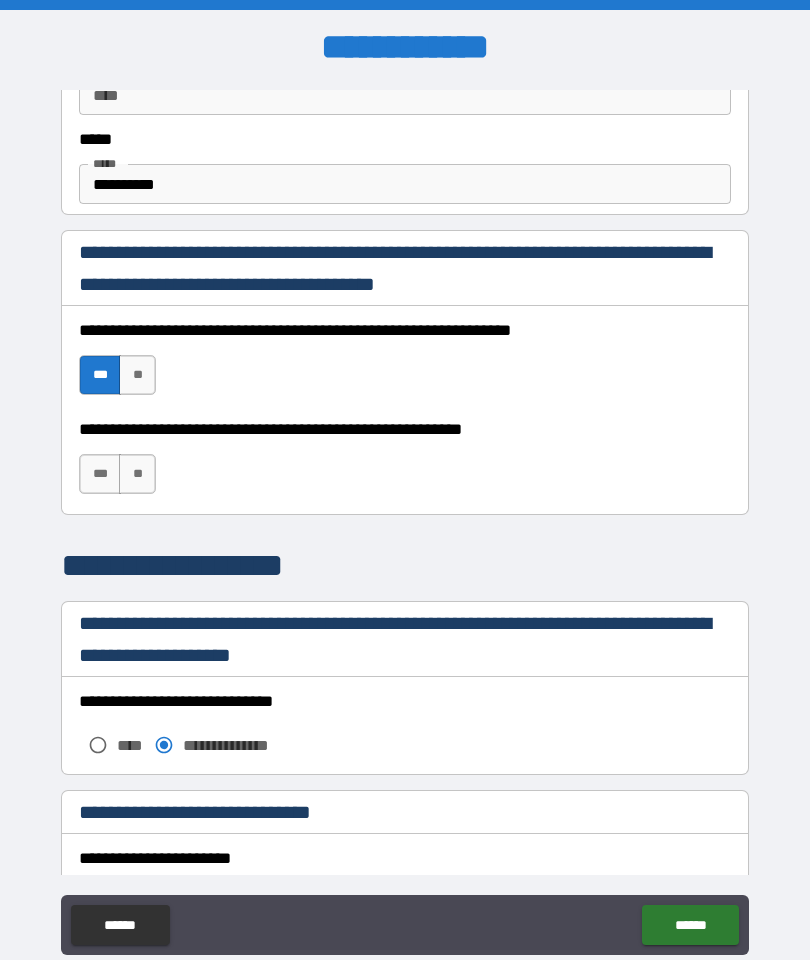 click on "***" at bounding box center (100, 474) 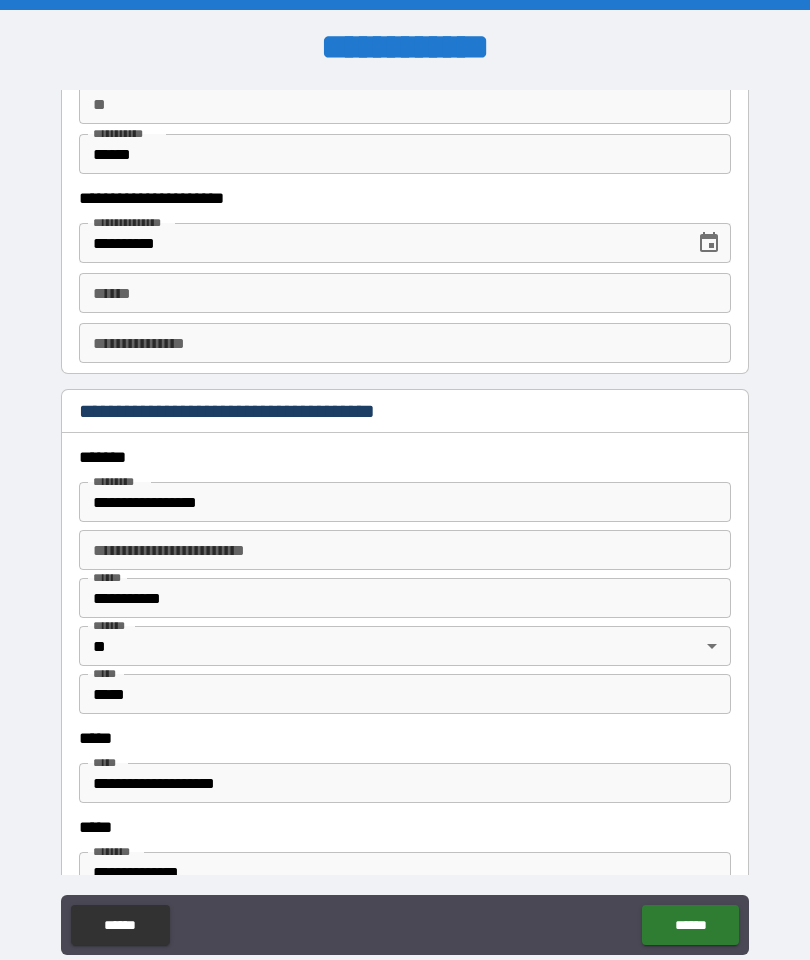scroll, scrollTop: 2189, scrollLeft: 0, axis: vertical 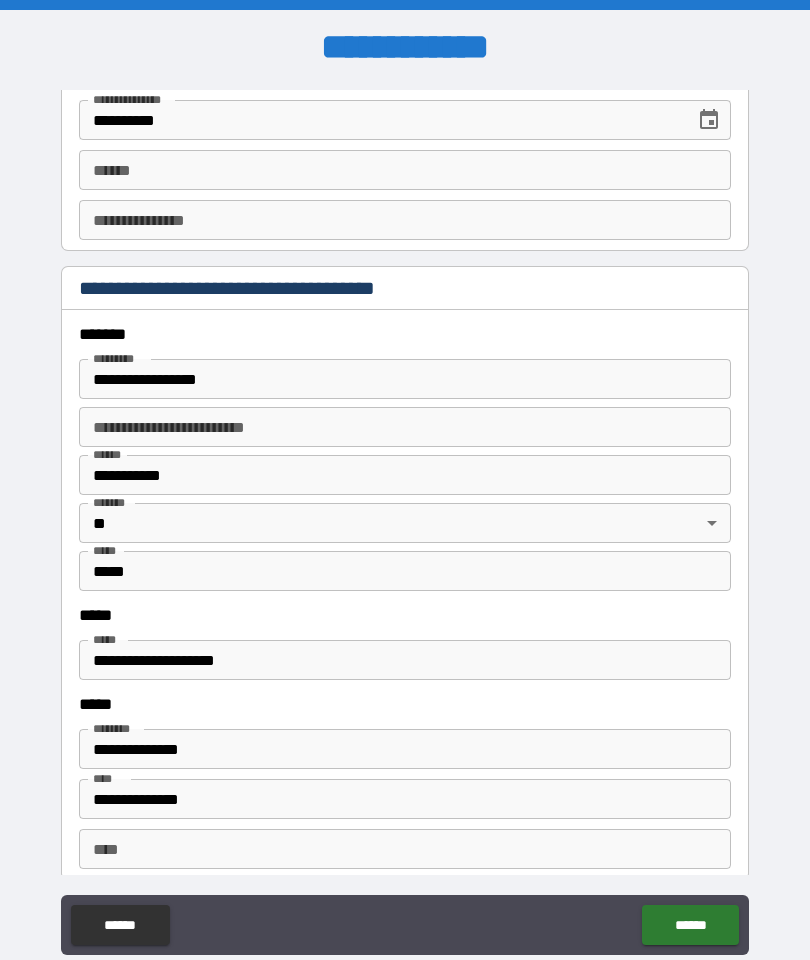 click on "****   *" at bounding box center (405, 170) 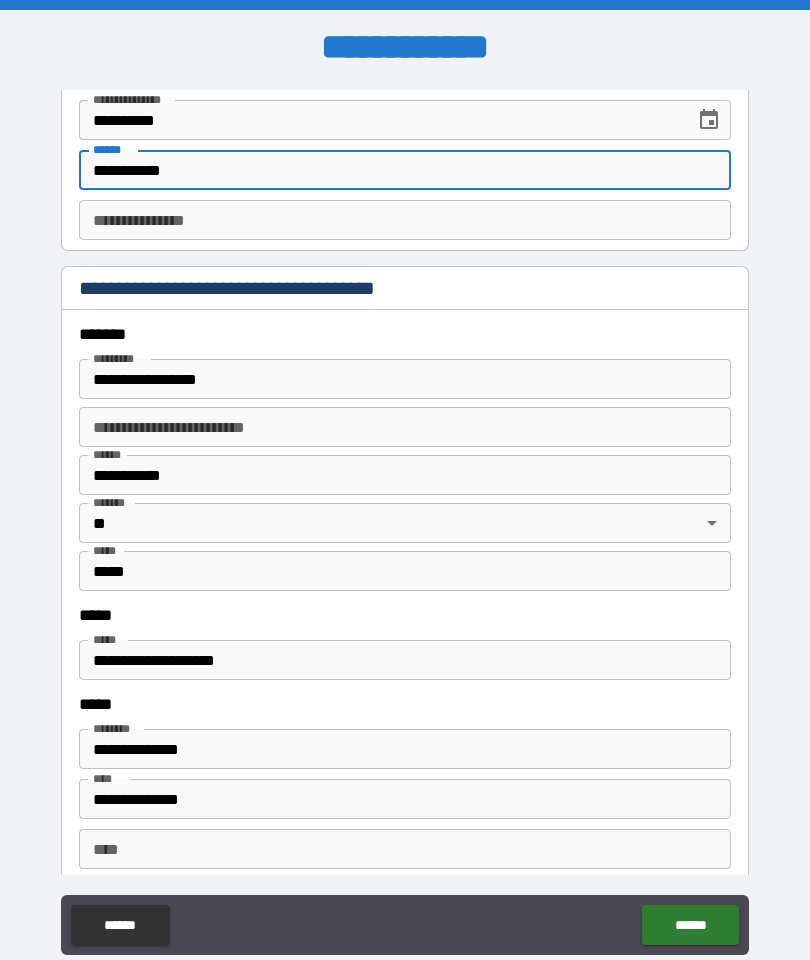 type on "**********" 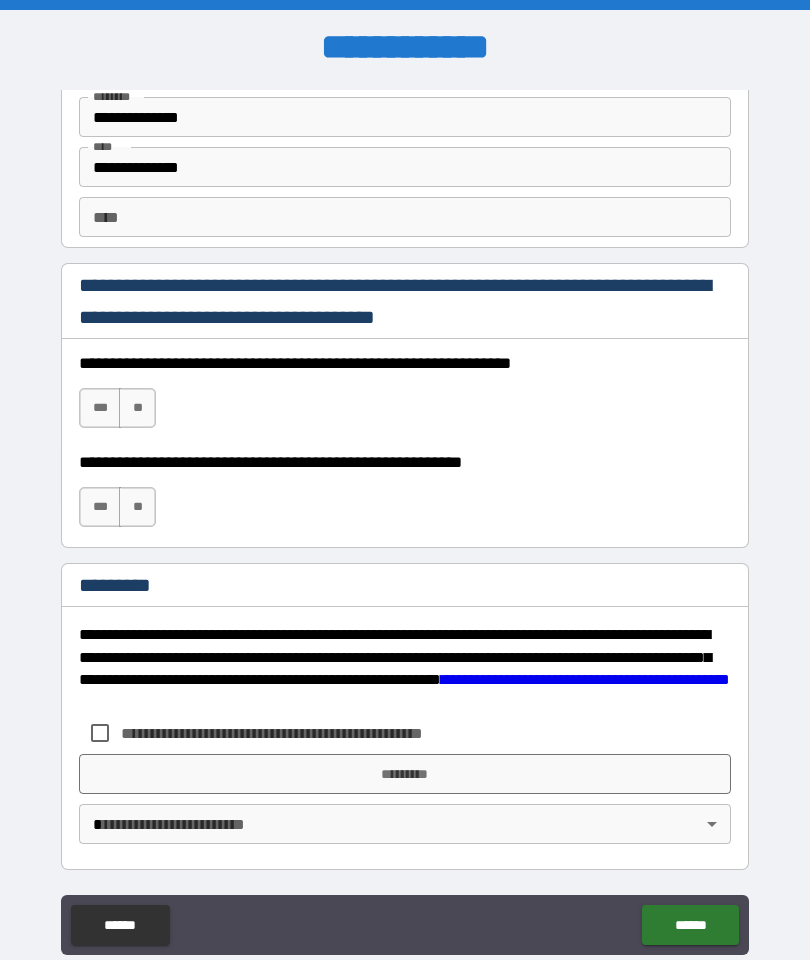 scroll, scrollTop: 2821, scrollLeft: 0, axis: vertical 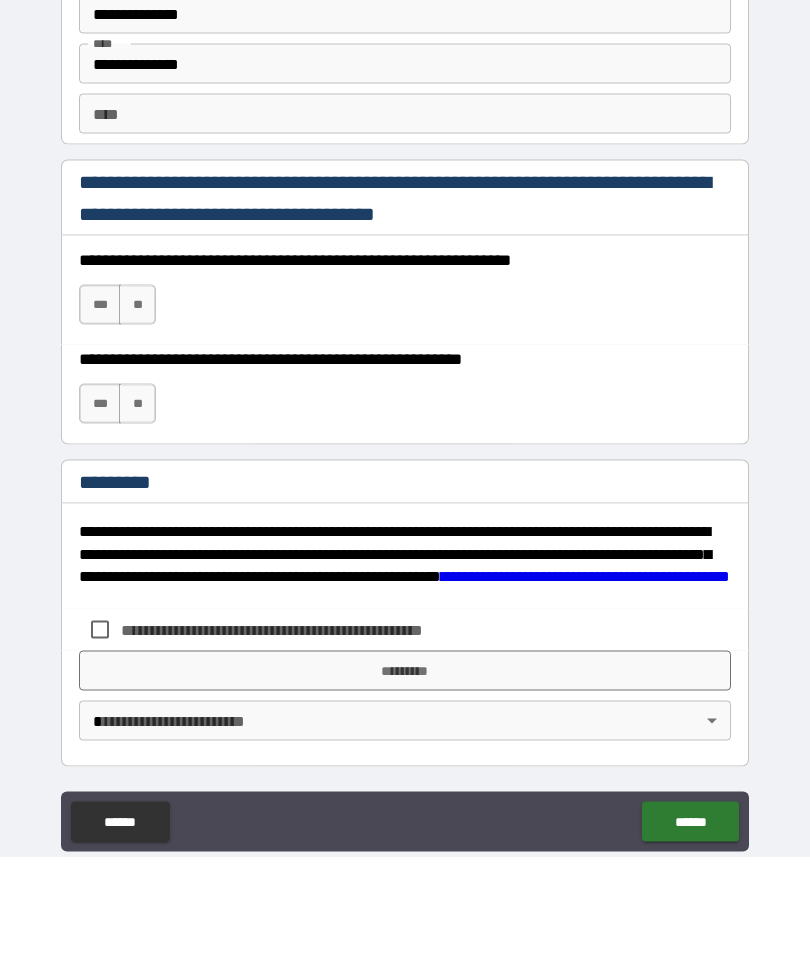 type on "*********" 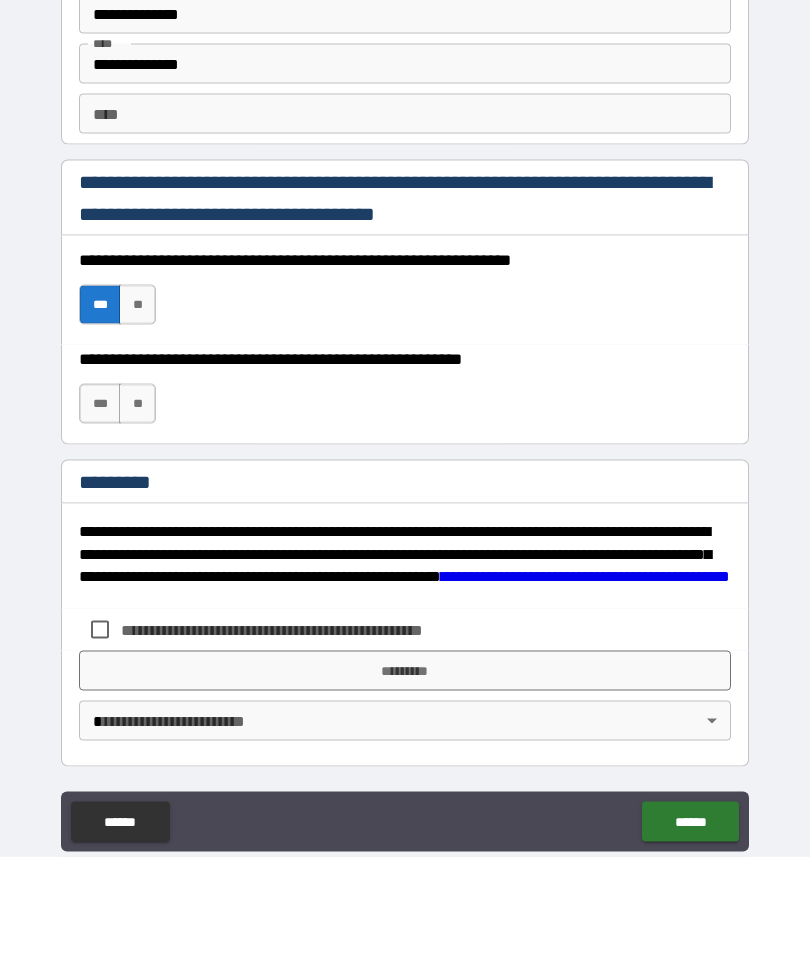 scroll, scrollTop: 80, scrollLeft: 0, axis: vertical 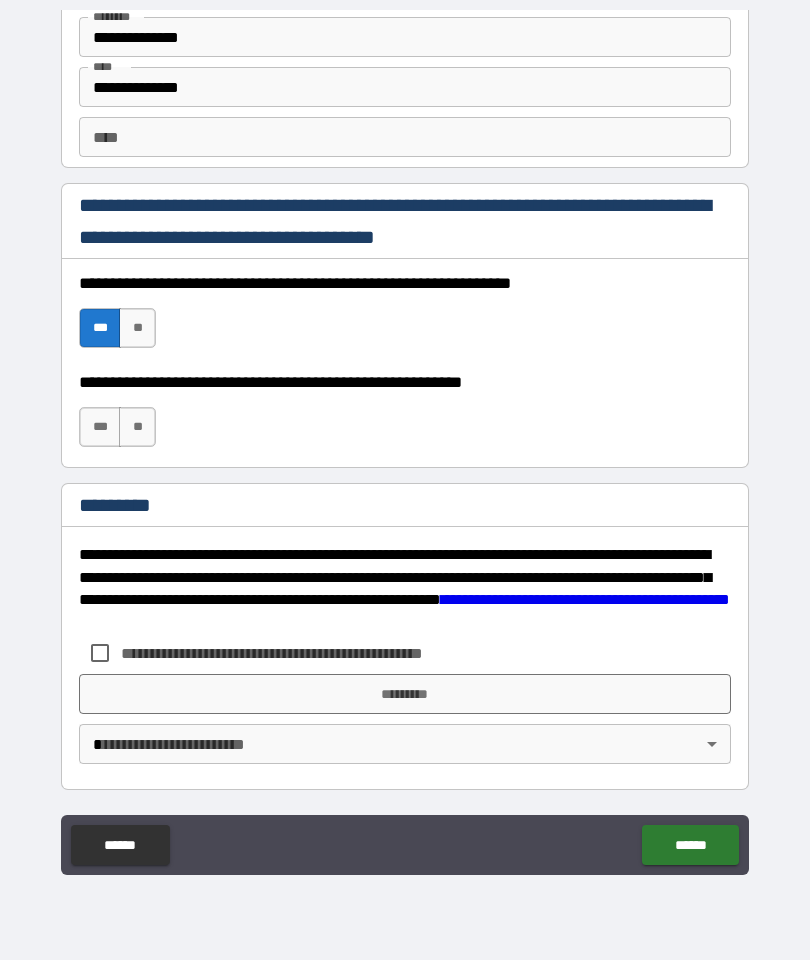 click on "**********" at bounding box center [405, 418] 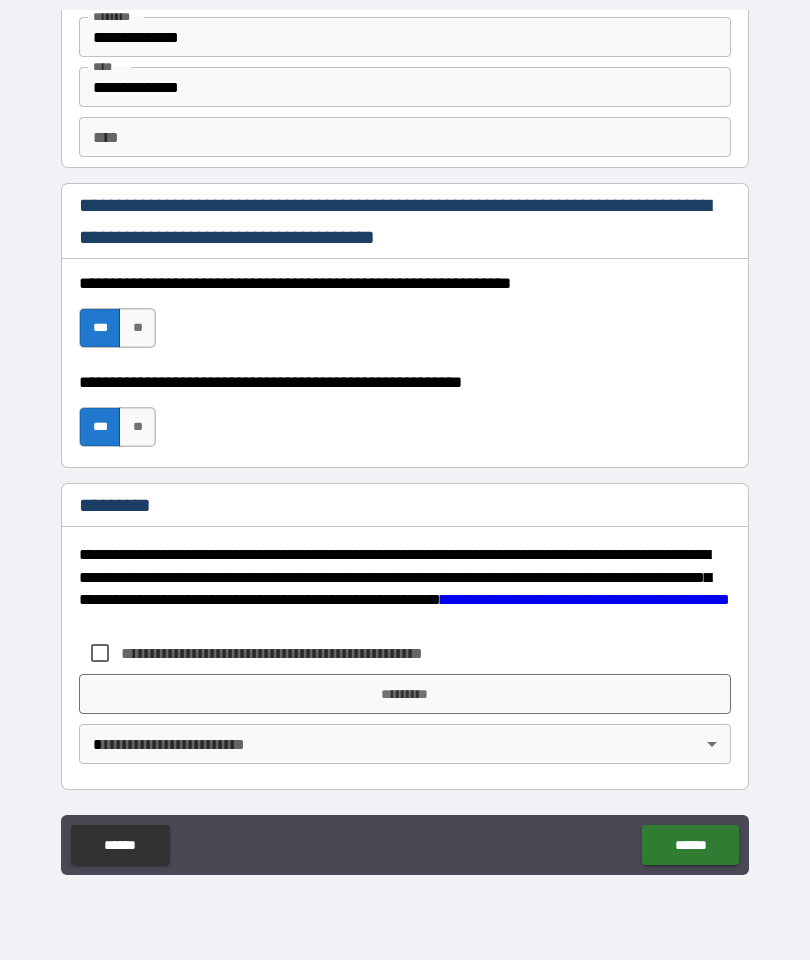 scroll, scrollTop: 2821, scrollLeft: 0, axis: vertical 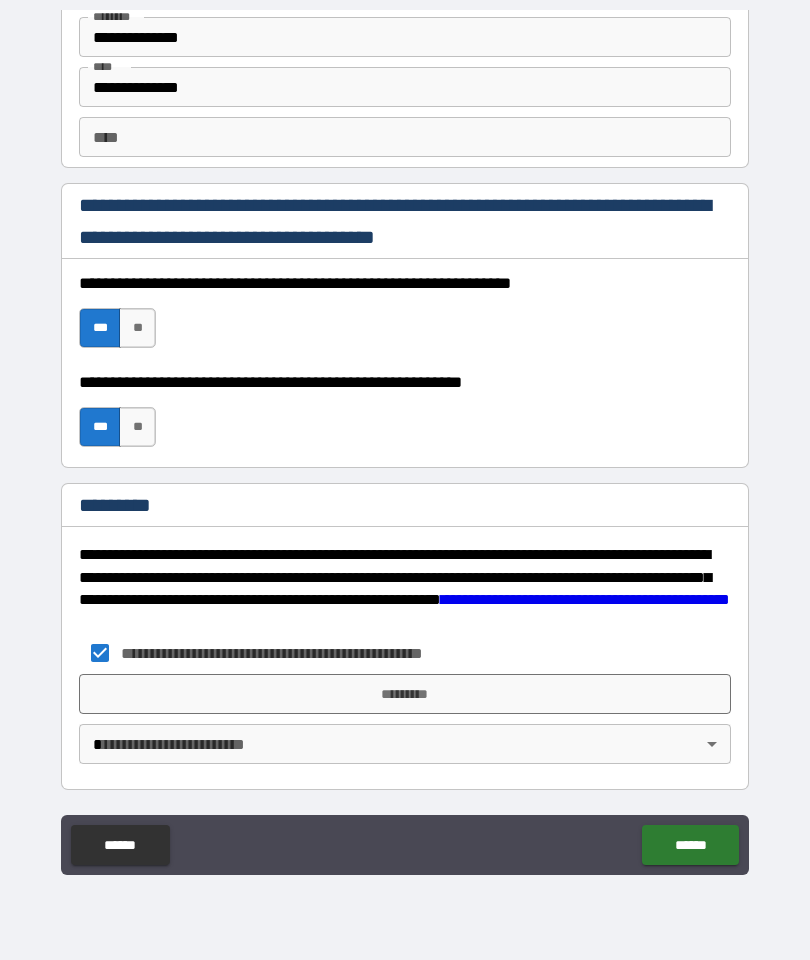 click on "*********" at bounding box center (405, 694) 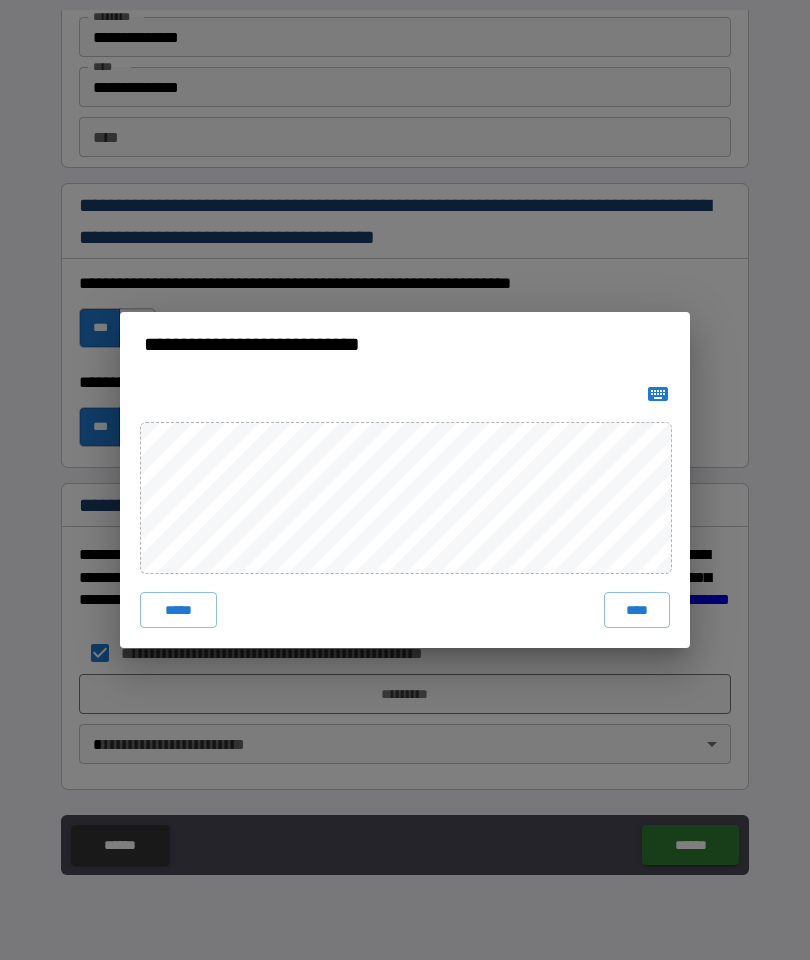 click on "****" at bounding box center [637, 610] 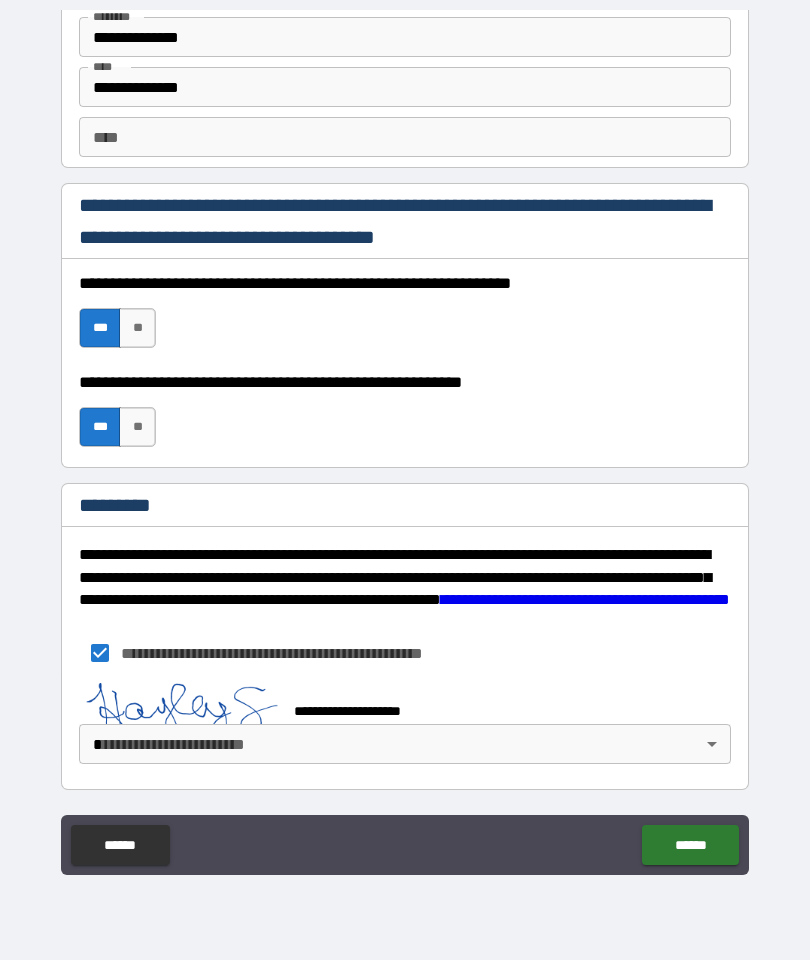 scroll, scrollTop: 2811, scrollLeft: 0, axis: vertical 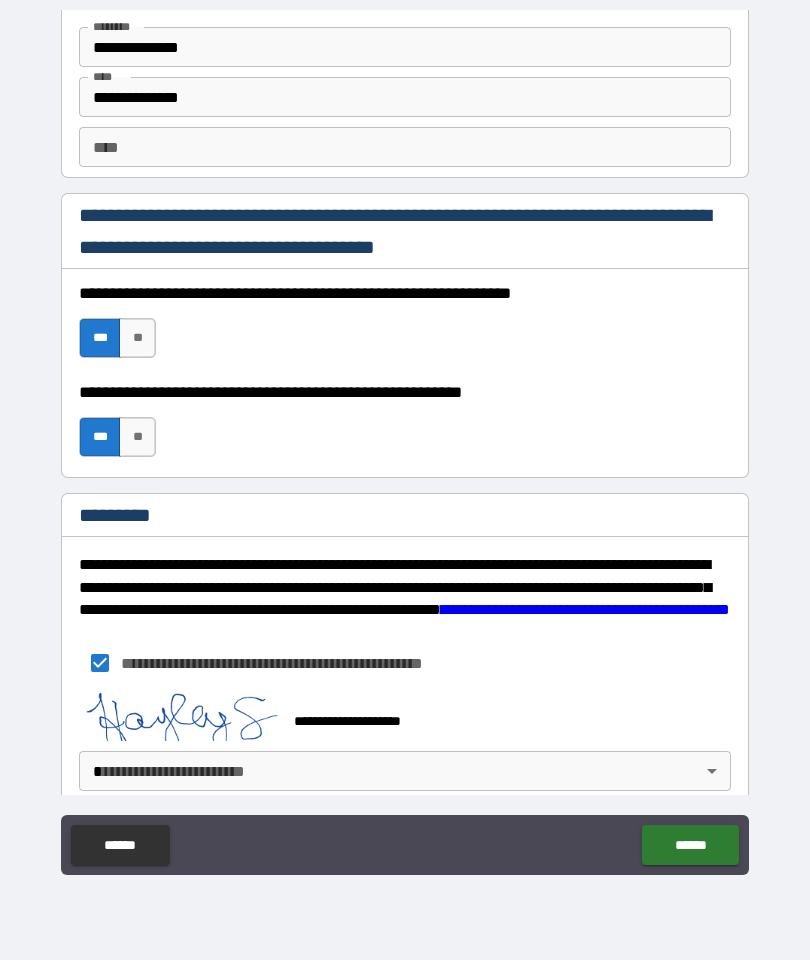click on "**********" at bounding box center [405, 440] 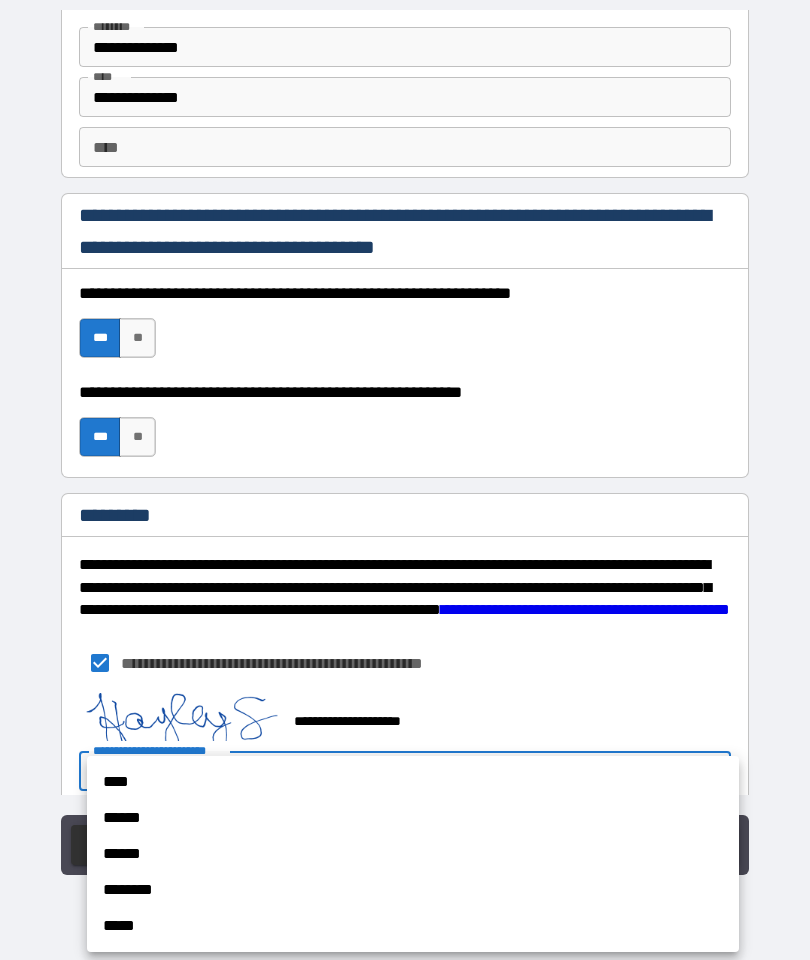 click on "****" at bounding box center [413, 782] 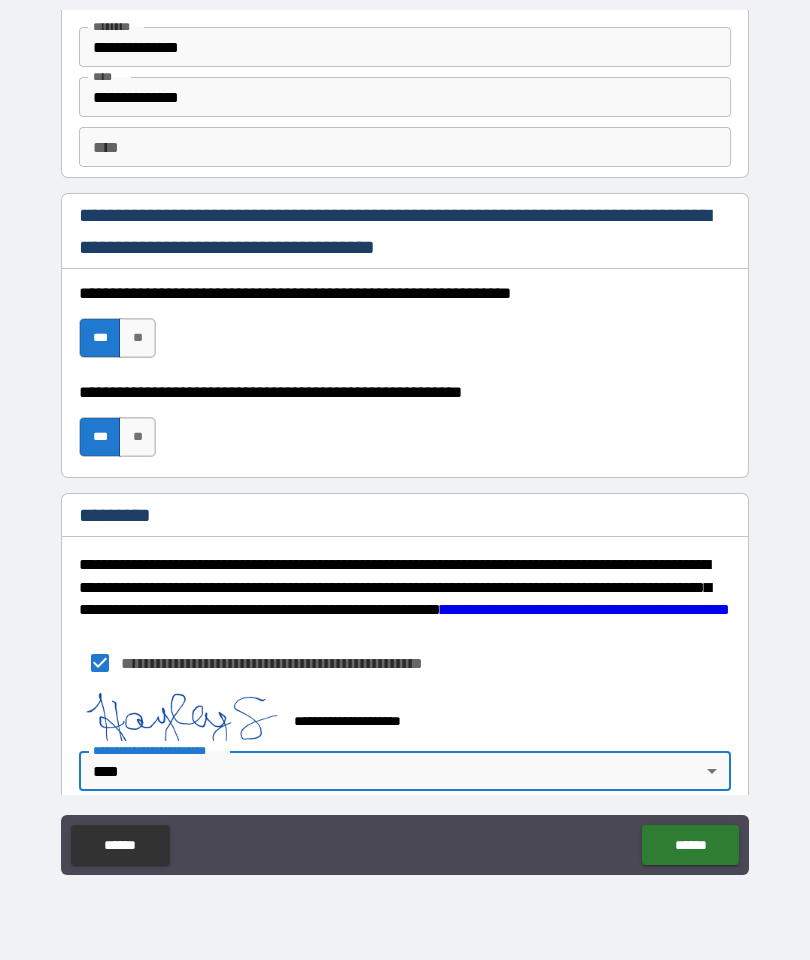 type on "*" 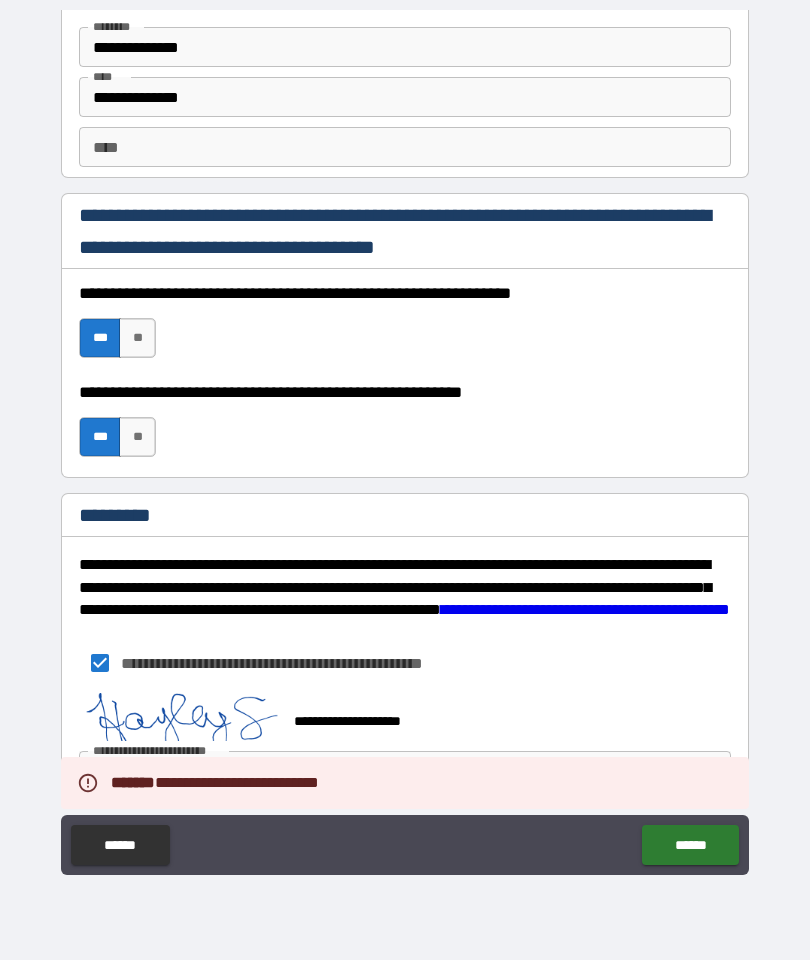 click on "******" at bounding box center [690, 845] 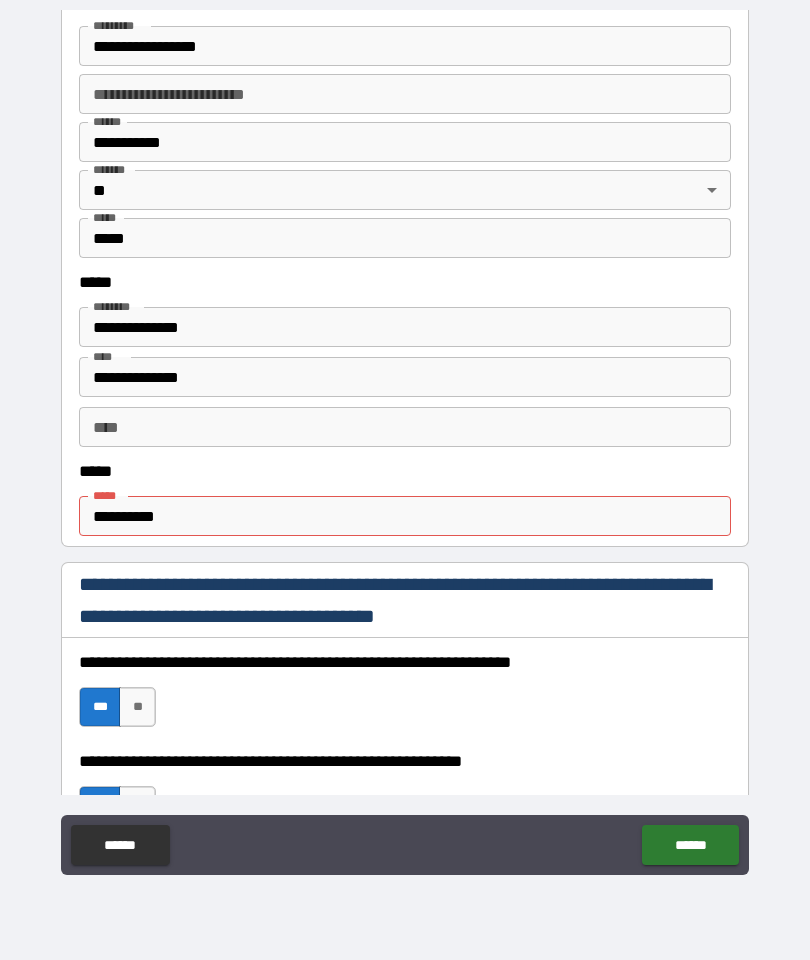 scroll, scrollTop: 802, scrollLeft: 0, axis: vertical 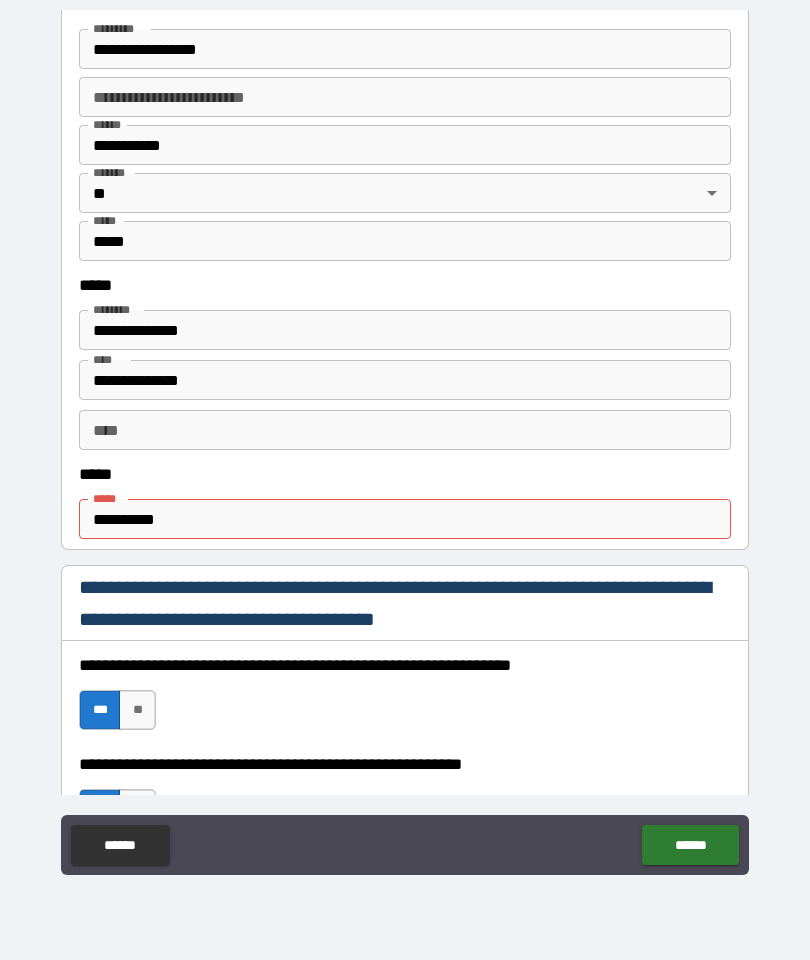 click on "**********" at bounding box center [405, 519] 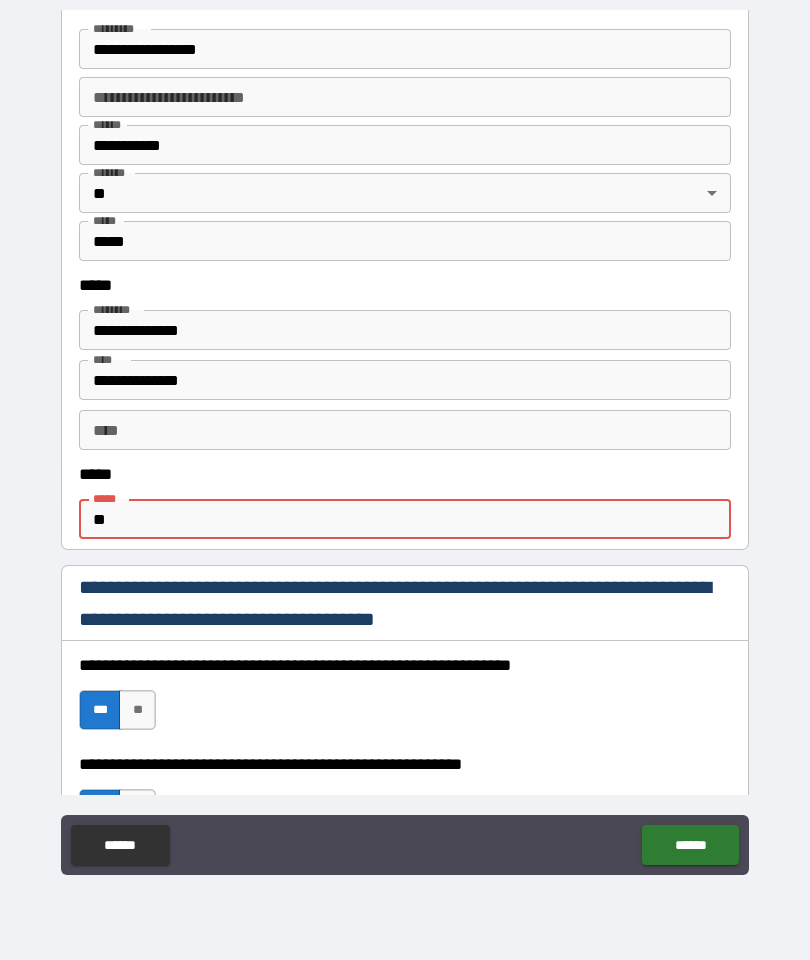 type on "*" 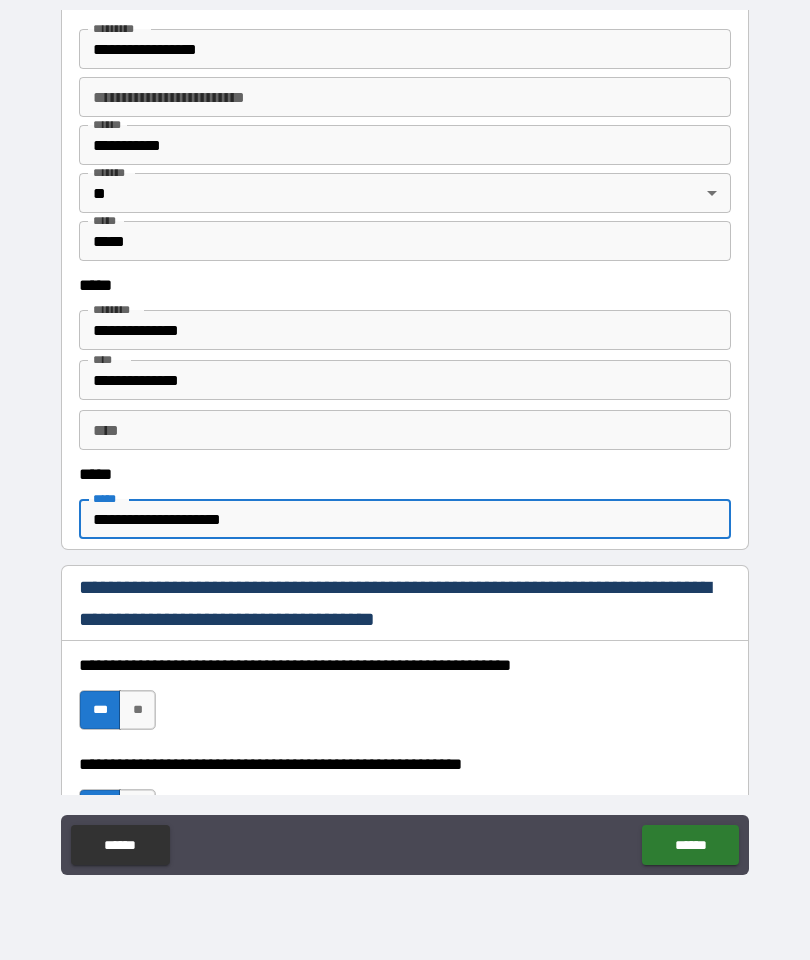 type on "**********" 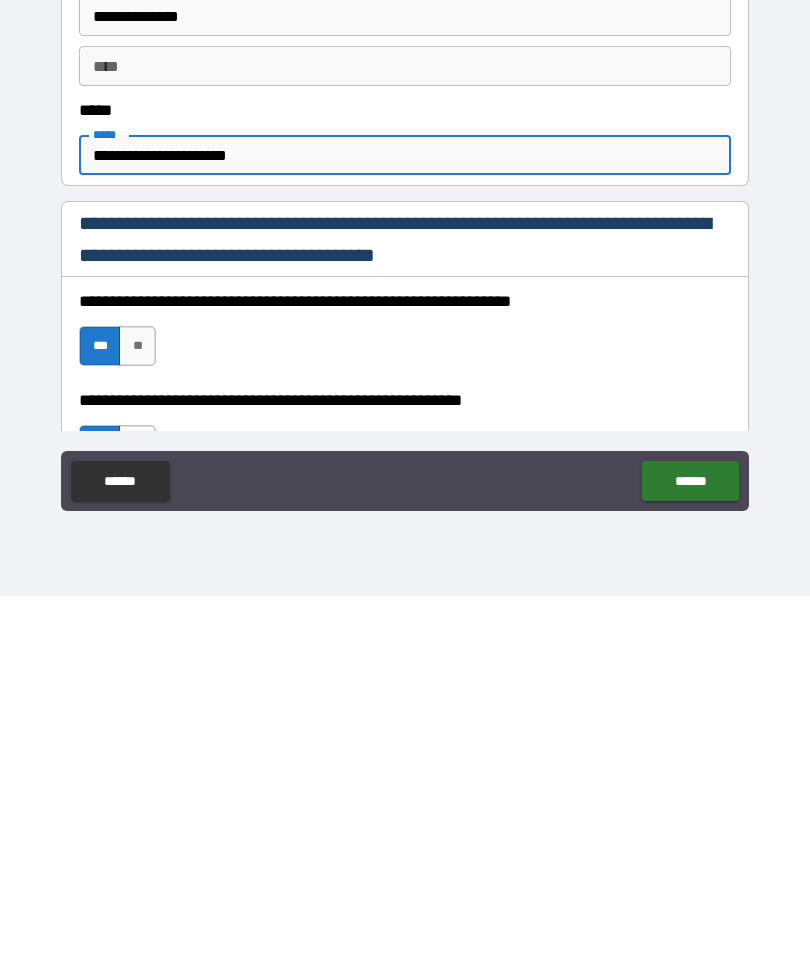 click on "******" at bounding box center (690, 845) 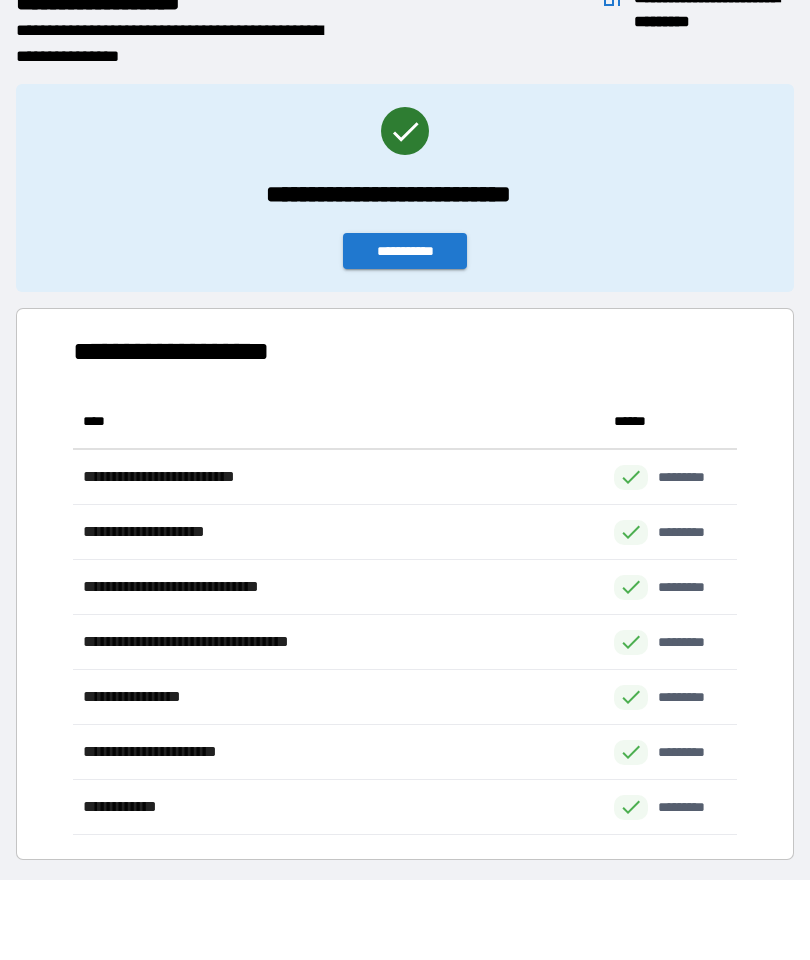 scroll, scrollTop: 1, scrollLeft: 1, axis: both 